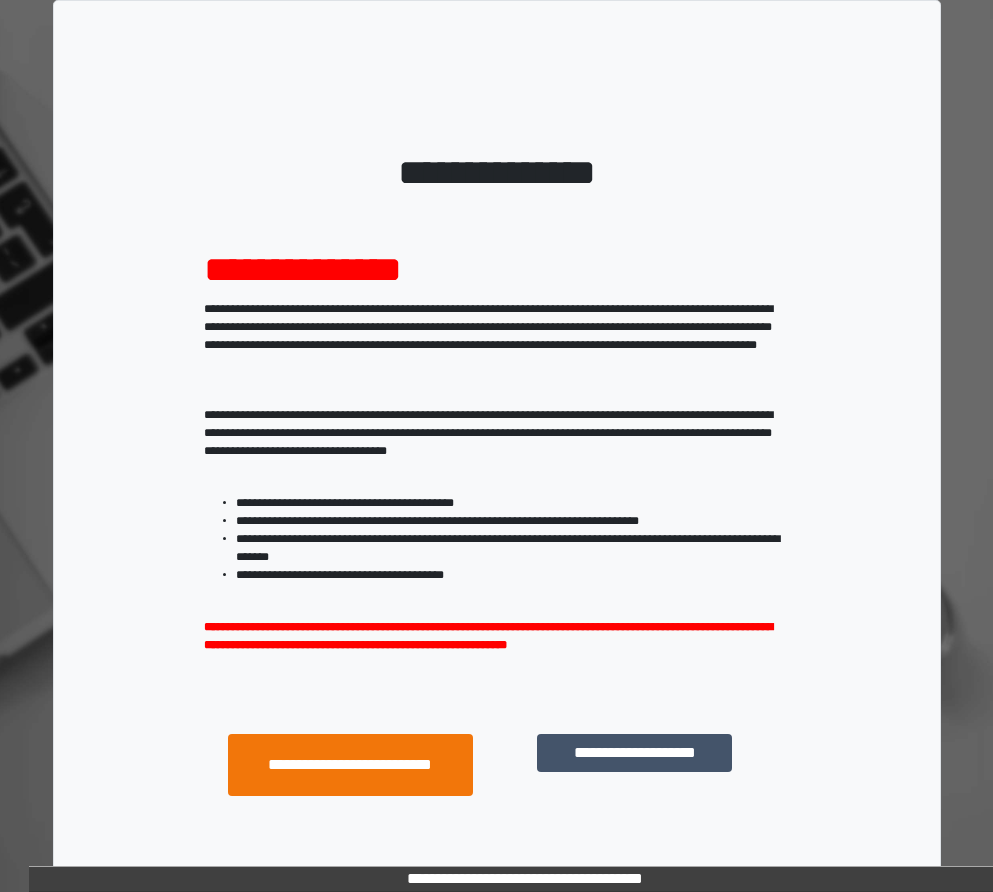 scroll, scrollTop: 0, scrollLeft: 0, axis: both 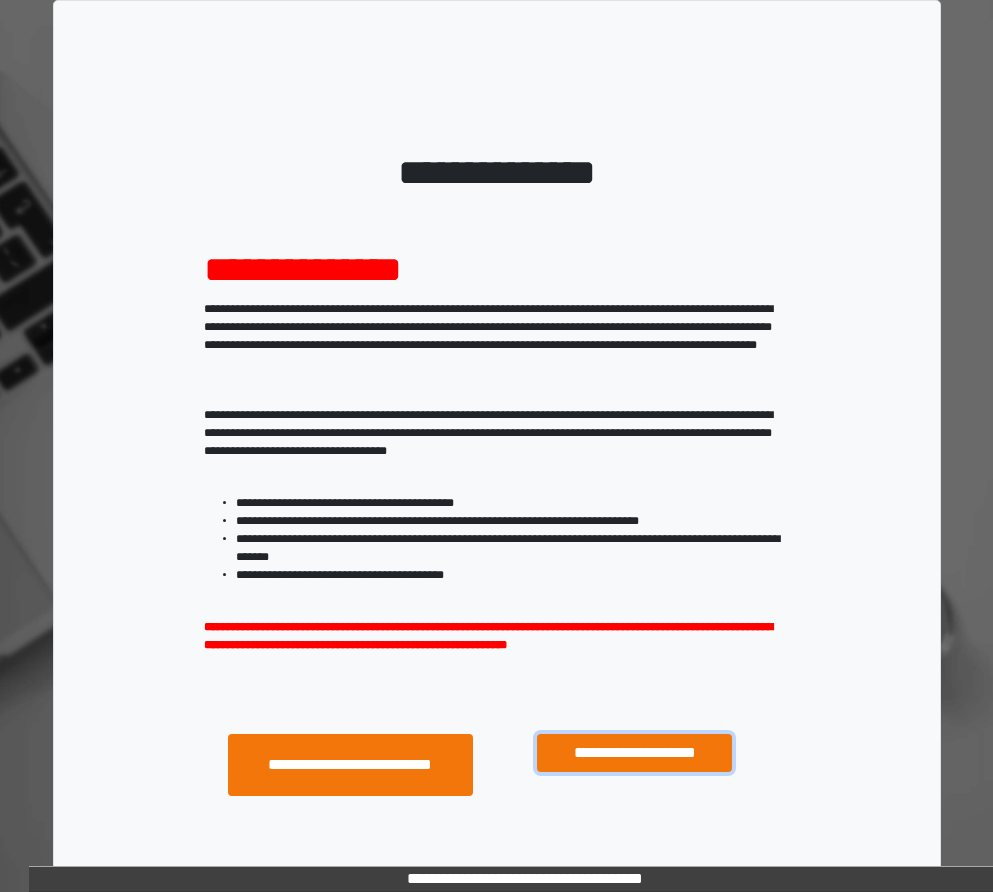 click on "**********" at bounding box center (634, 753) 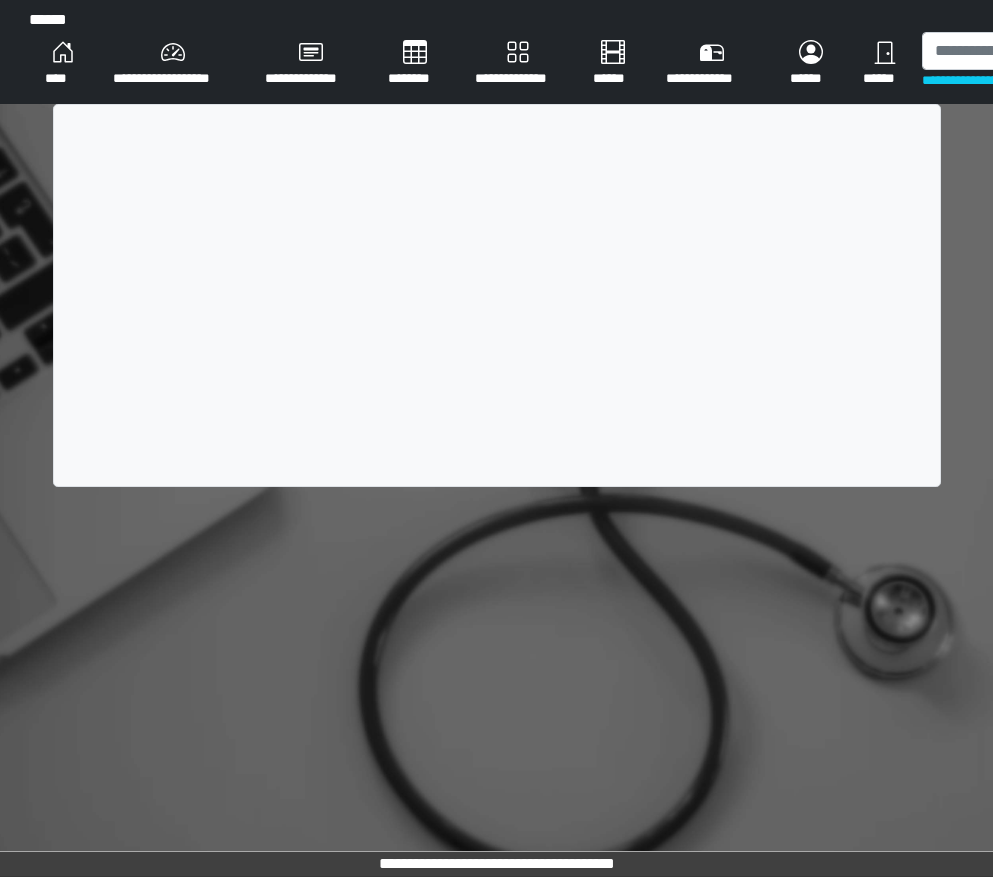 scroll, scrollTop: 0, scrollLeft: 0, axis: both 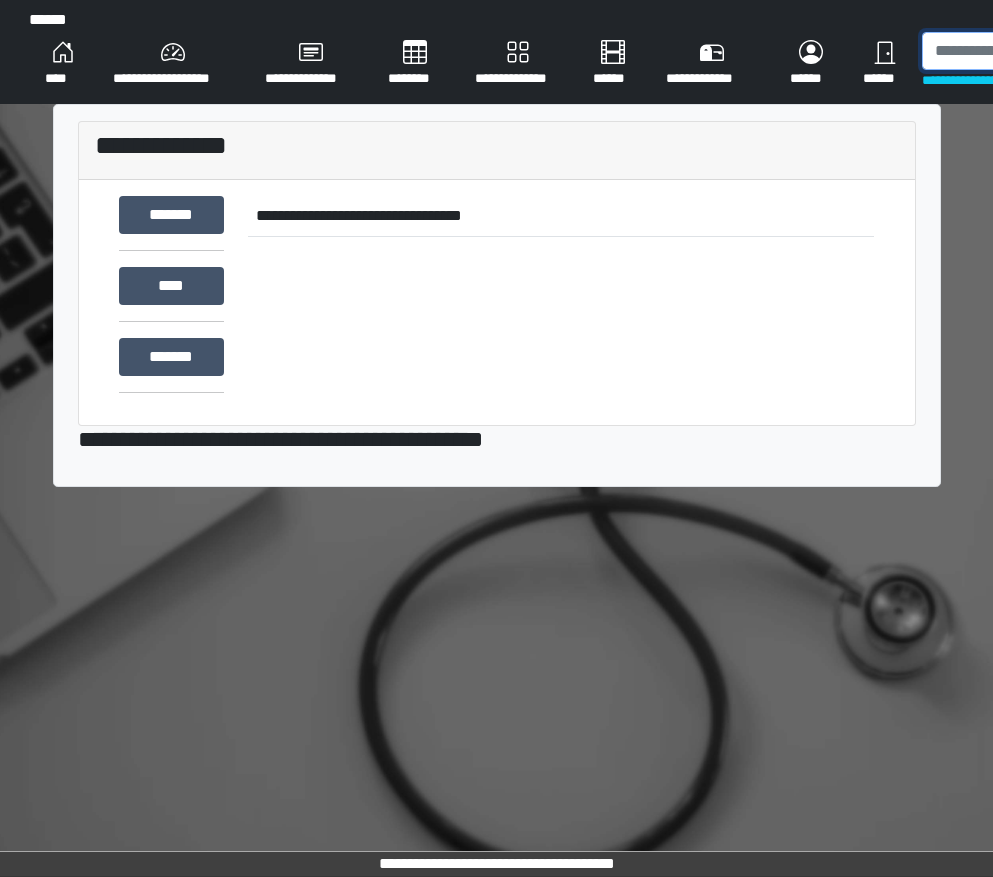 click at bounding box center (1025, 51) 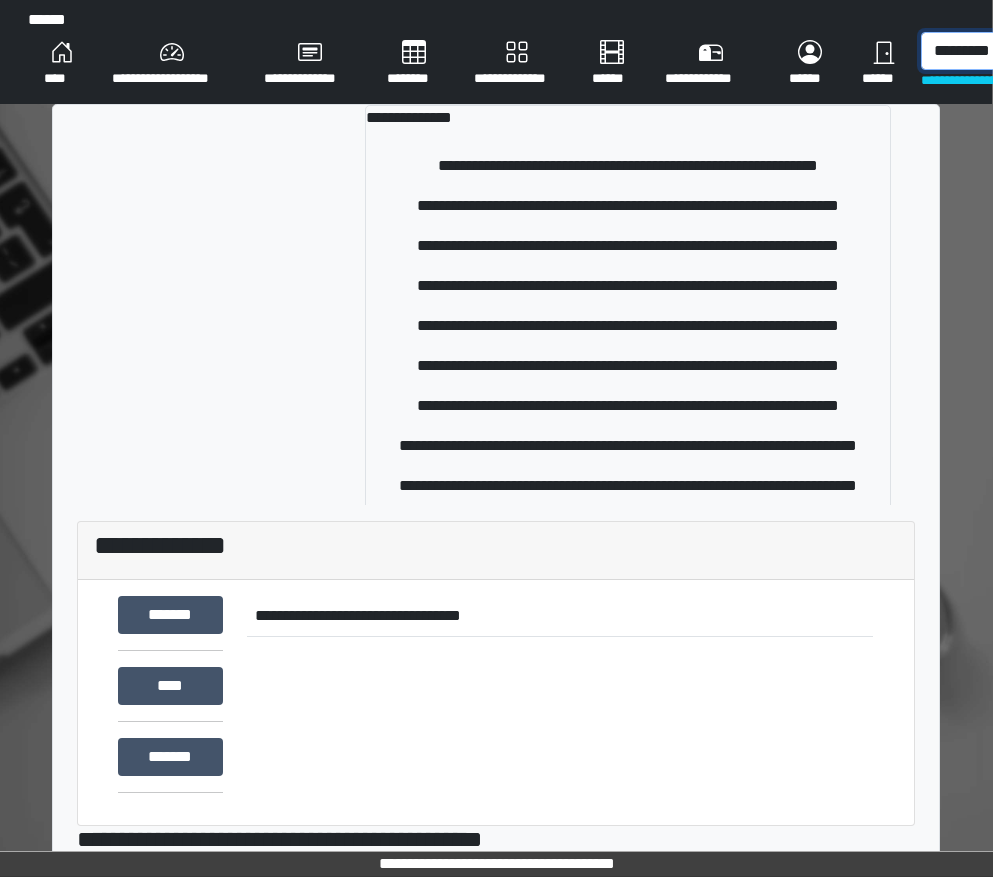 scroll, scrollTop: 0, scrollLeft: 7, axis: horizontal 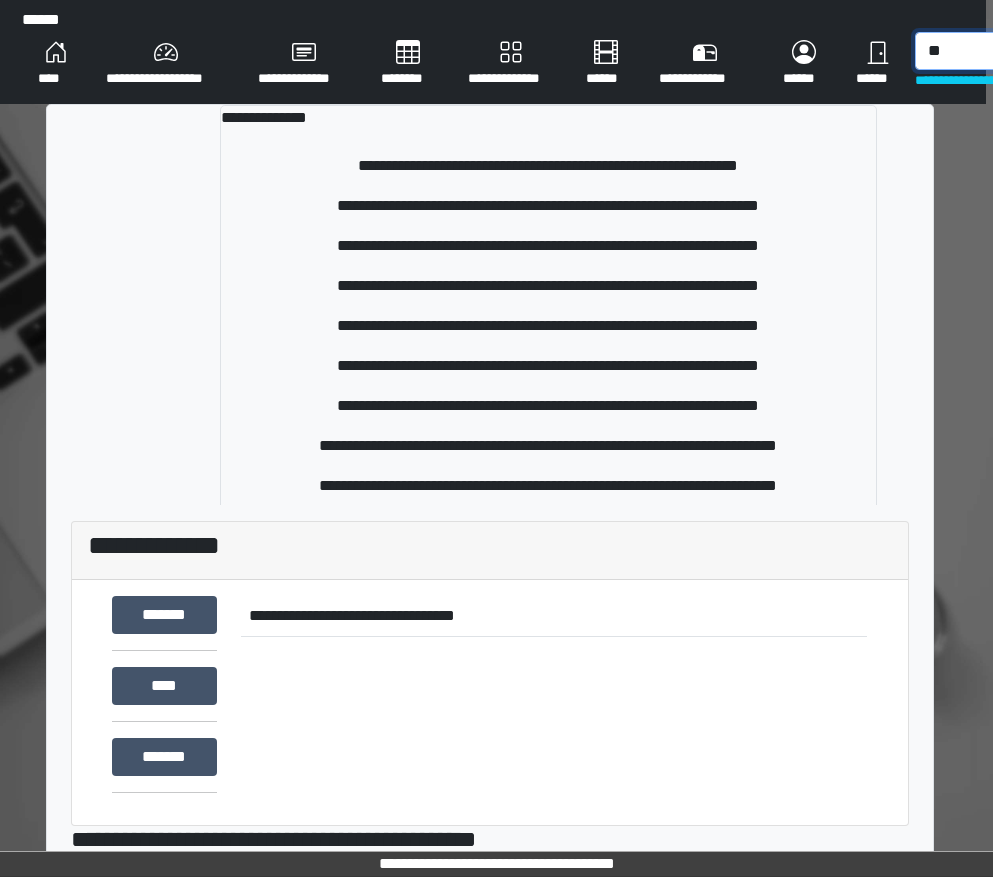 type on "*" 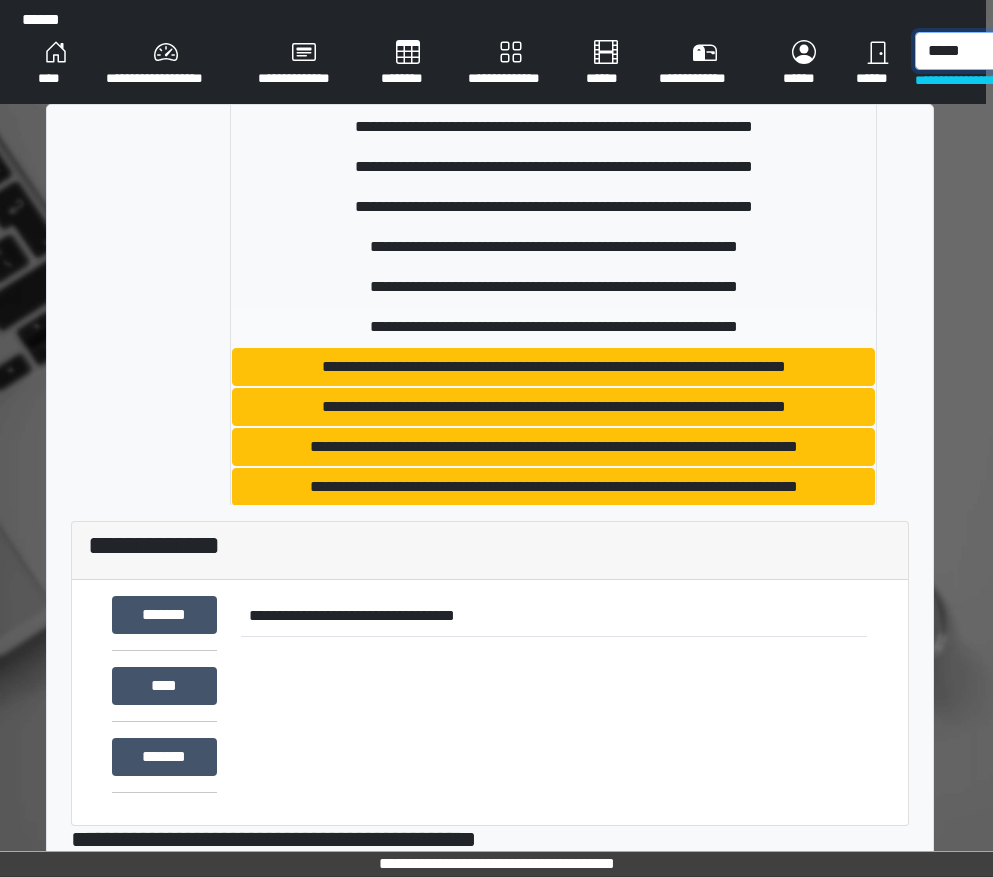 scroll, scrollTop: 338, scrollLeft: 0, axis: vertical 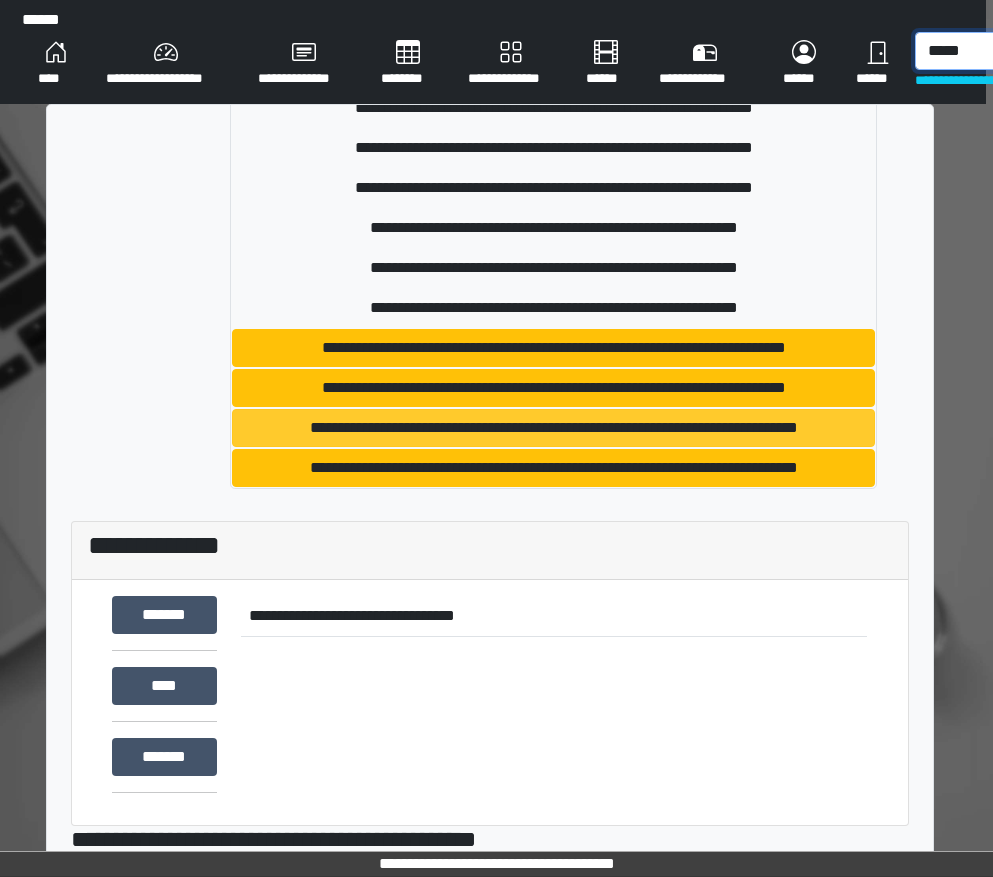 type on "*****" 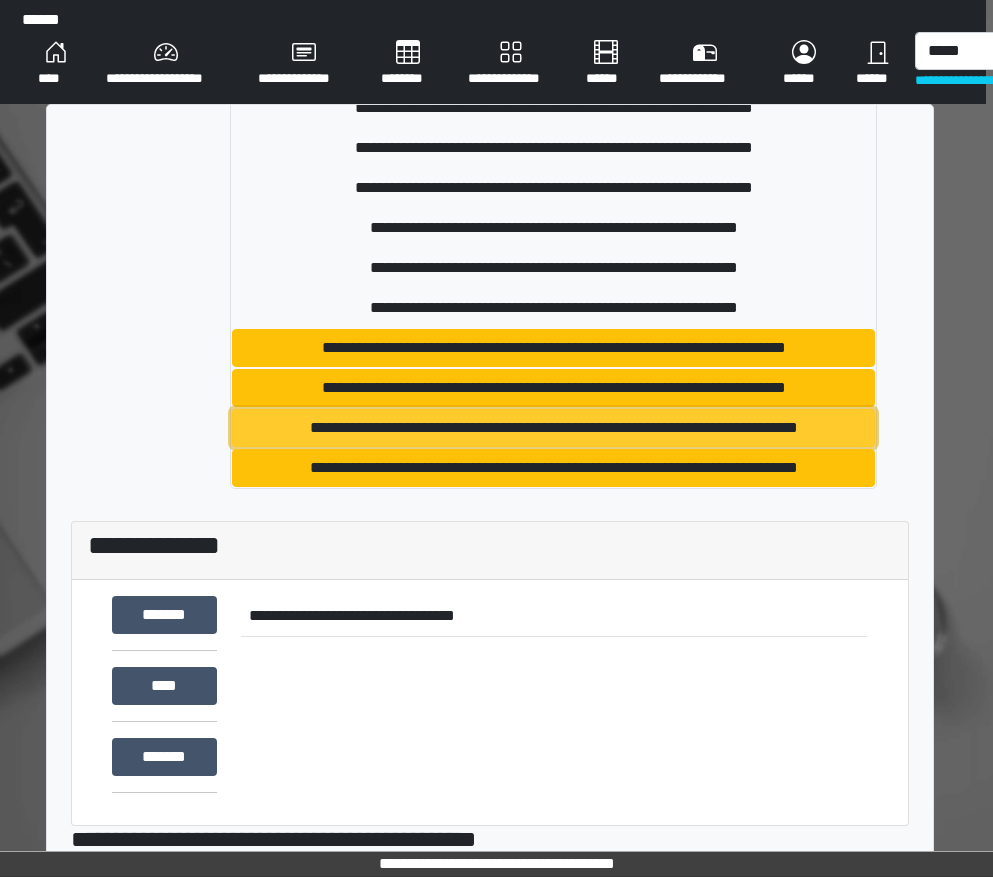 click on "**********" at bounding box center [553, 428] 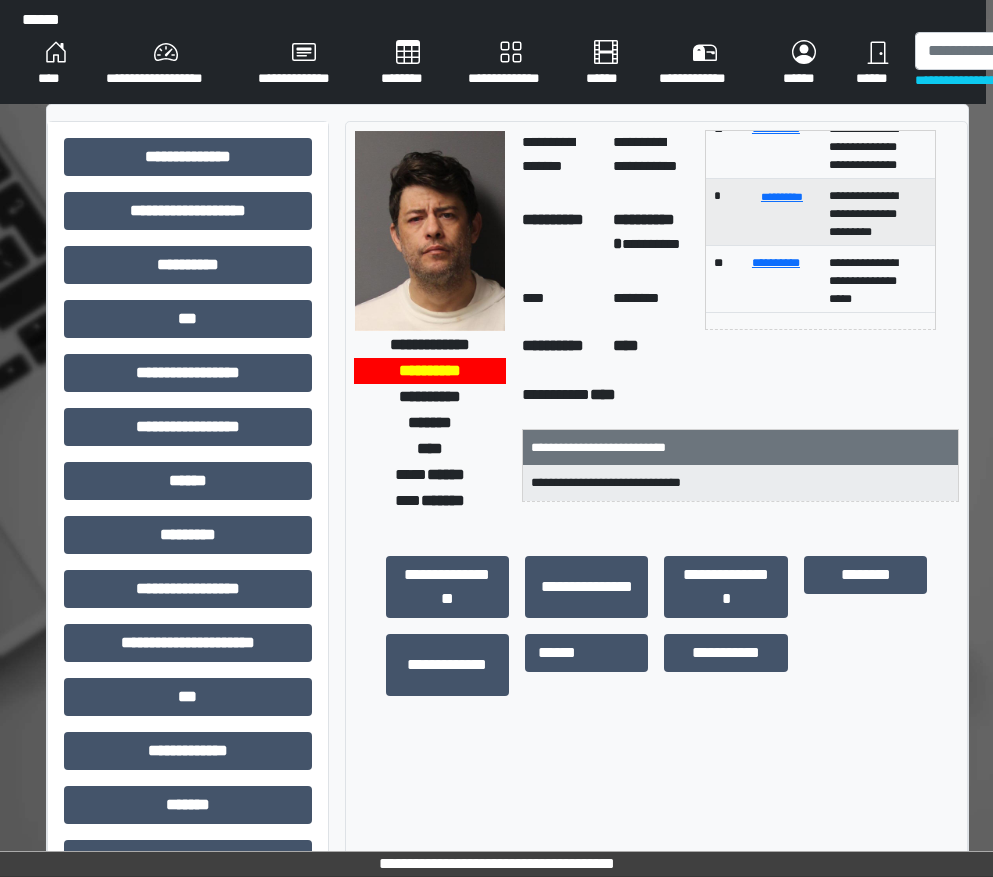 scroll, scrollTop: 0, scrollLeft: 0, axis: both 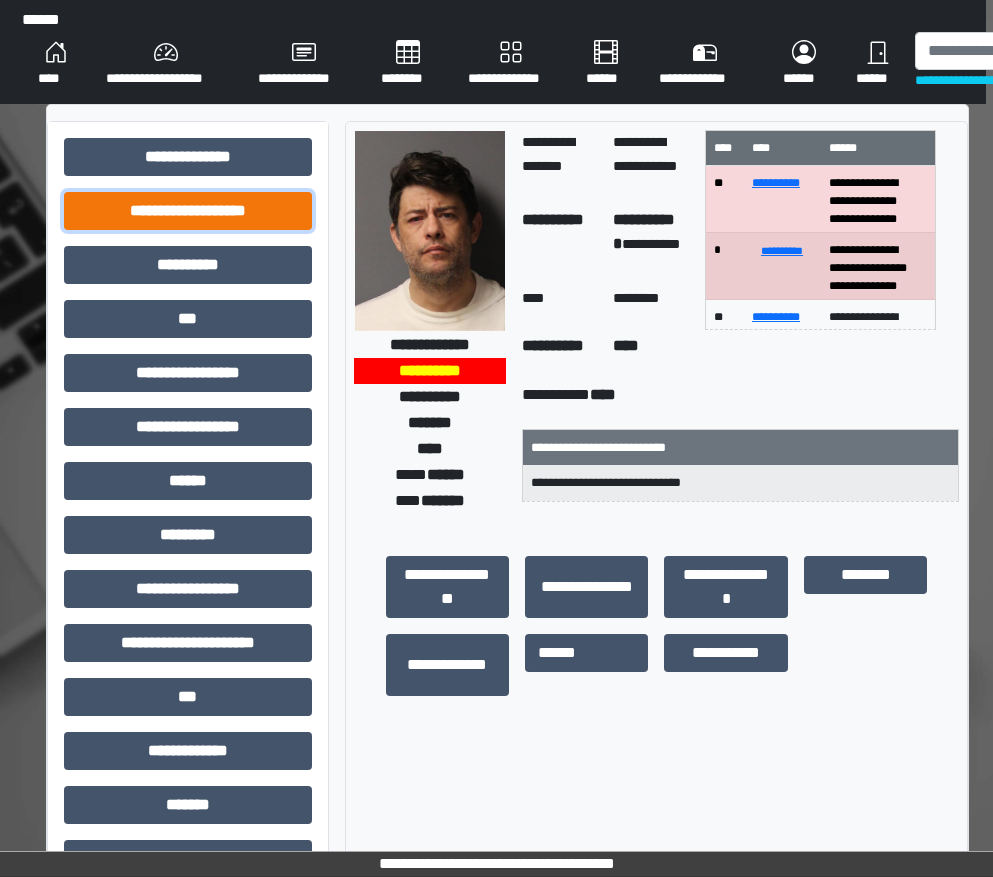 click on "**********" at bounding box center (188, 211) 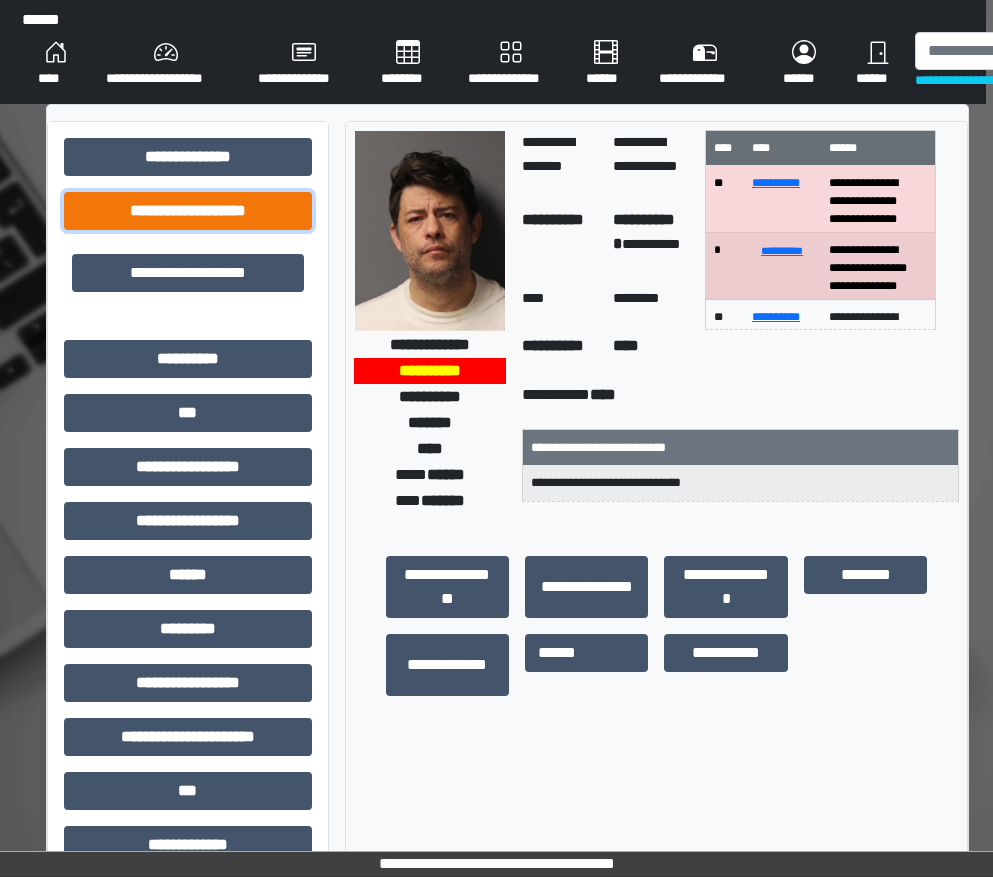 click on "**********" at bounding box center (188, 211) 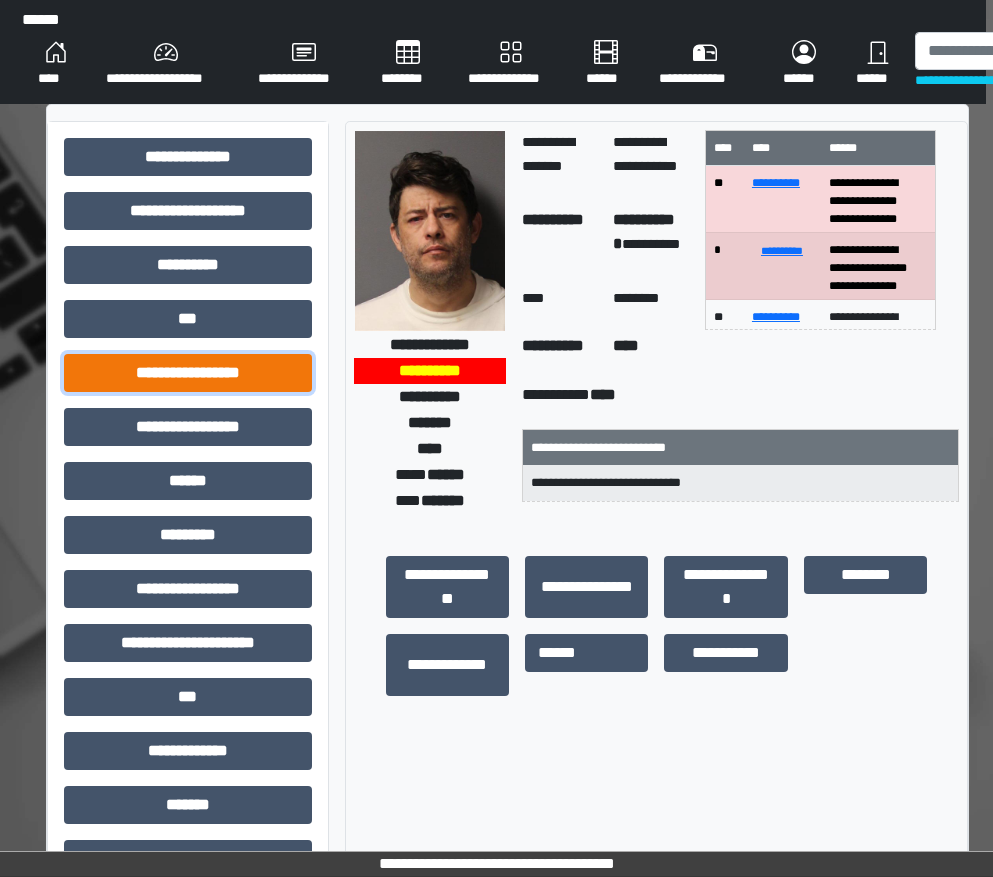 click on "**********" at bounding box center [188, 373] 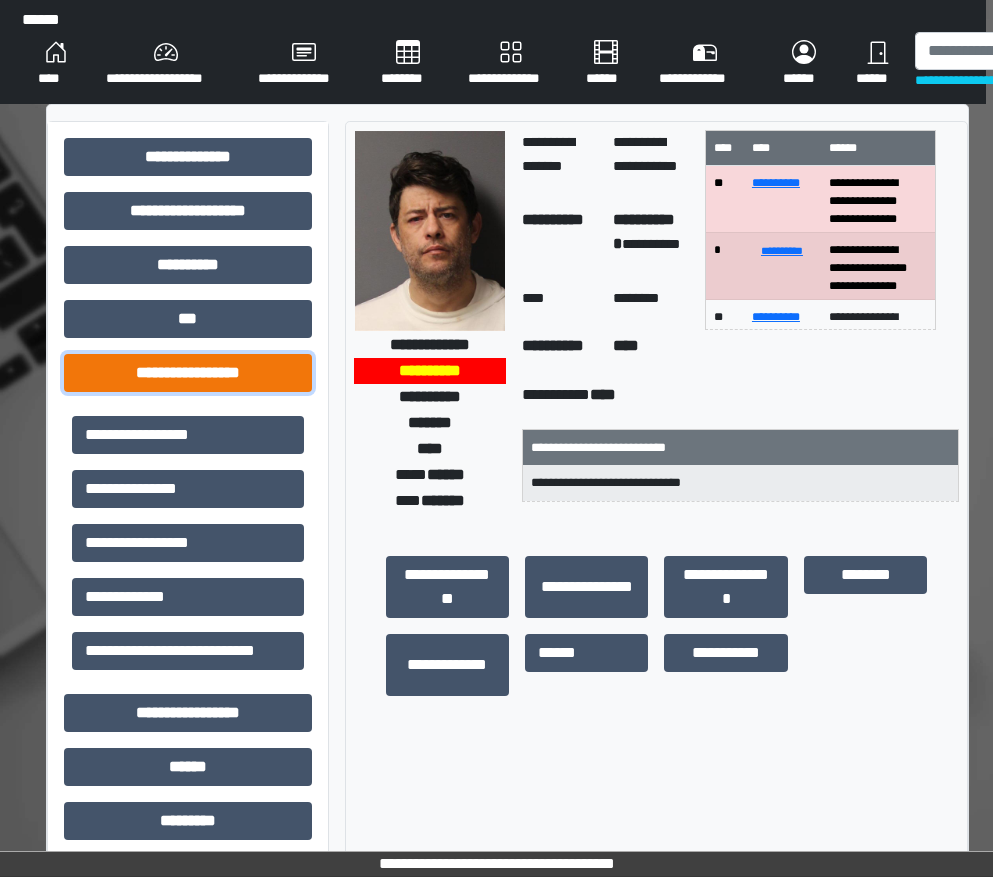 click on "**********" at bounding box center (188, 373) 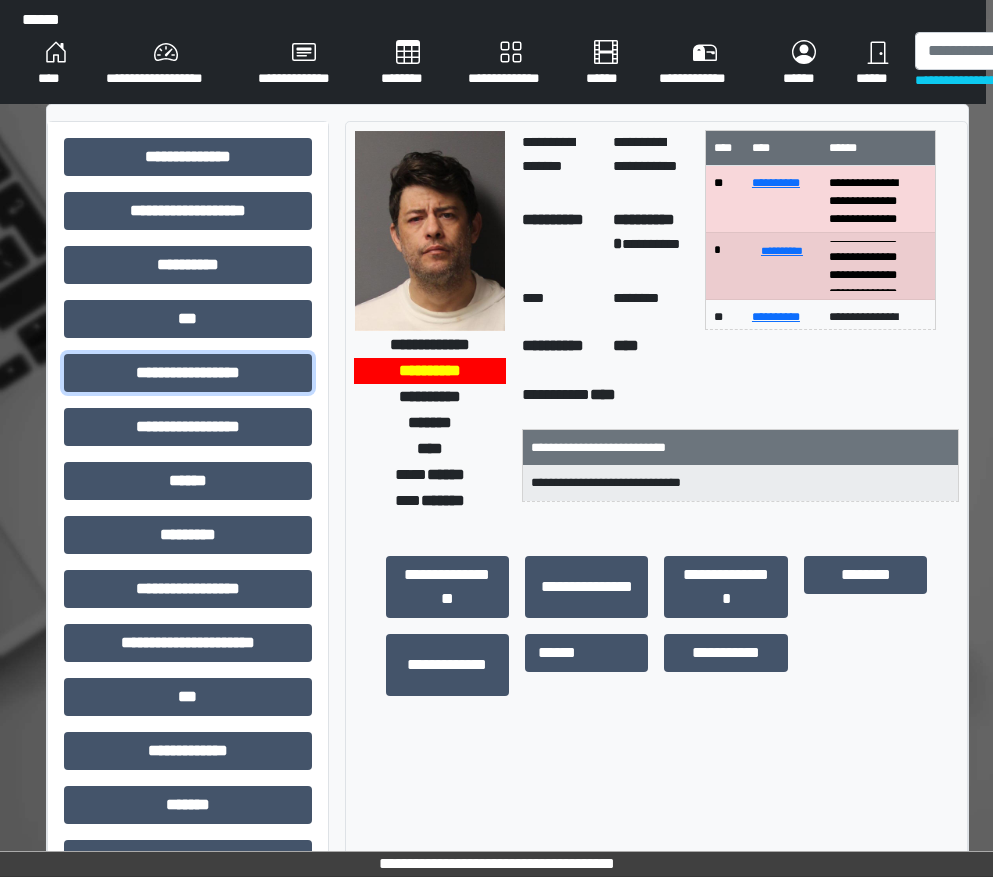 scroll, scrollTop: 100, scrollLeft: 0, axis: vertical 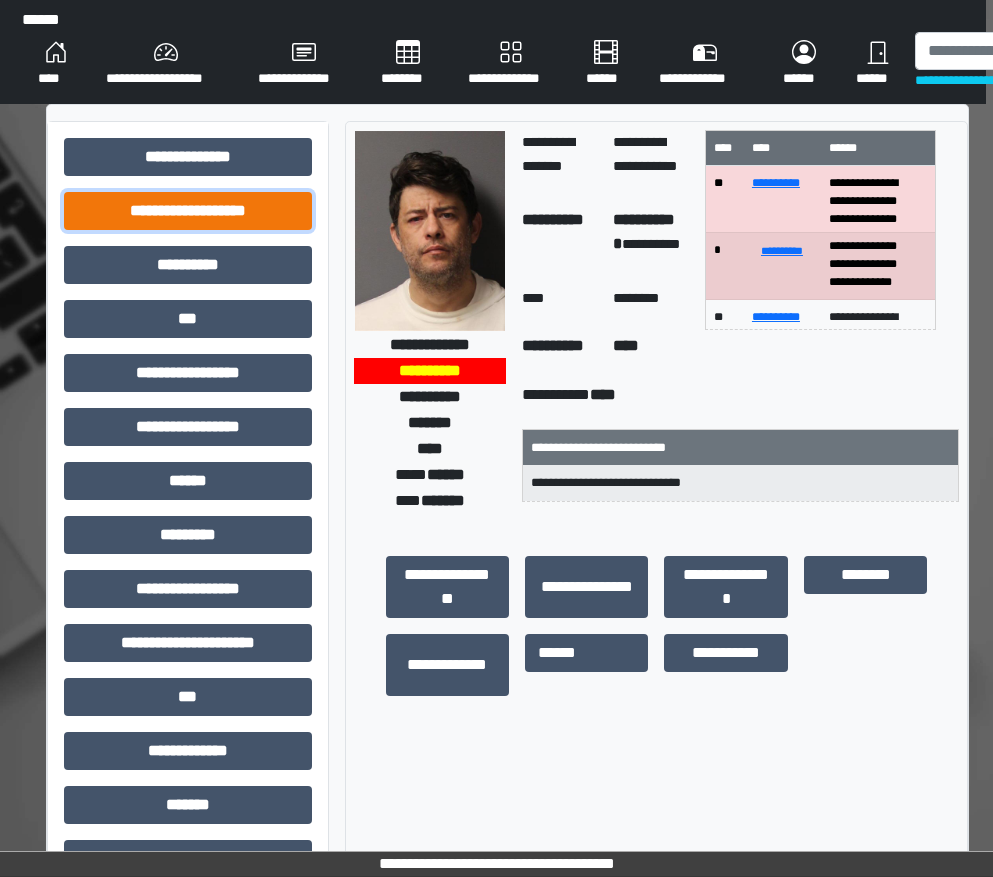 click on "**********" at bounding box center [188, 211] 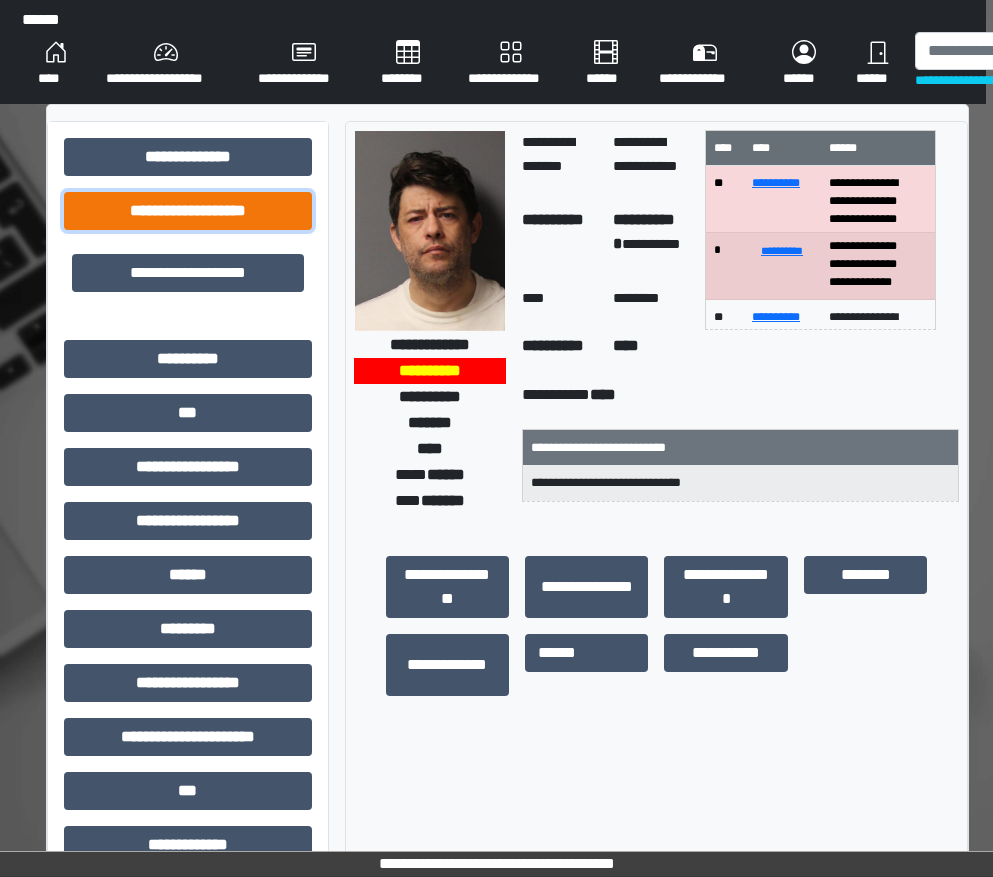 click on "**********" at bounding box center [188, 211] 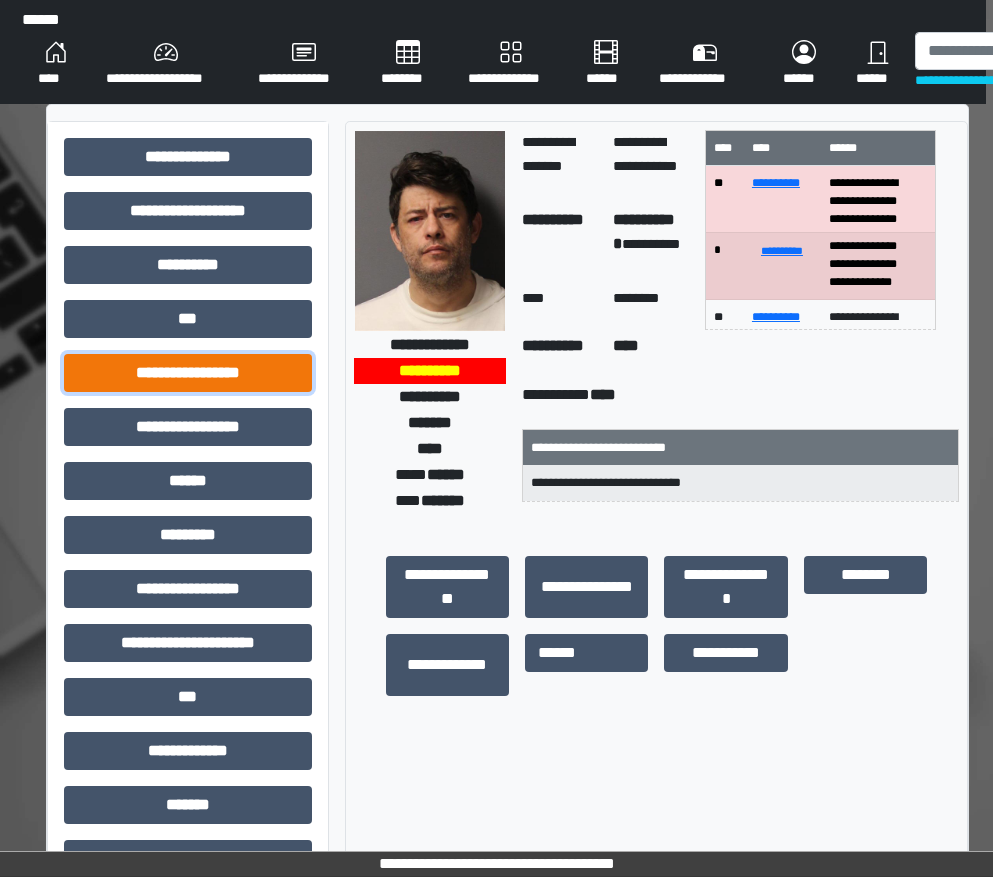 click on "**********" at bounding box center [188, 373] 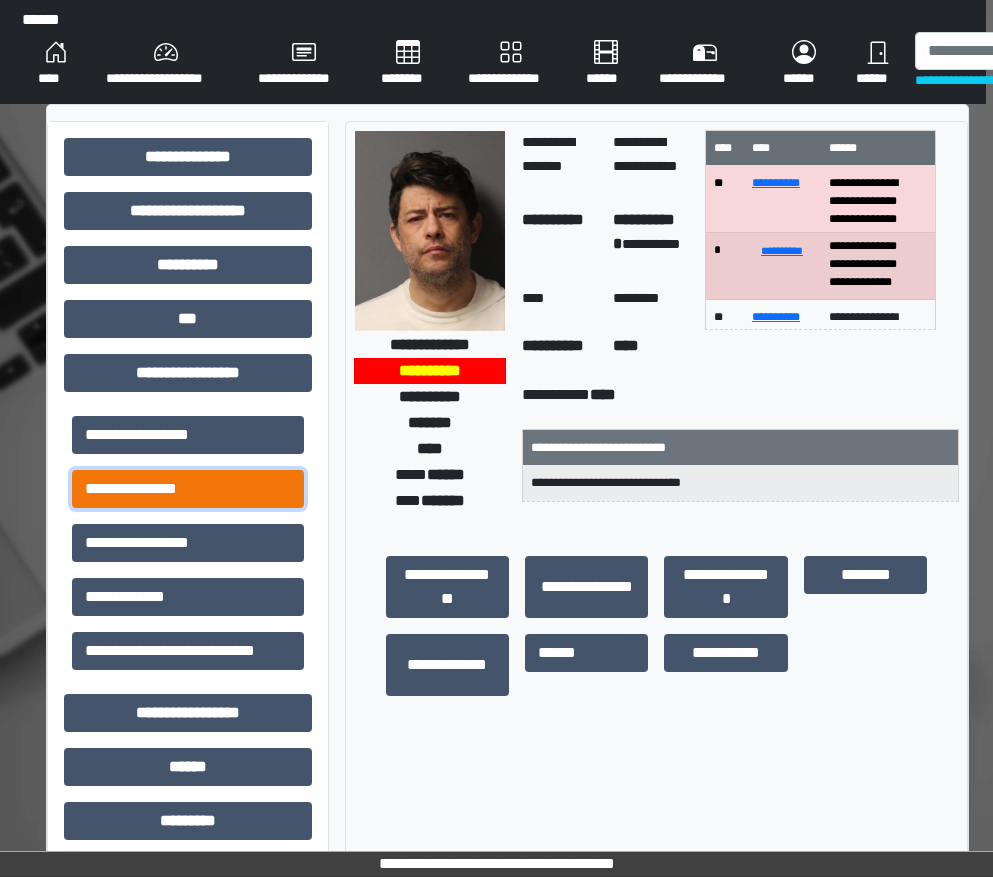 click on "**********" at bounding box center (188, 489) 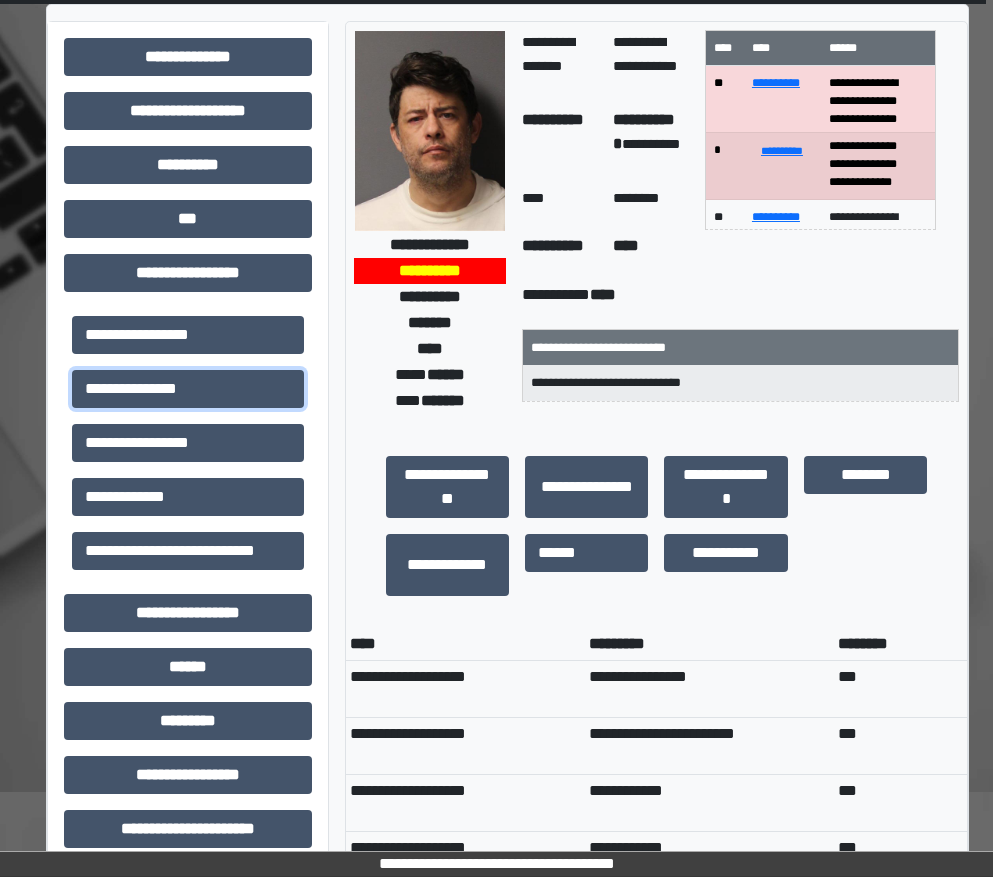 scroll, scrollTop: 0, scrollLeft: 7, axis: horizontal 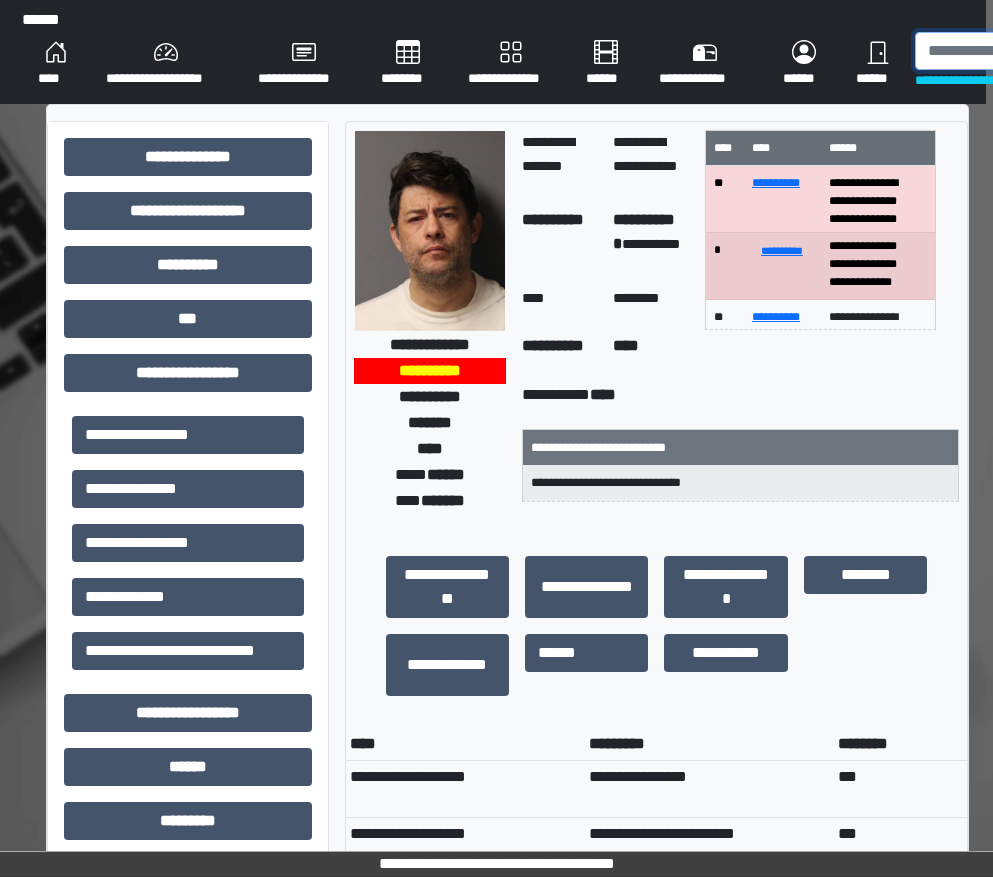 click at bounding box center (1018, 51) 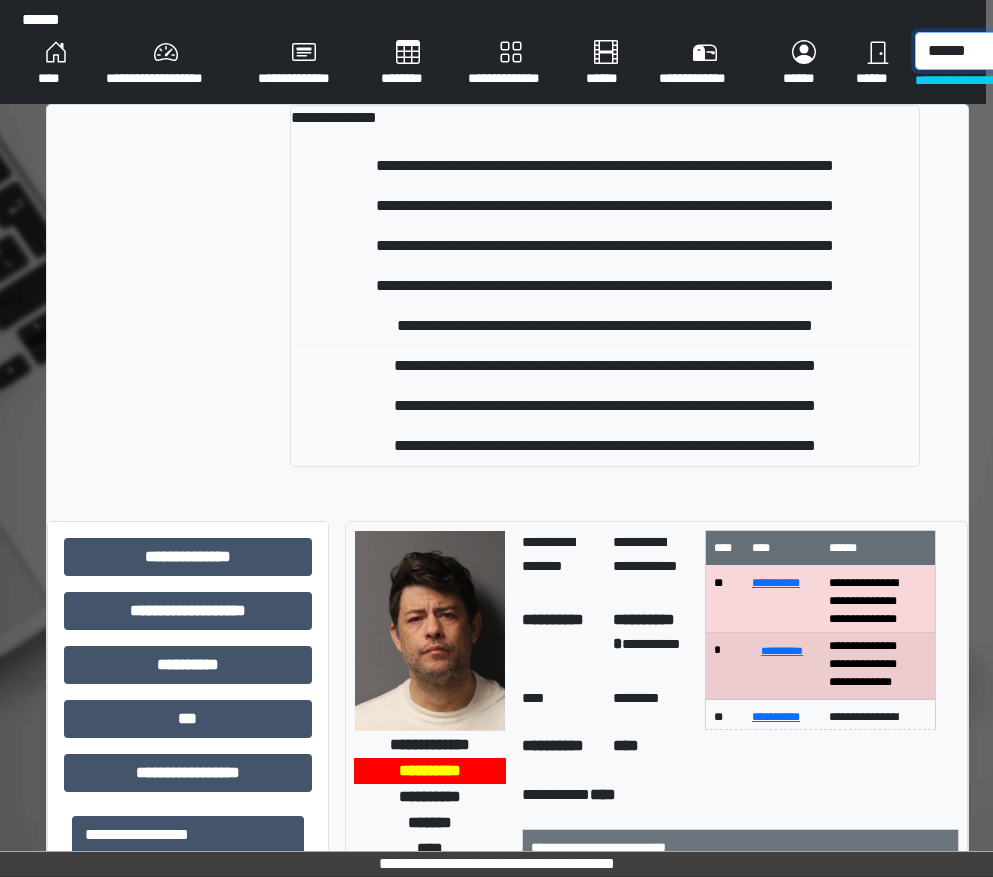 type on "******" 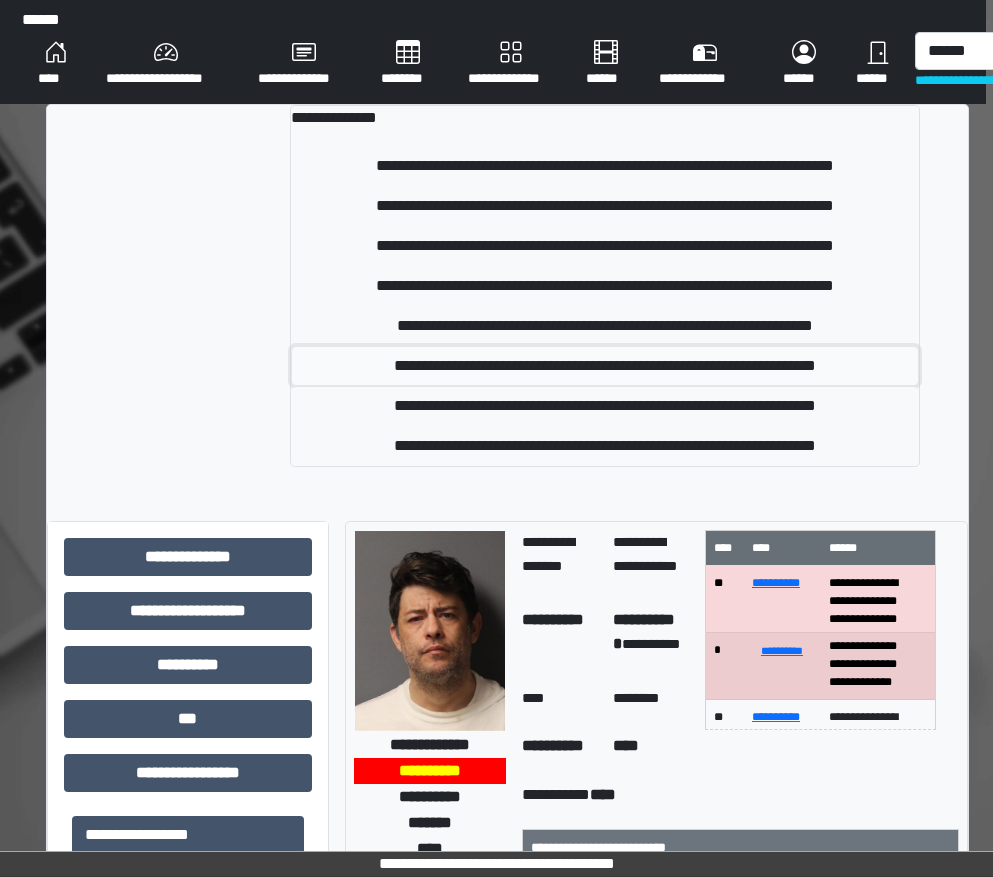 click on "**********" at bounding box center (605, 366) 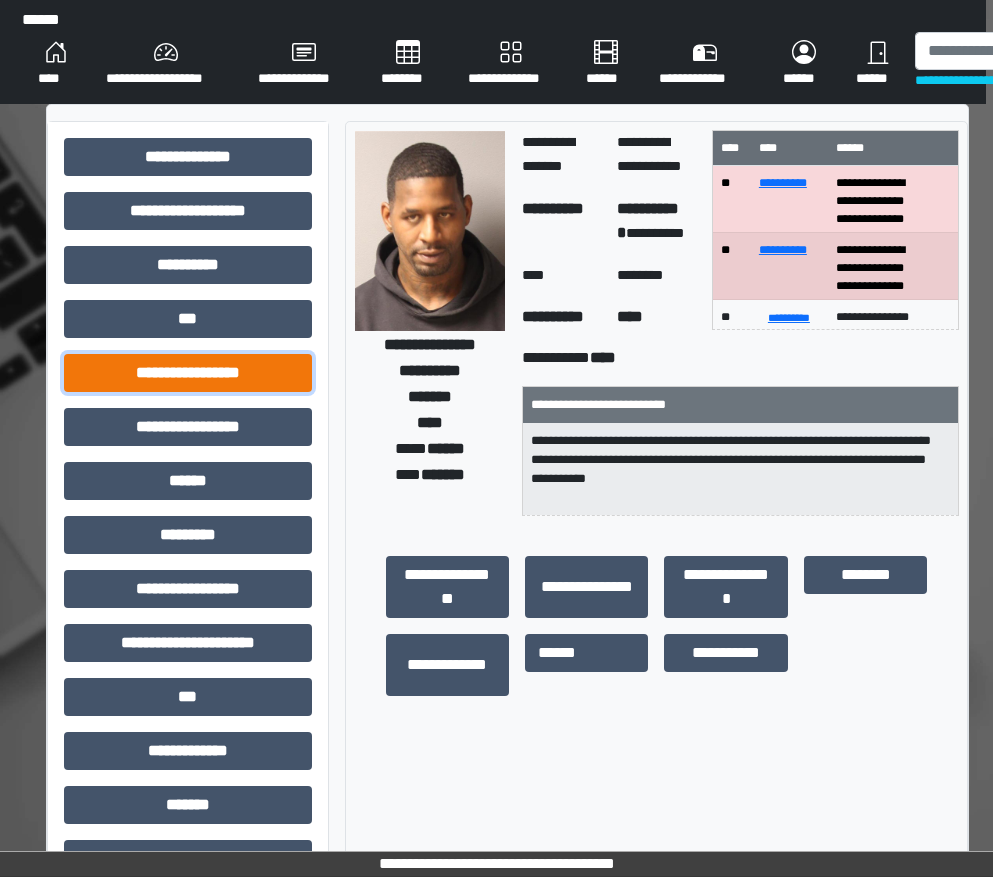 click on "**********" at bounding box center (188, 373) 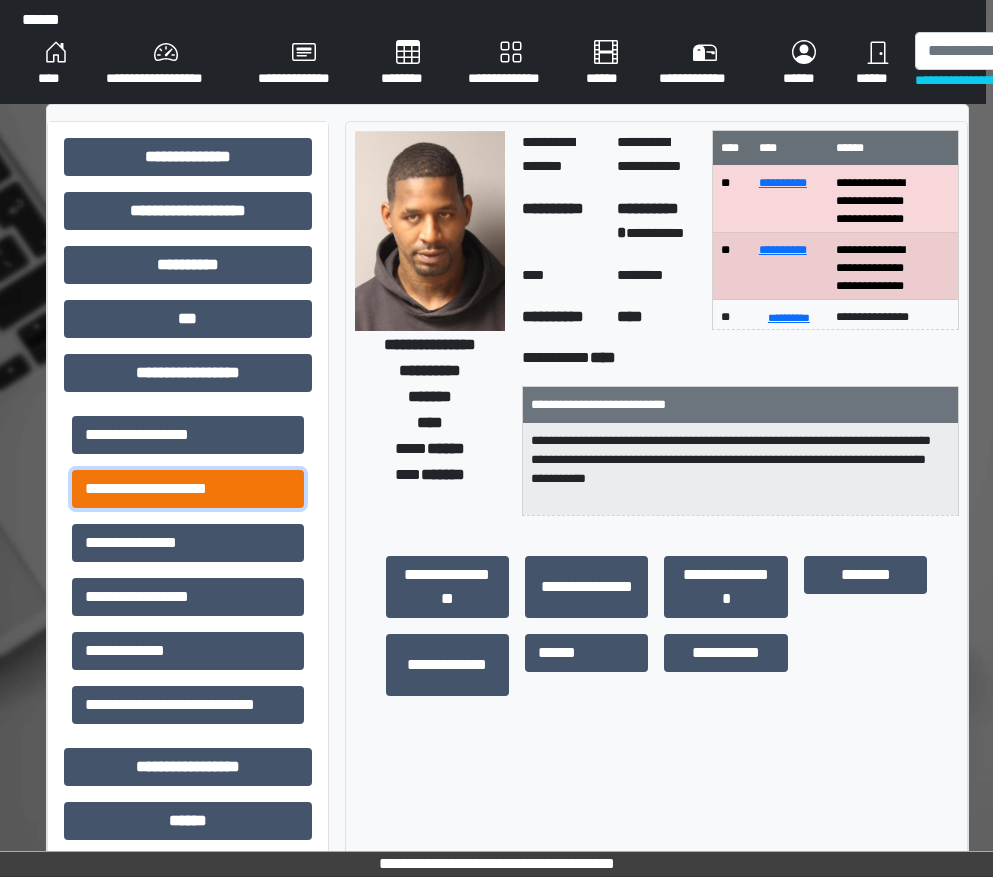 click on "**********" at bounding box center (188, 489) 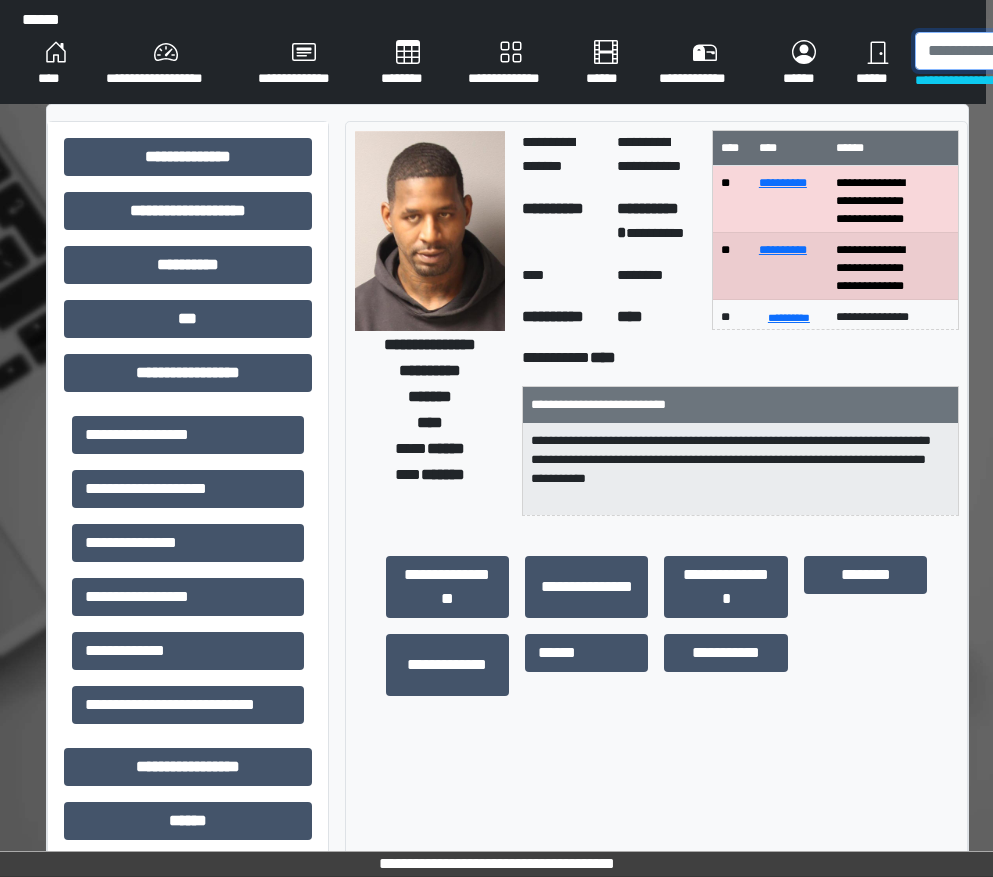 click at bounding box center (1018, 51) 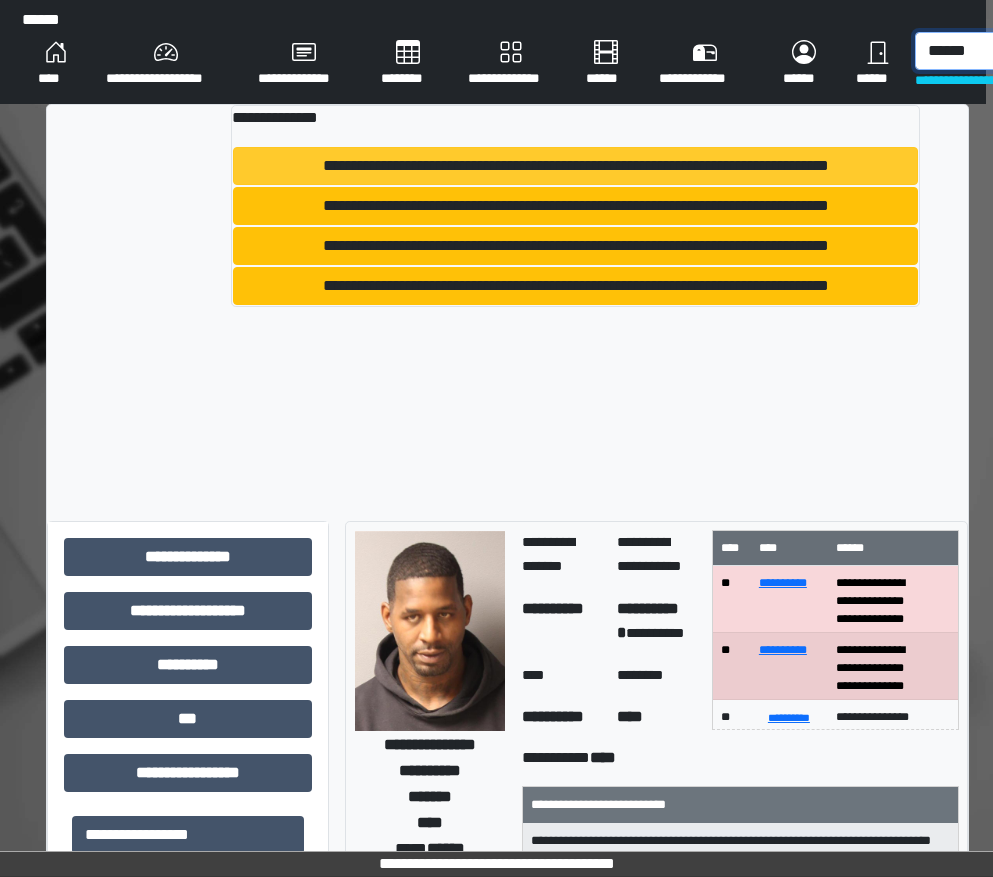 type on "******" 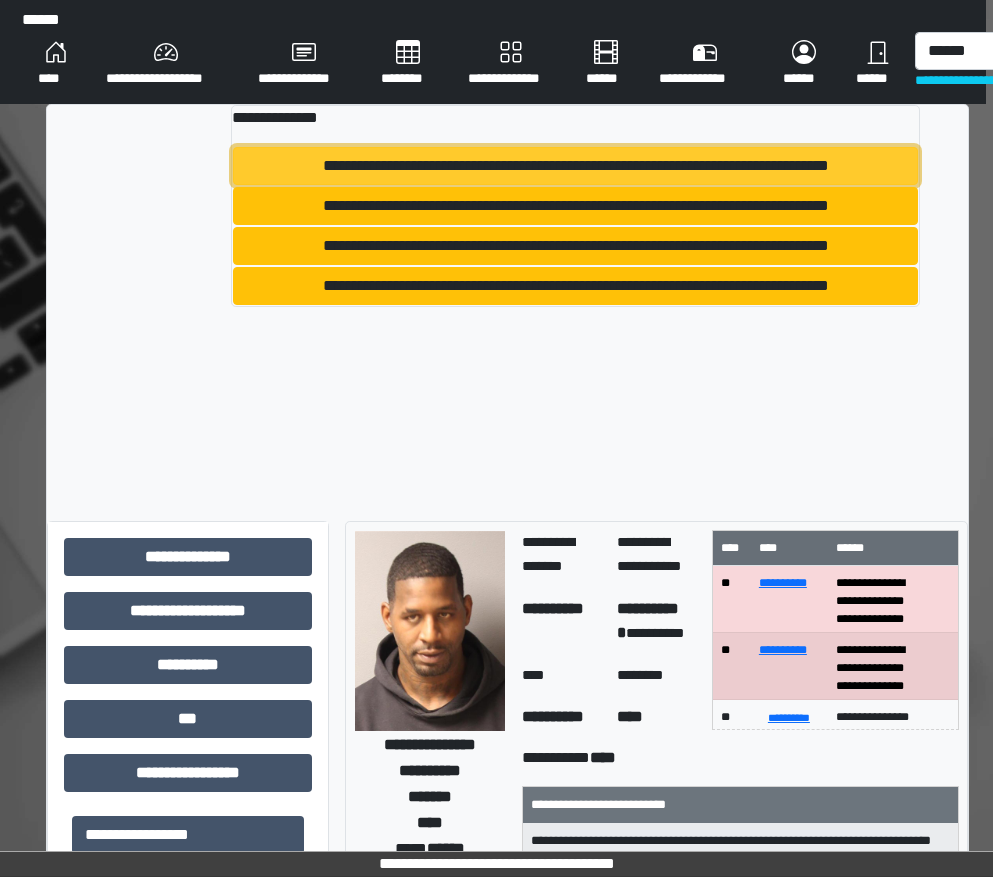 click on "**********" at bounding box center [575, 166] 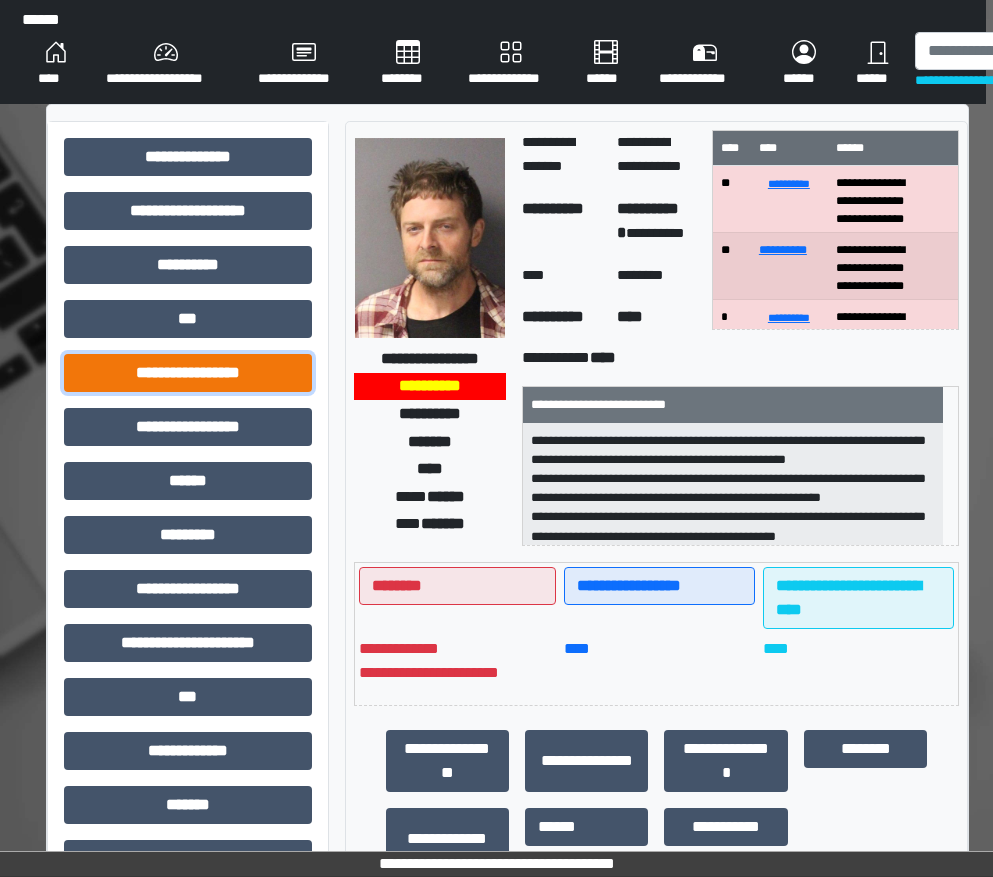 click on "**********" at bounding box center (188, 373) 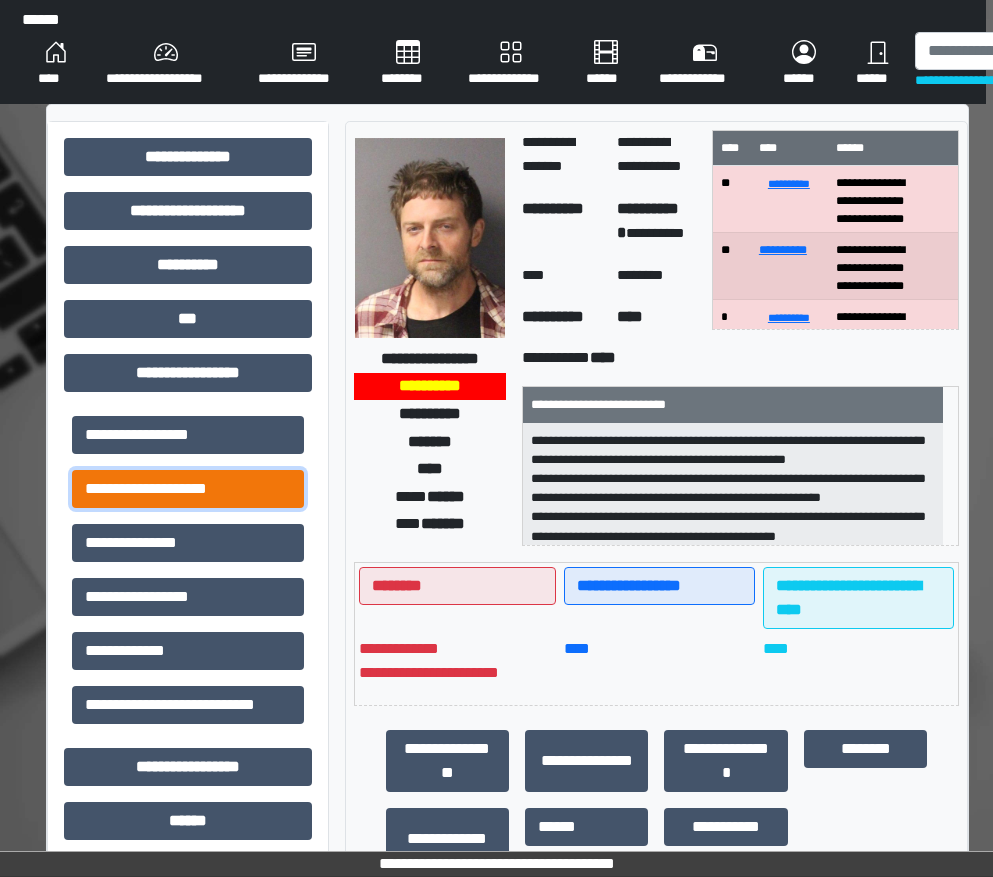click on "**********" at bounding box center [188, 489] 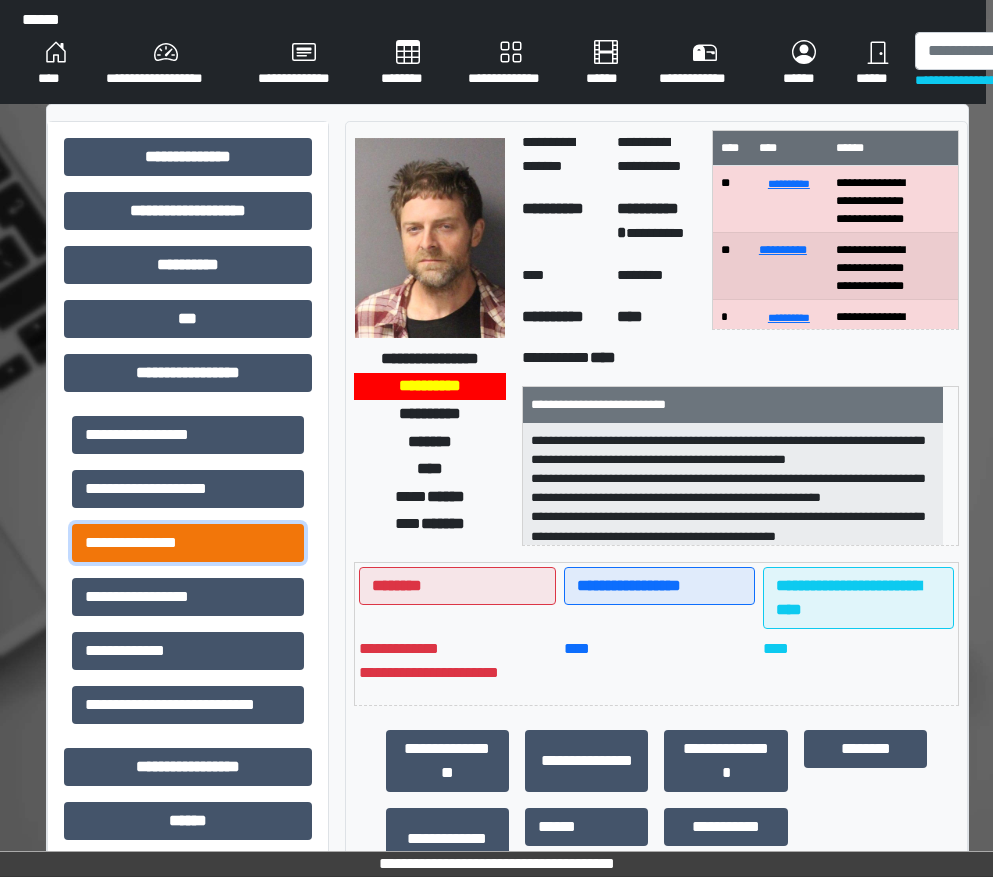 click on "**********" at bounding box center [188, 543] 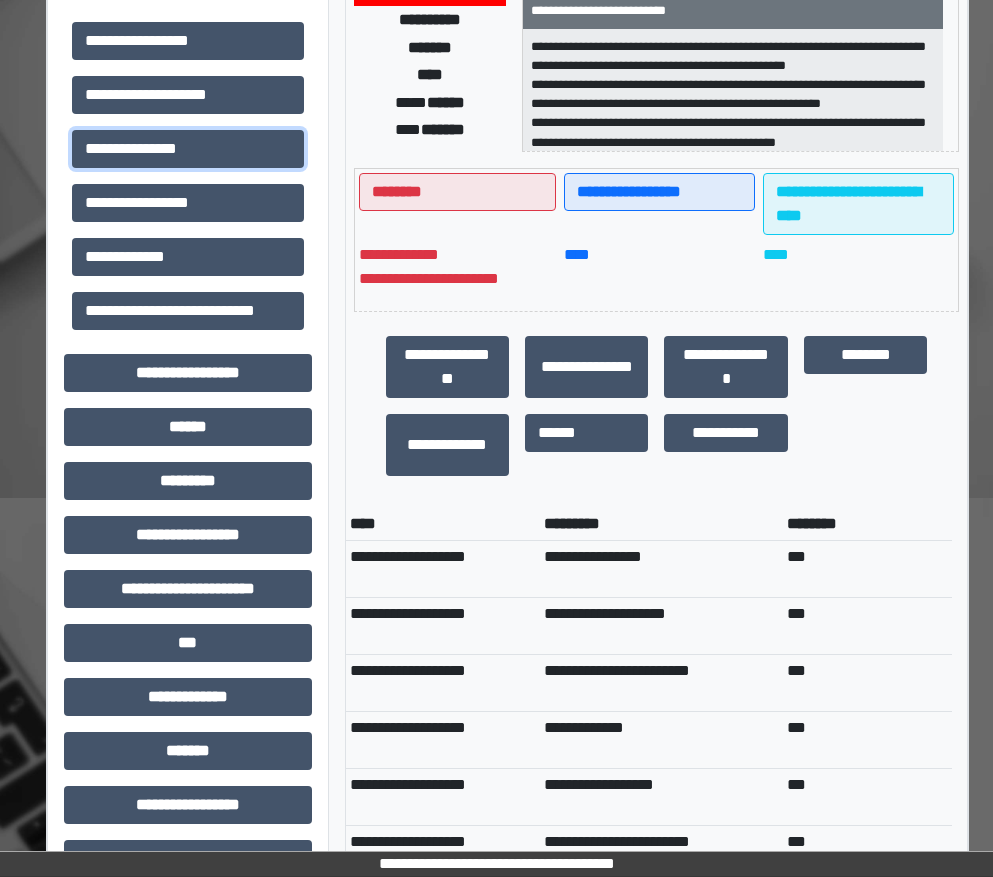 scroll, scrollTop: 400, scrollLeft: 7, axis: both 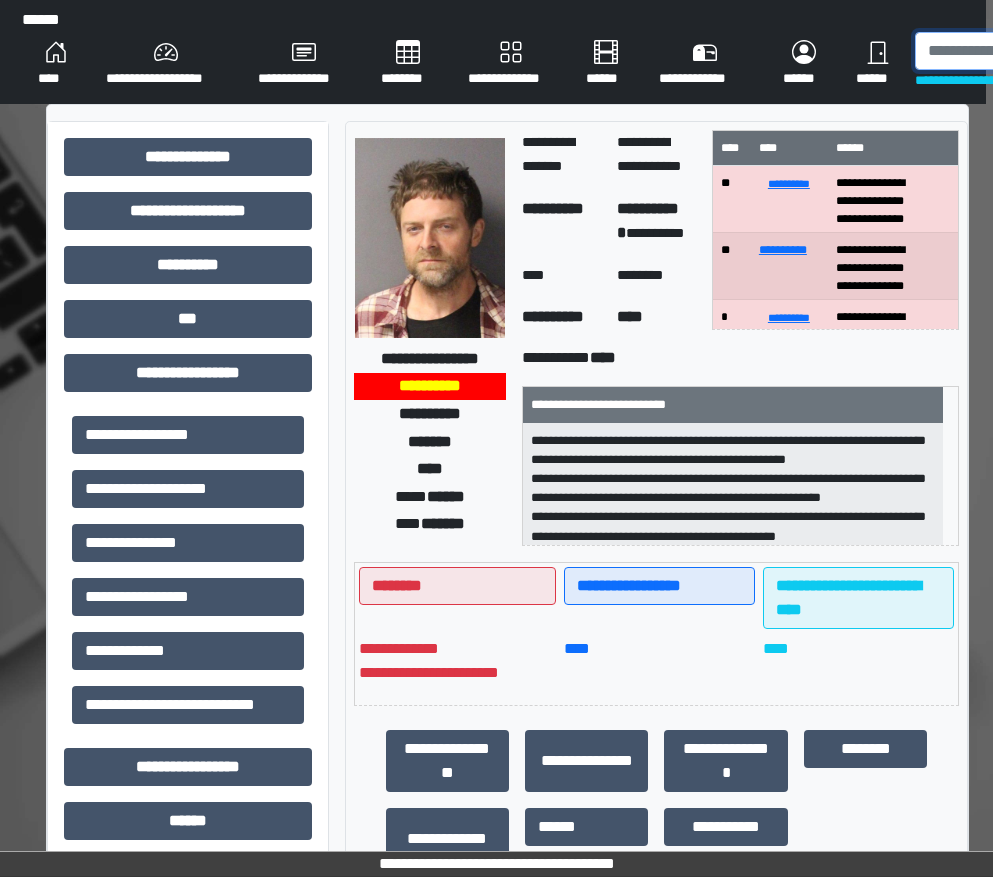 click at bounding box center (1018, 51) 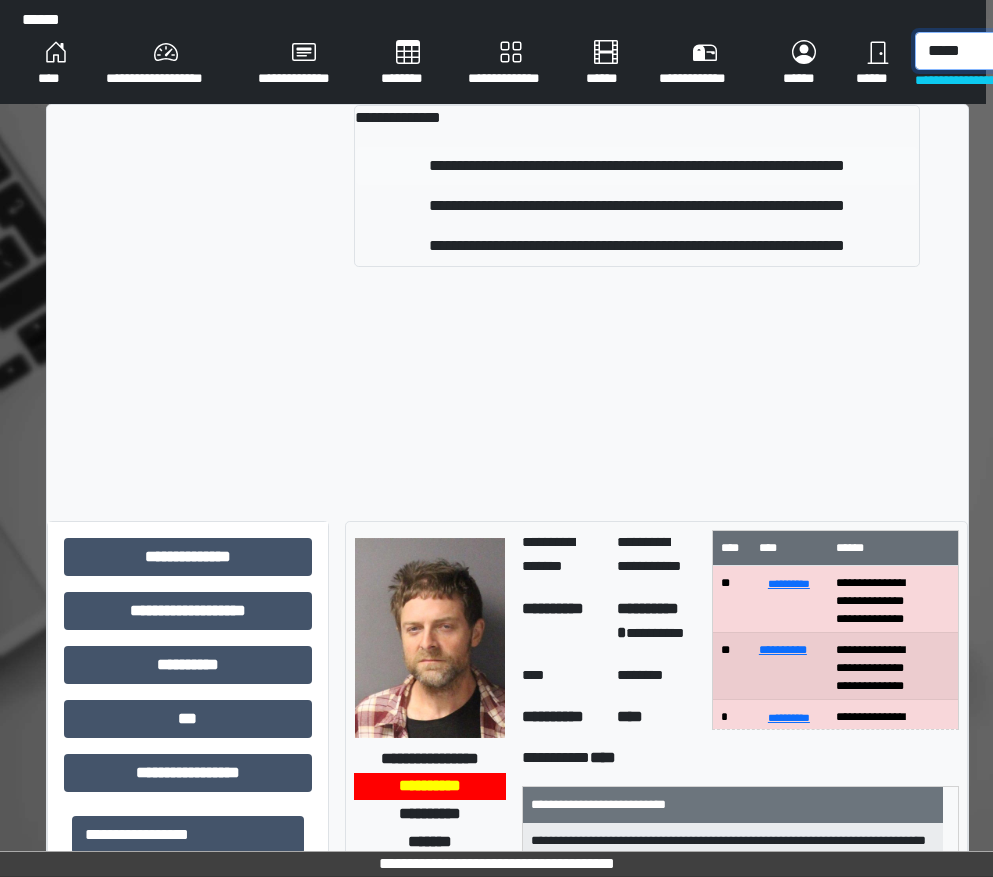 type on "*****" 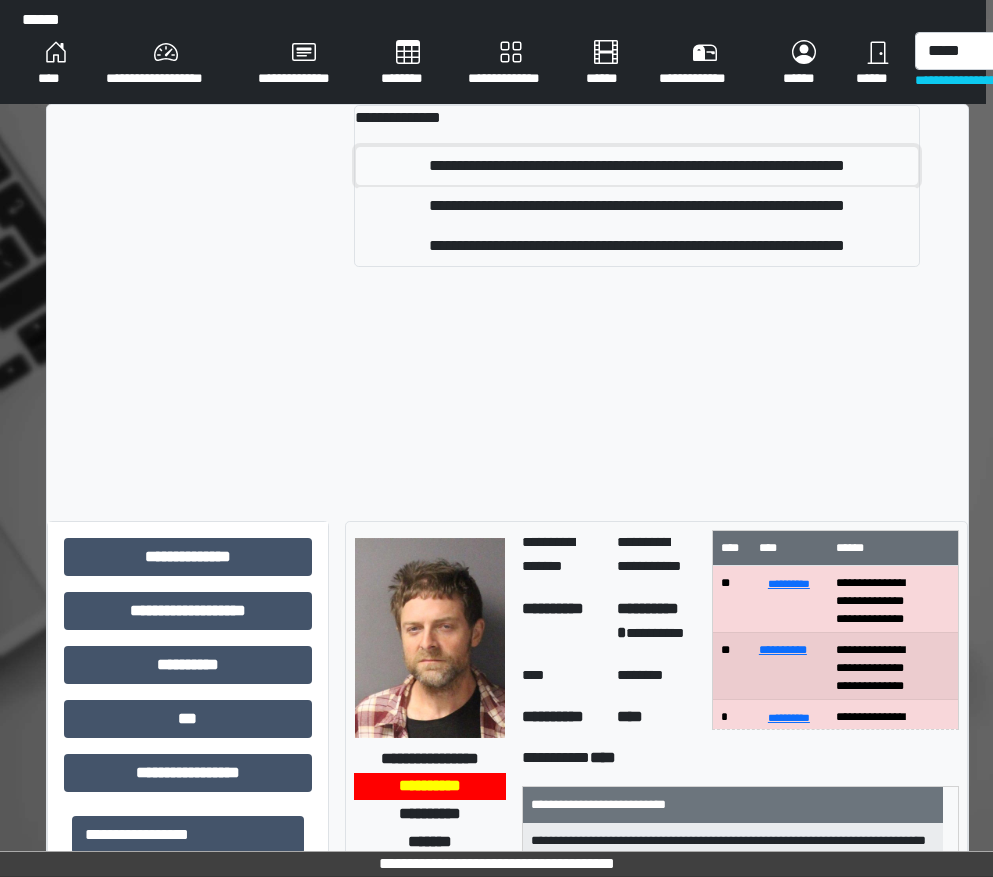 click on "**********" at bounding box center [637, 166] 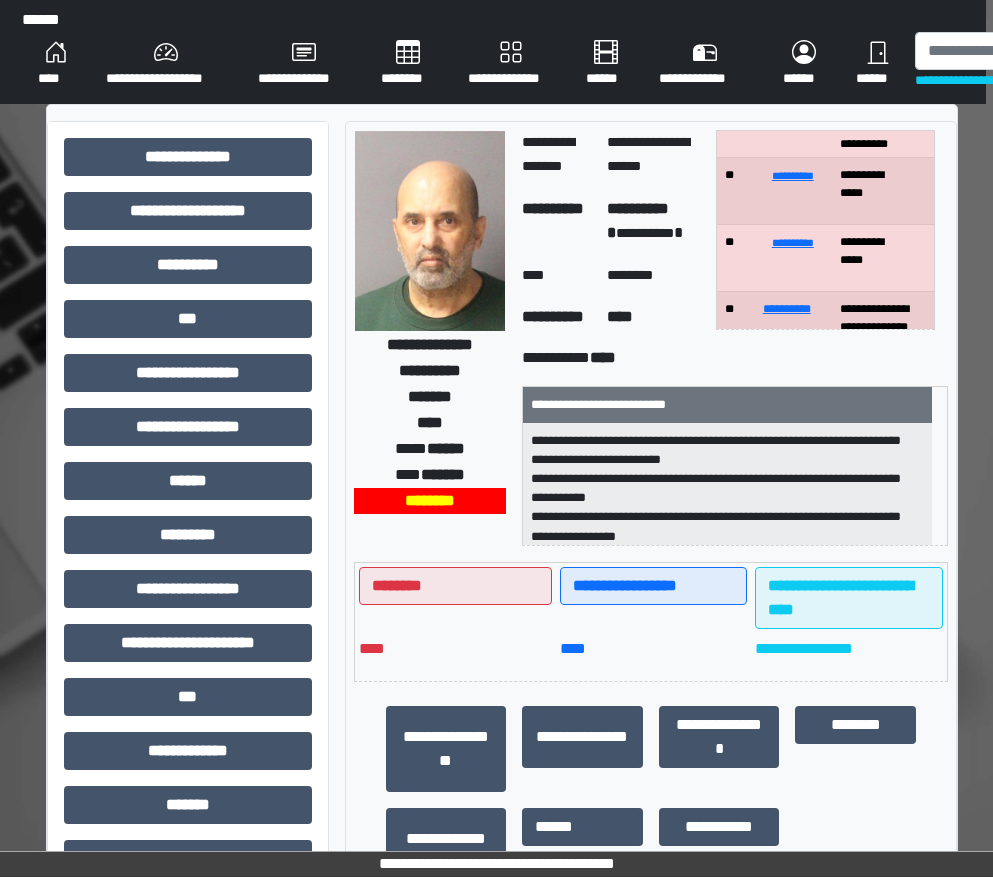 scroll, scrollTop: 200, scrollLeft: 0, axis: vertical 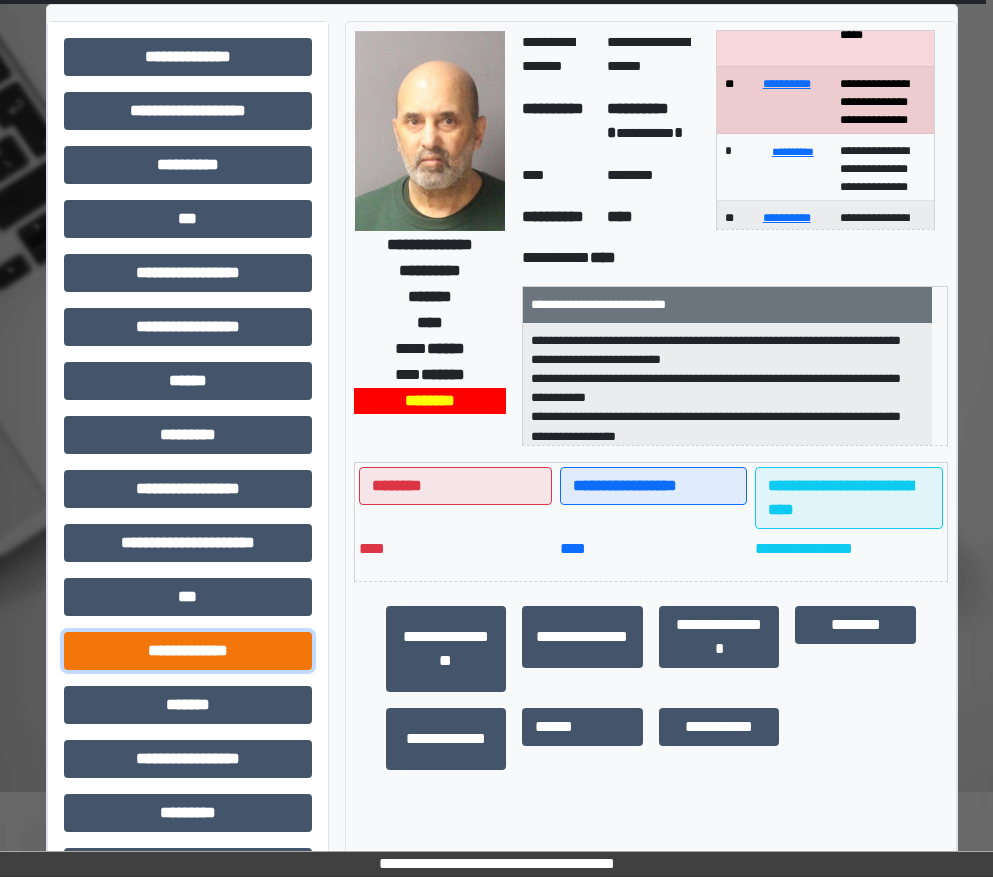 click on "**********" at bounding box center (188, 651) 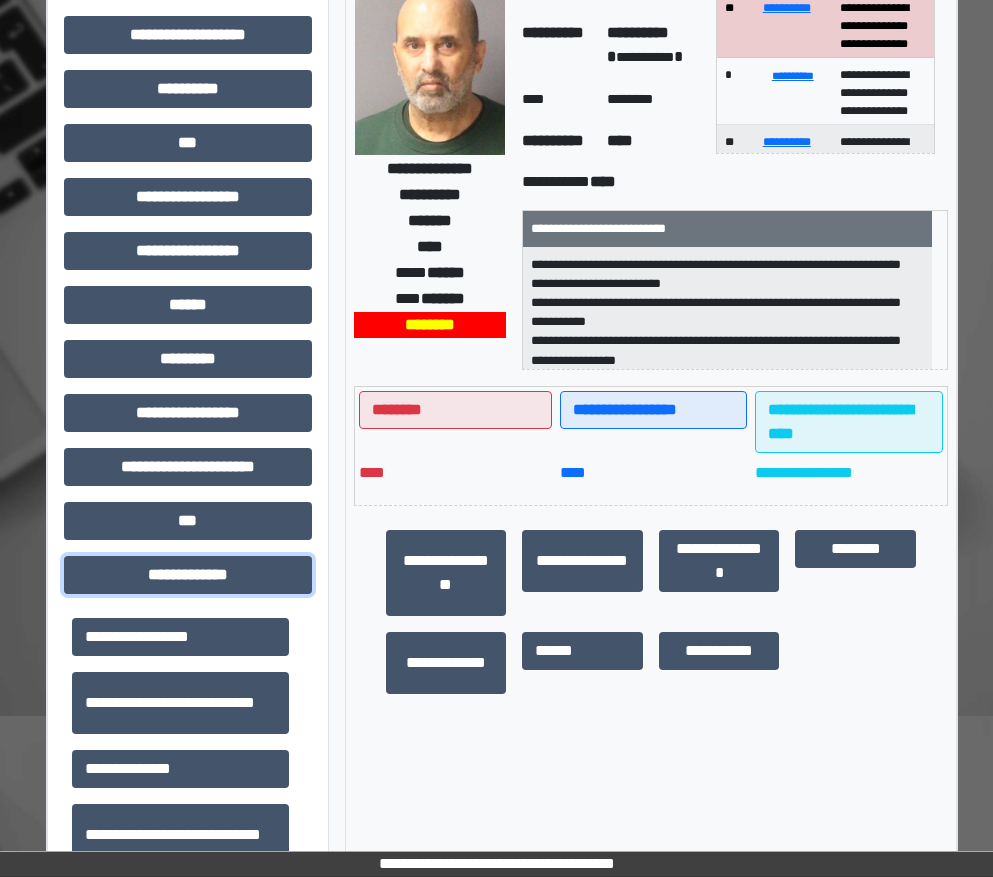 scroll, scrollTop: 300, scrollLeft: 7, axis: both 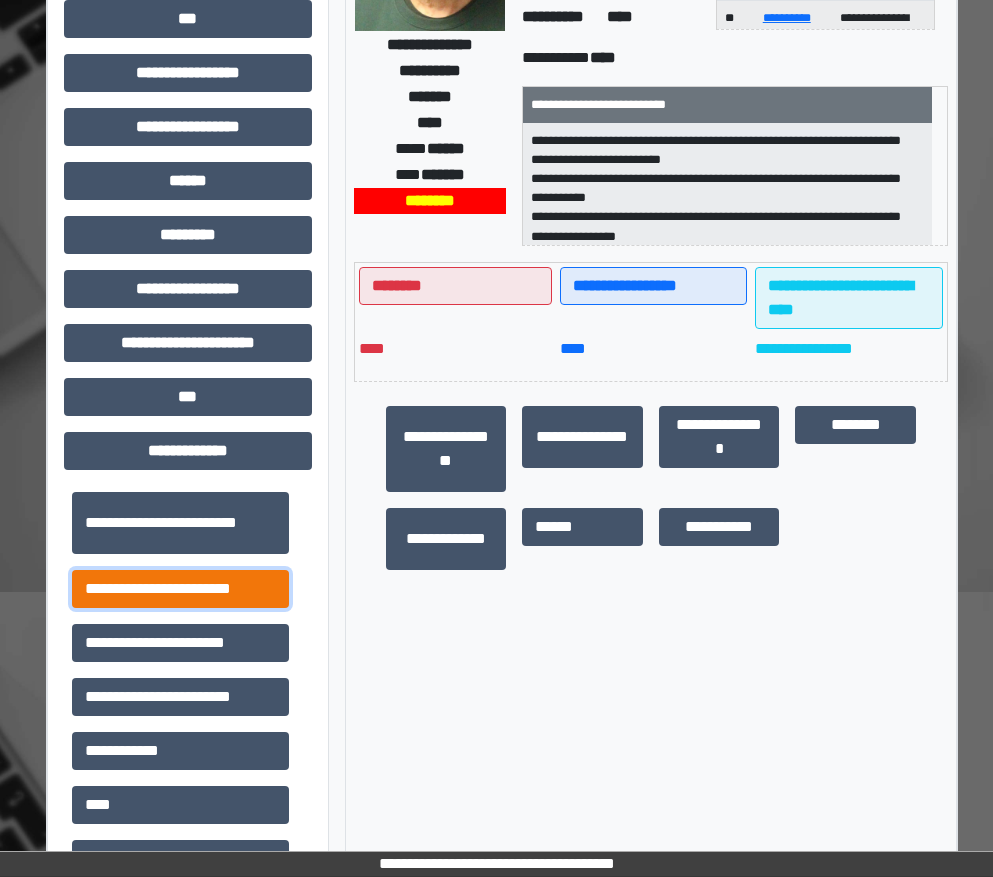 click on "**********" at bounding box center (180, 589) 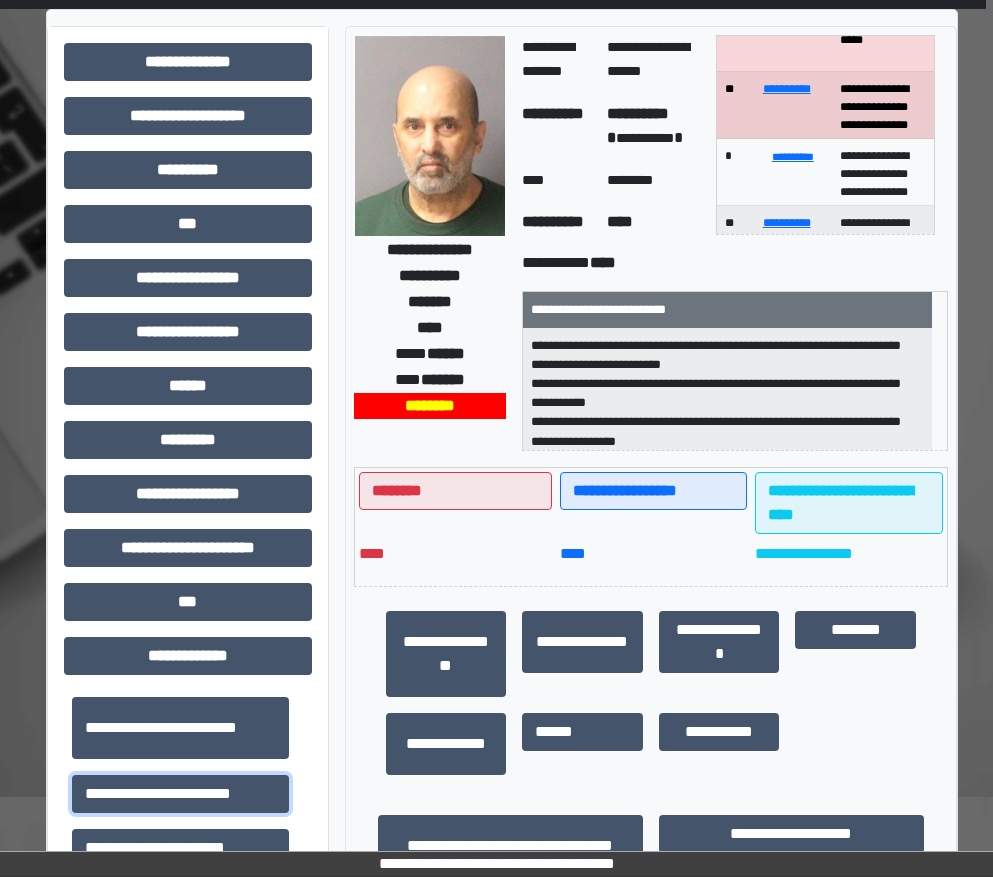 scroll, scrollTop: 0, scrollLeft: 7, axis: horizontal 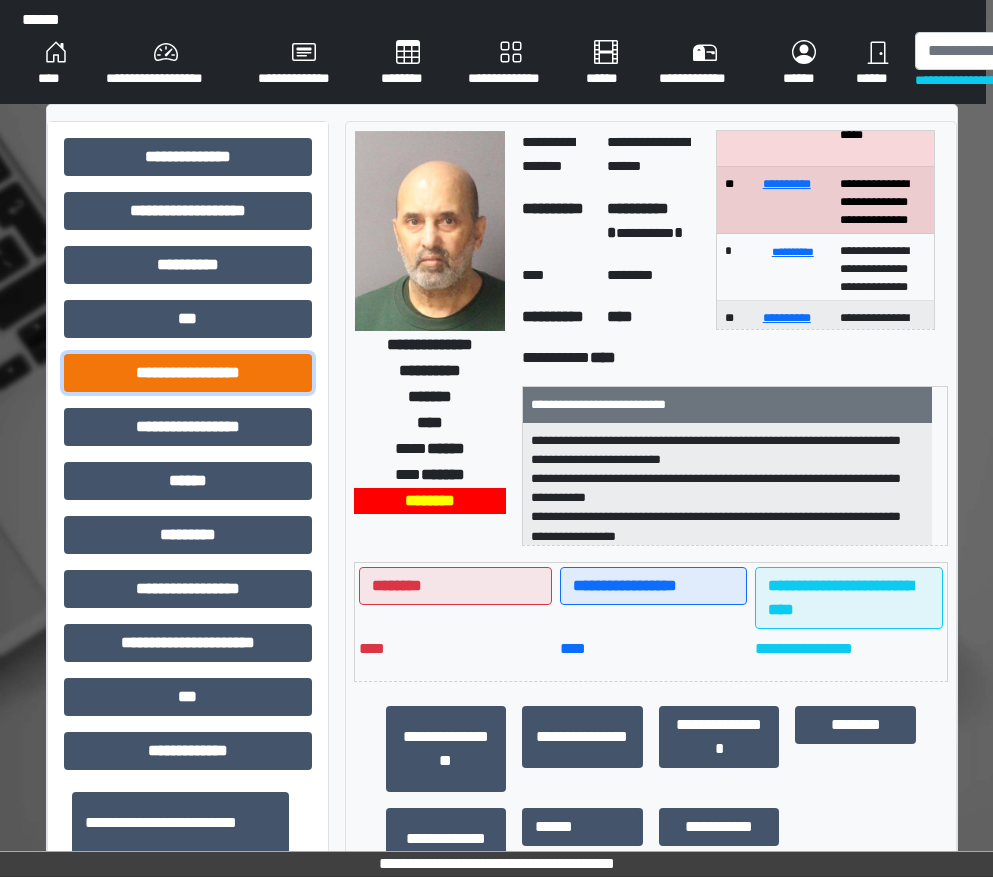 click on "**********" at bounding box center [188, 373] 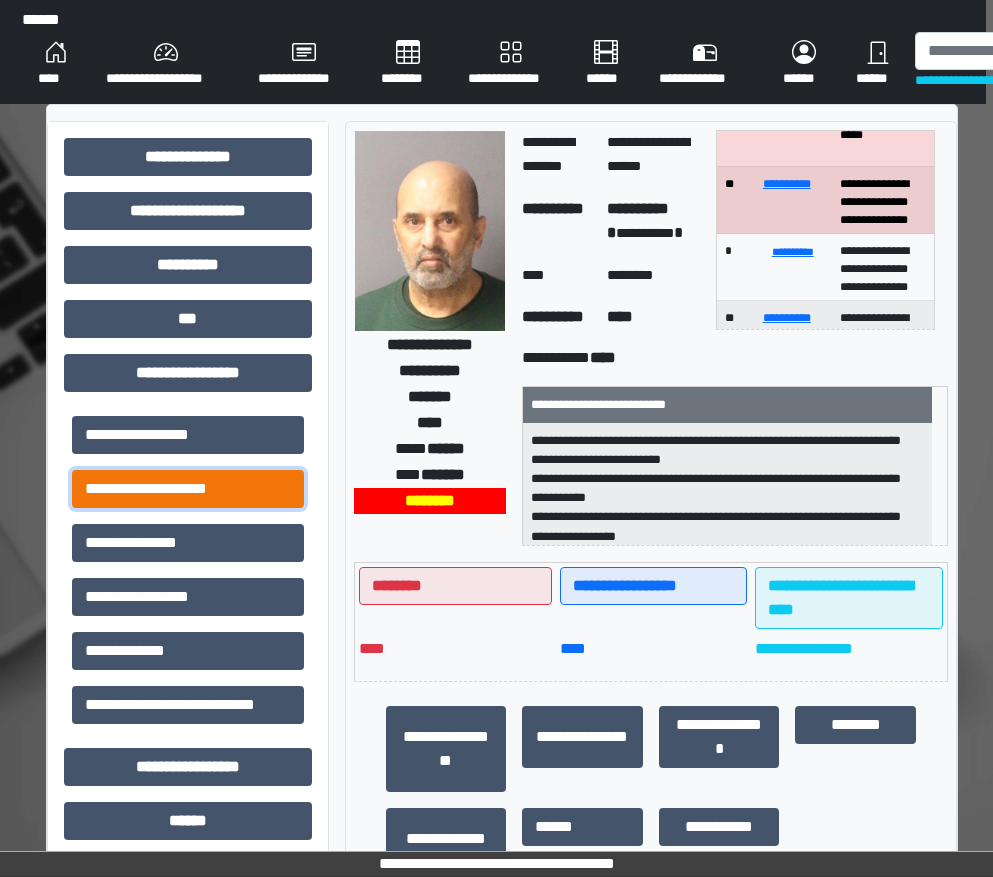 click on "**********" at bounding box center [188, 489] 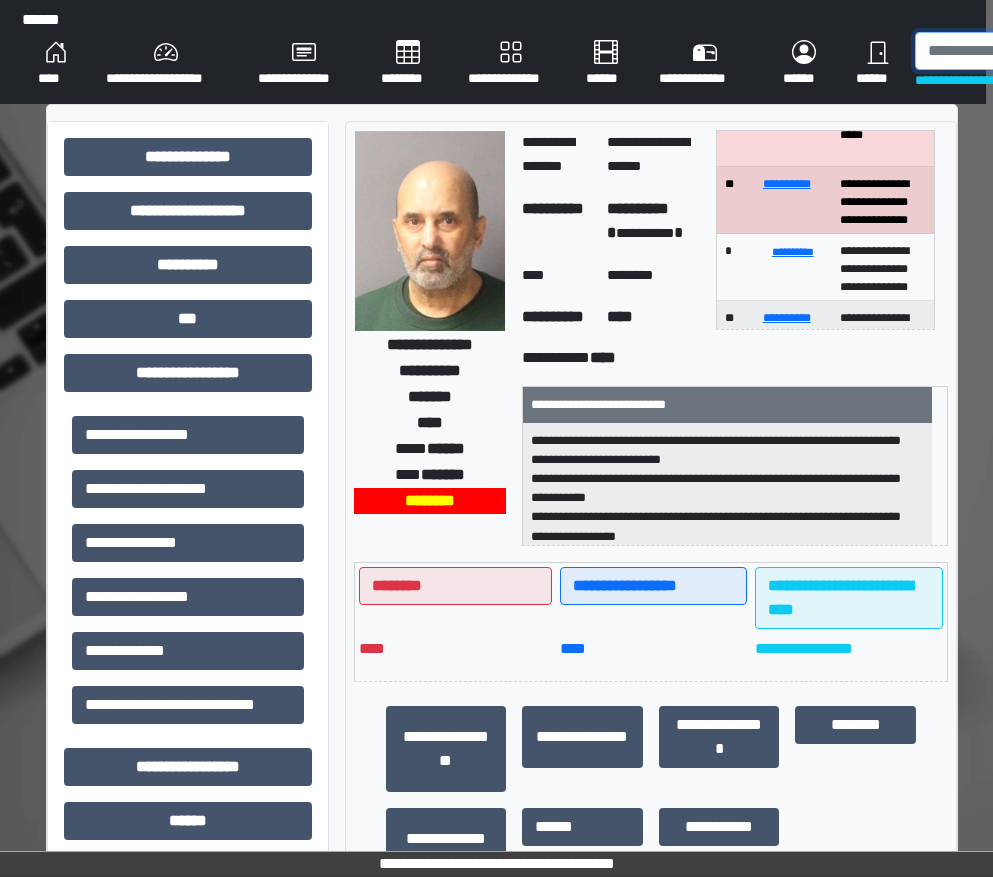 click at bounding box center (1018, 51) 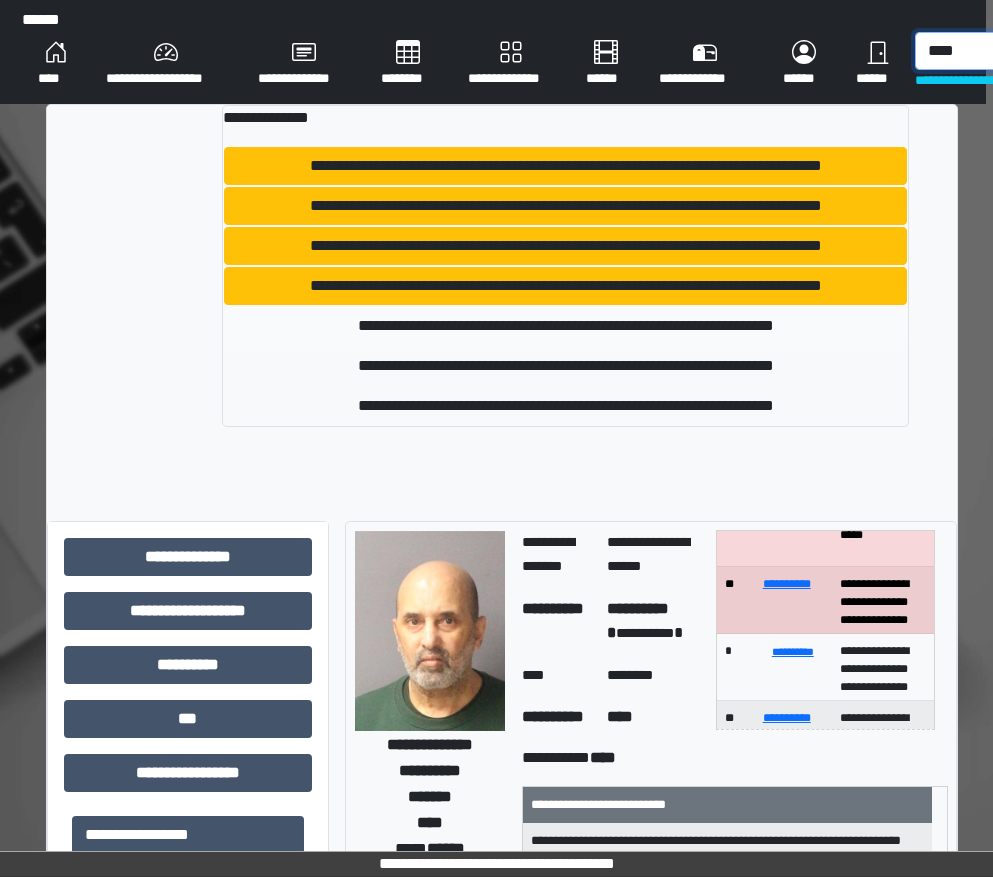 type on "****" 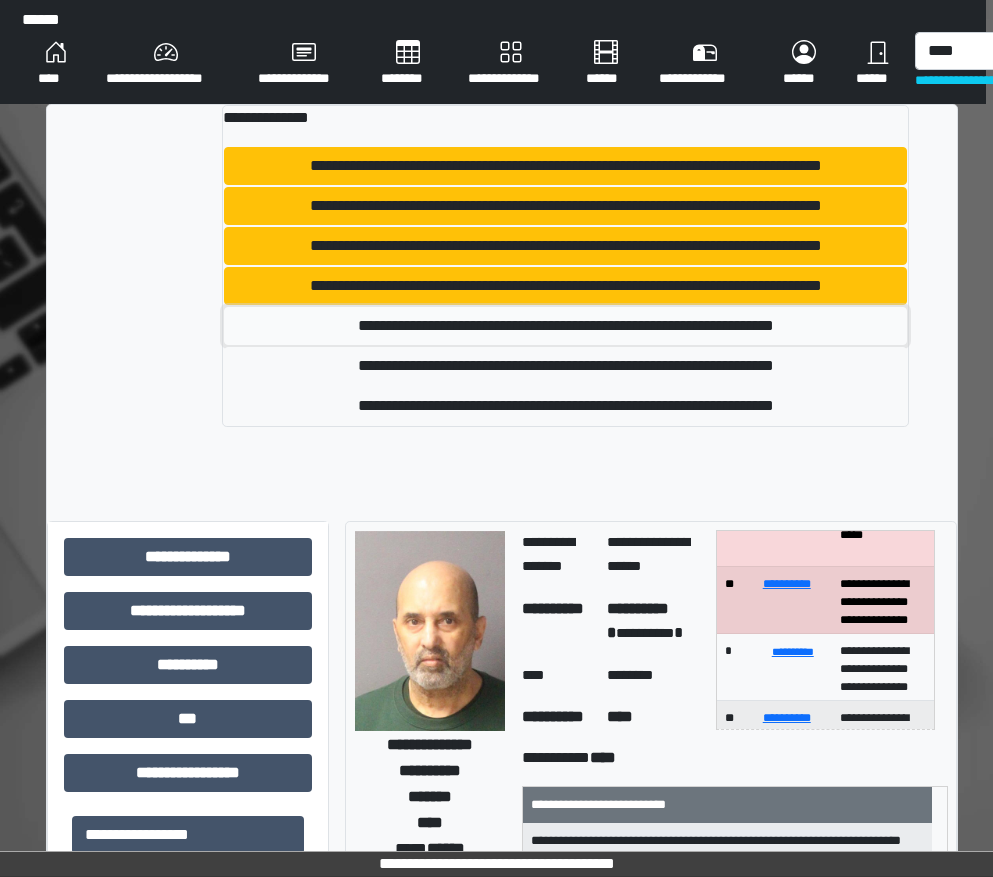 click on "**********" at bounding box center [565, 326] 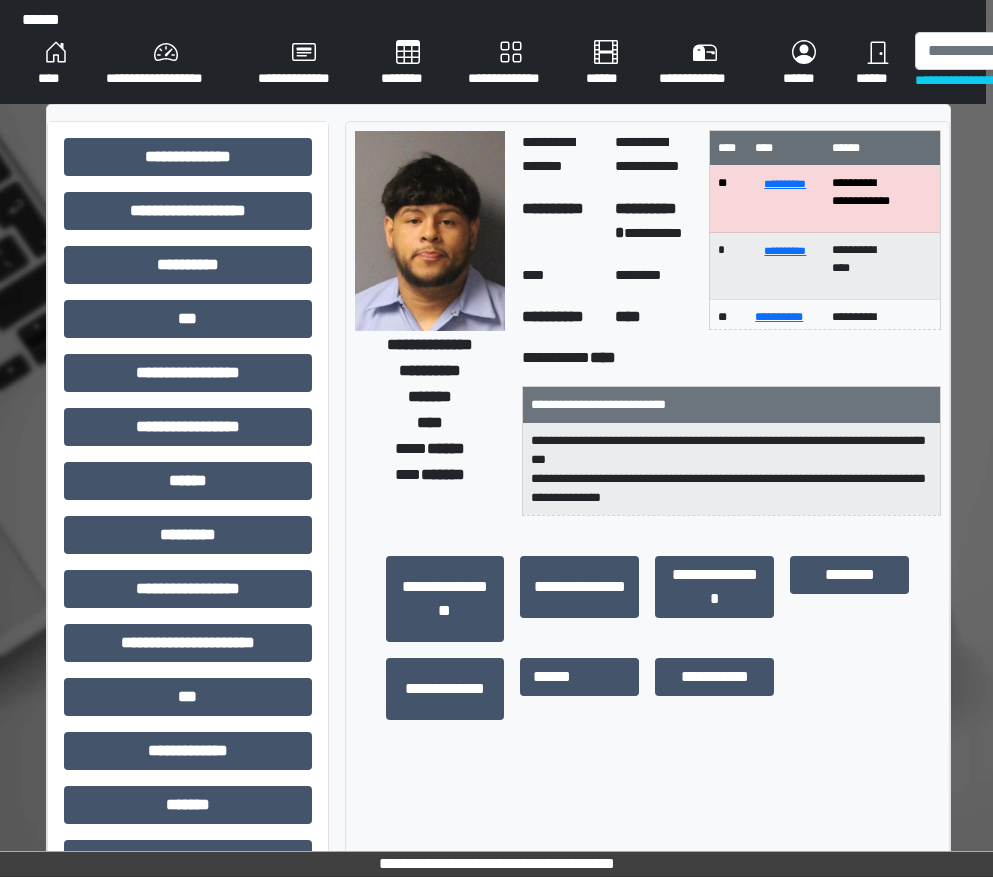 click on "**********" at bounding box center (188, 651) 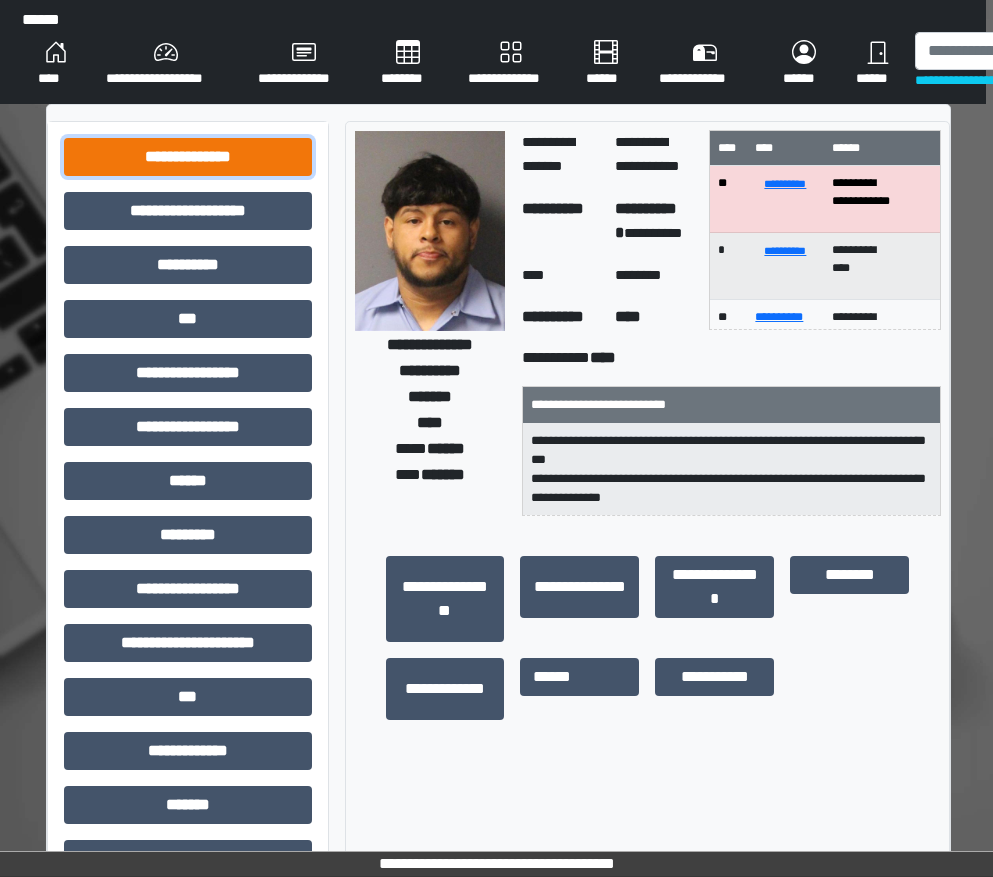 click on "**********" at bounding box center [188, 157] 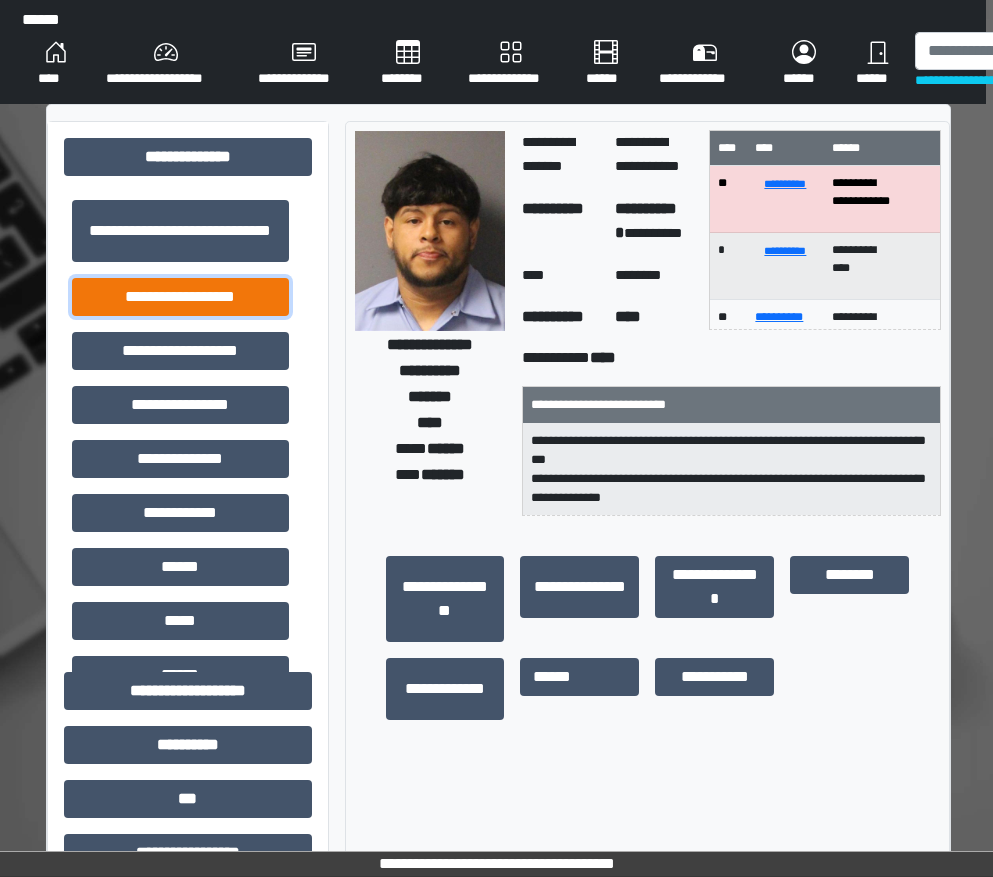 click on "**********" at bounding box center [180, 297] 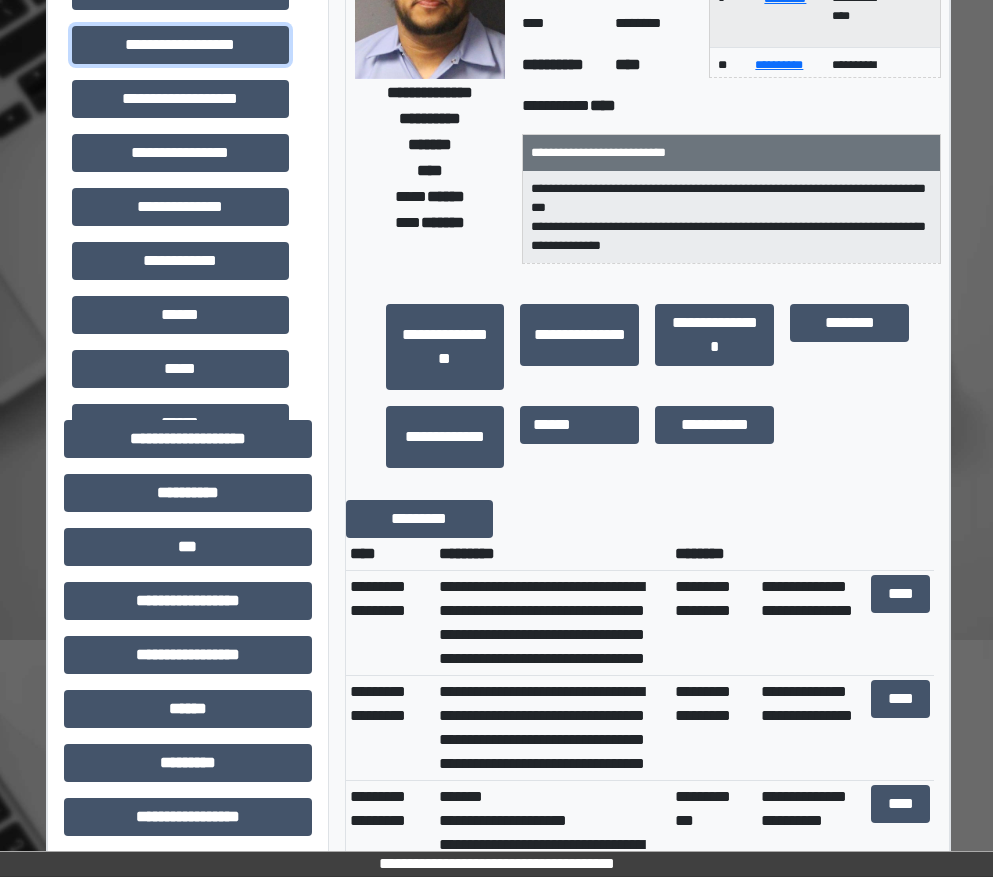 scroll, scrollTop: 300, scrollLeft: 7, axis: both 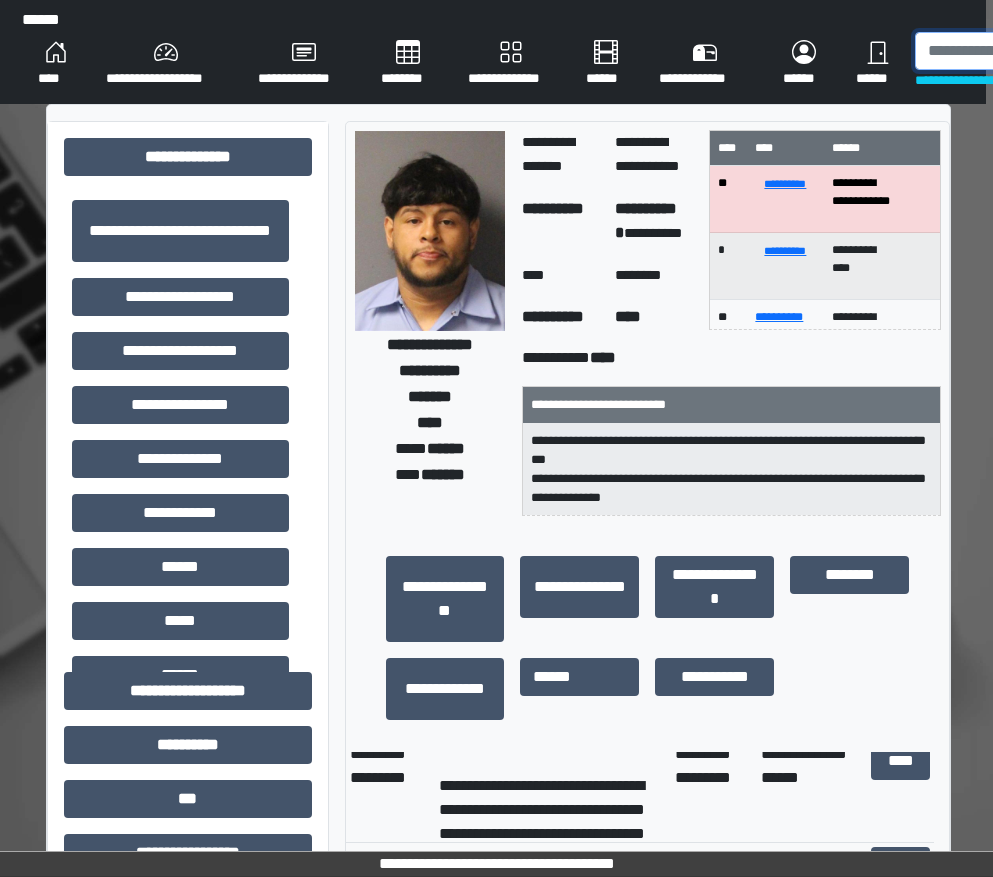 click at bounding box center (1018, 51) 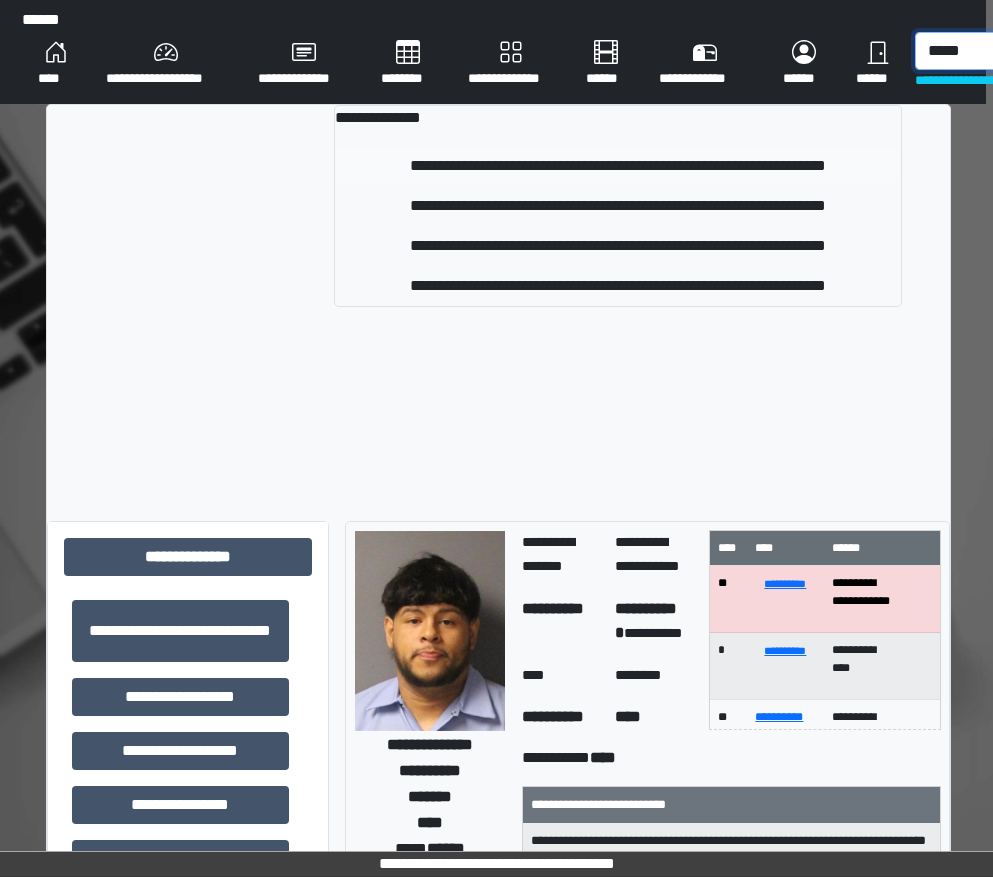 type on "*****" 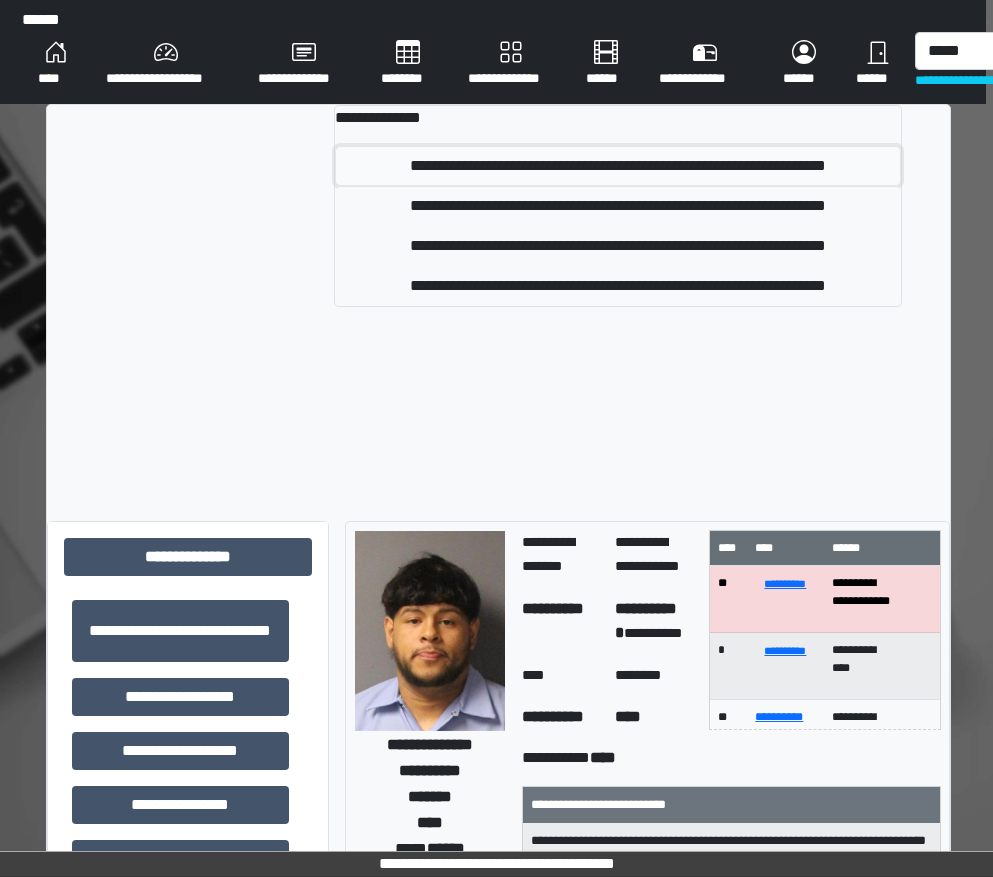 click on "**********" at bounding box center (618, 166) 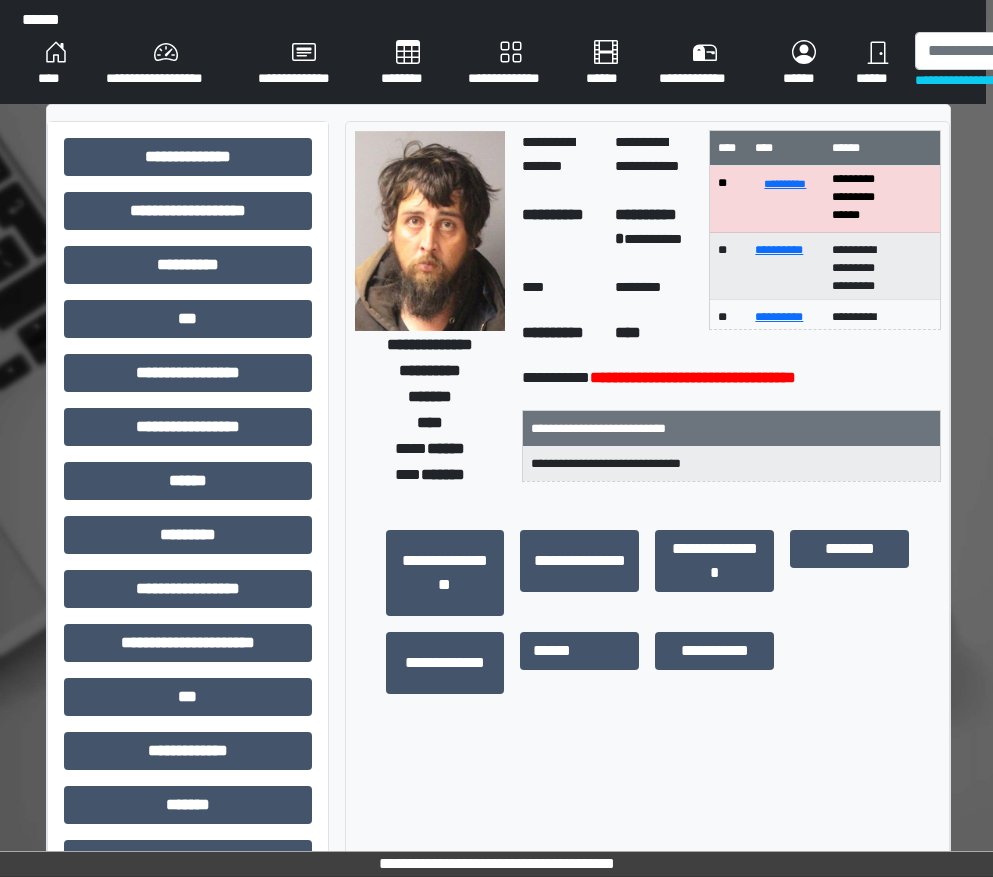 scroll, scrollTop: 127, scrollLeft: 0, axis: vertical 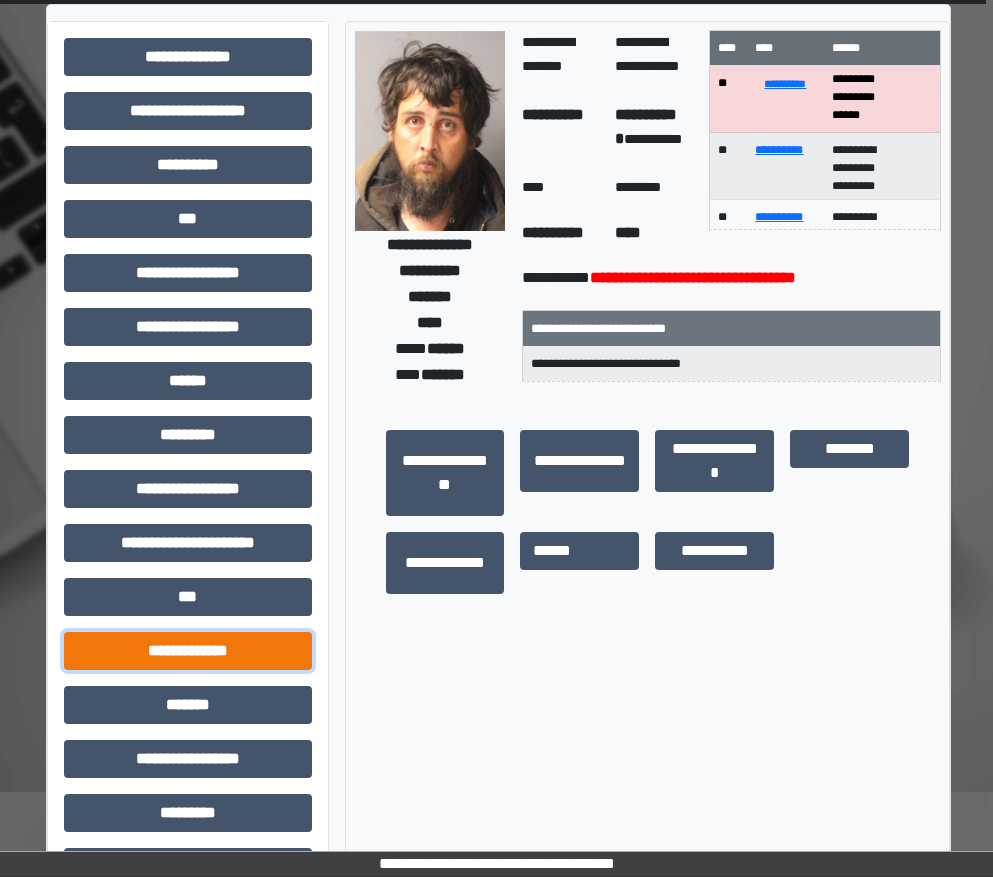 click on "**********" at bounding box center (188, 651) 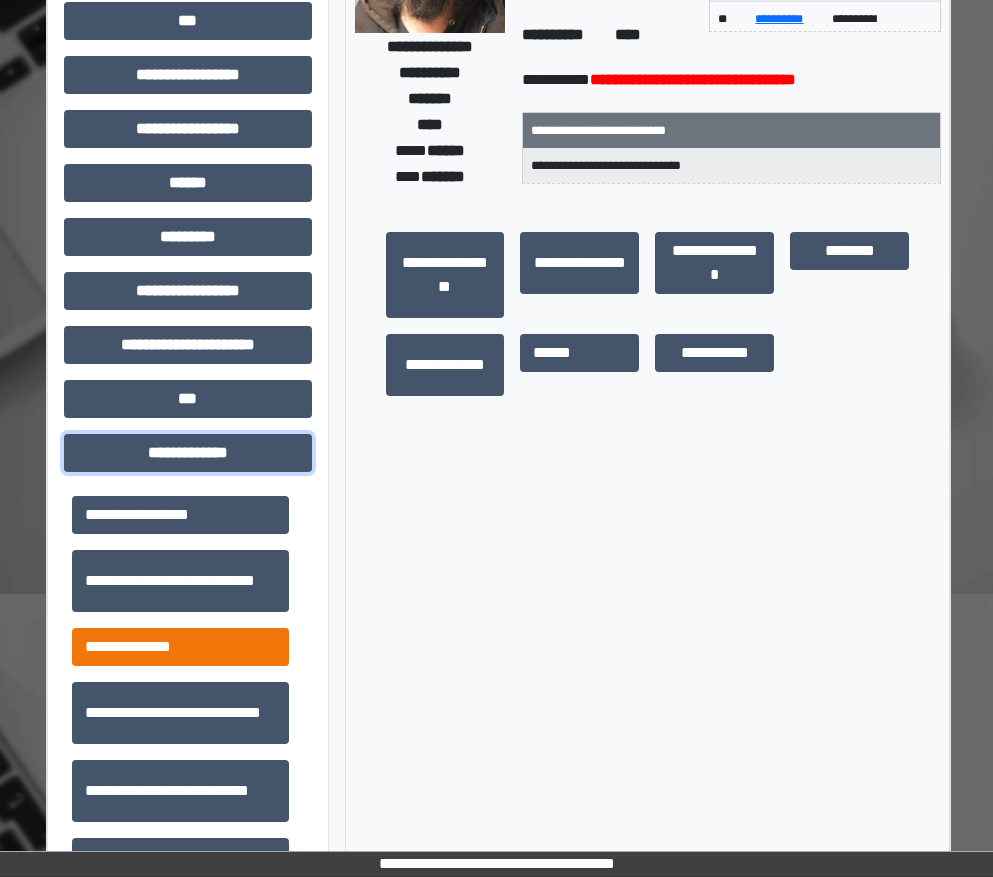scroll, scrollTop: 300, scrollLeft: 7, axis: both 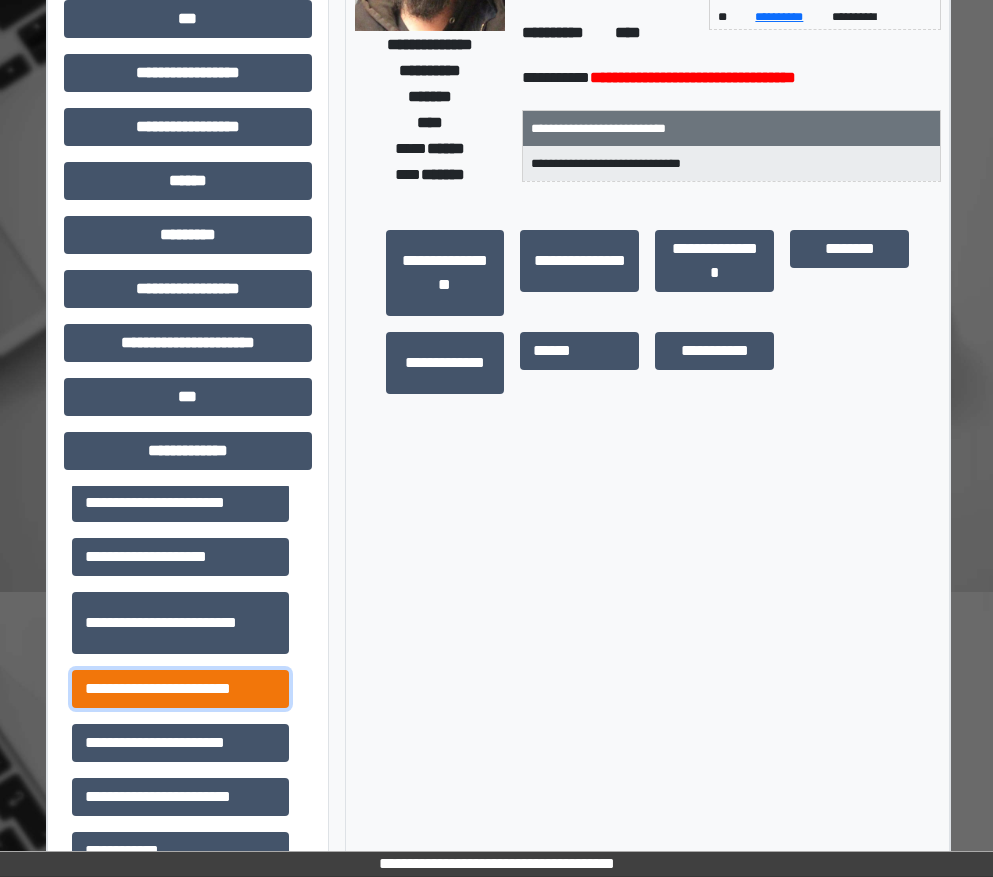 click on "**********" at bounding box center (180, 689) 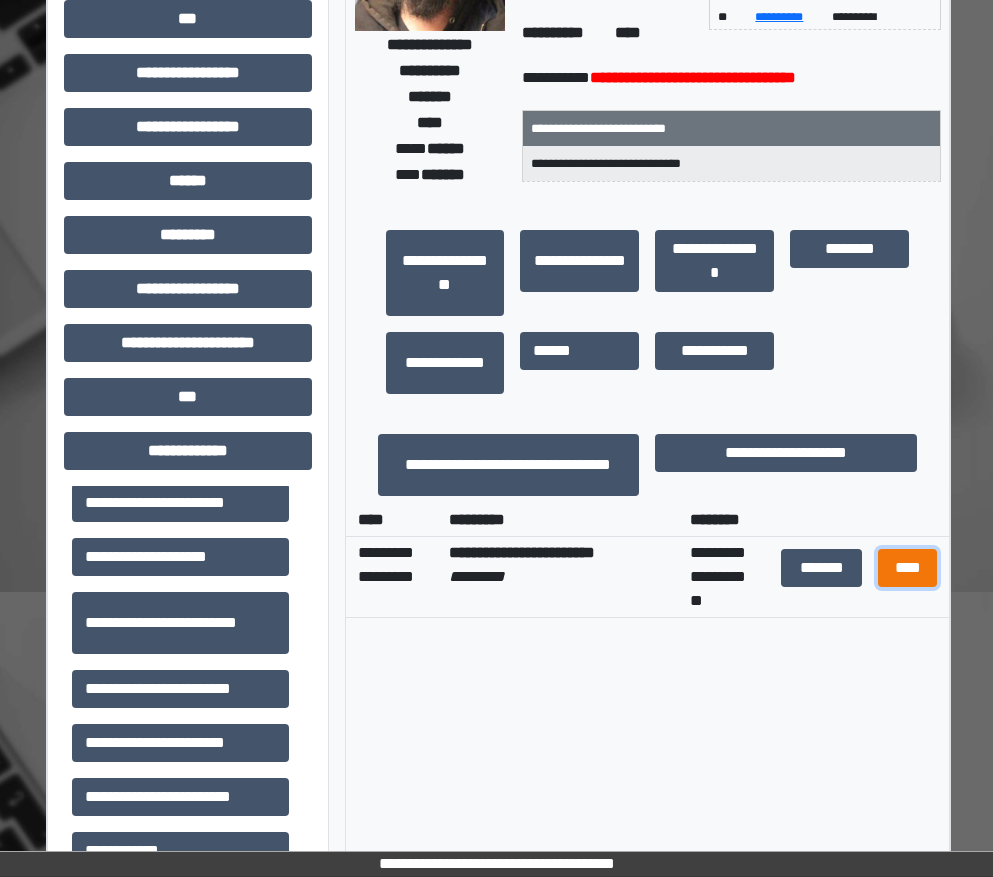 click on "****" at bounding box center [908, 568] 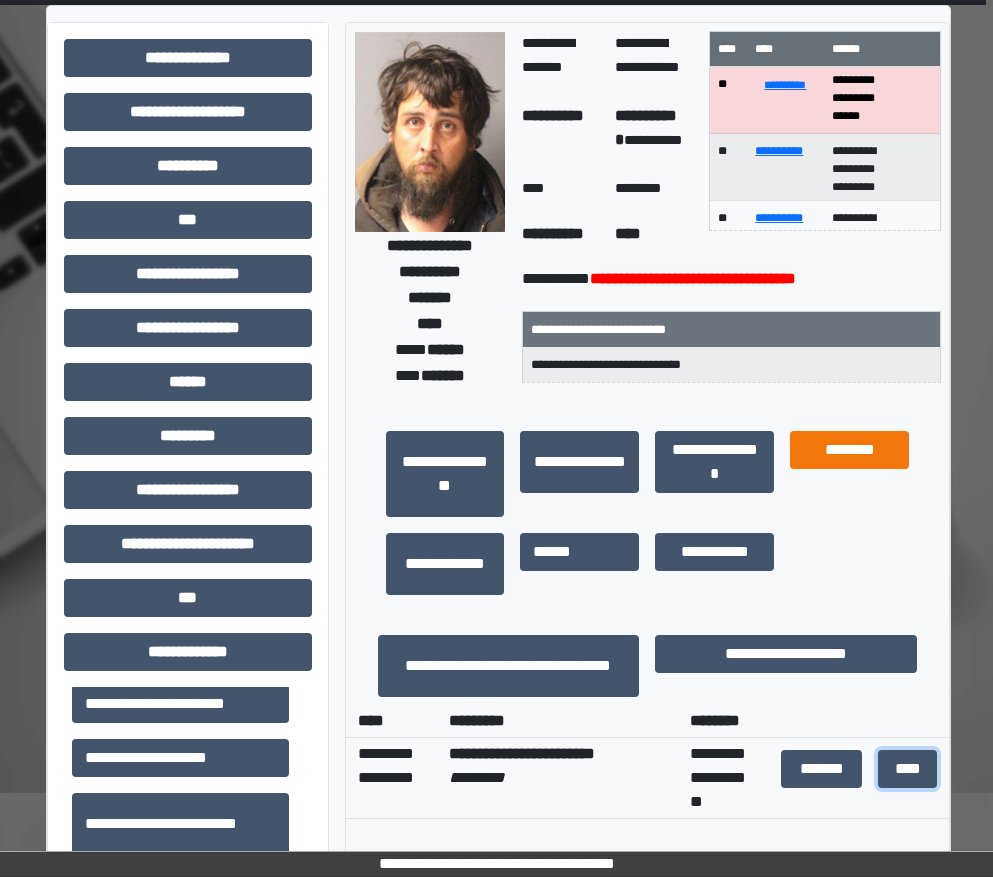 scroll, scrollTop: 0, scrollLeft: 7, axis: horizontal 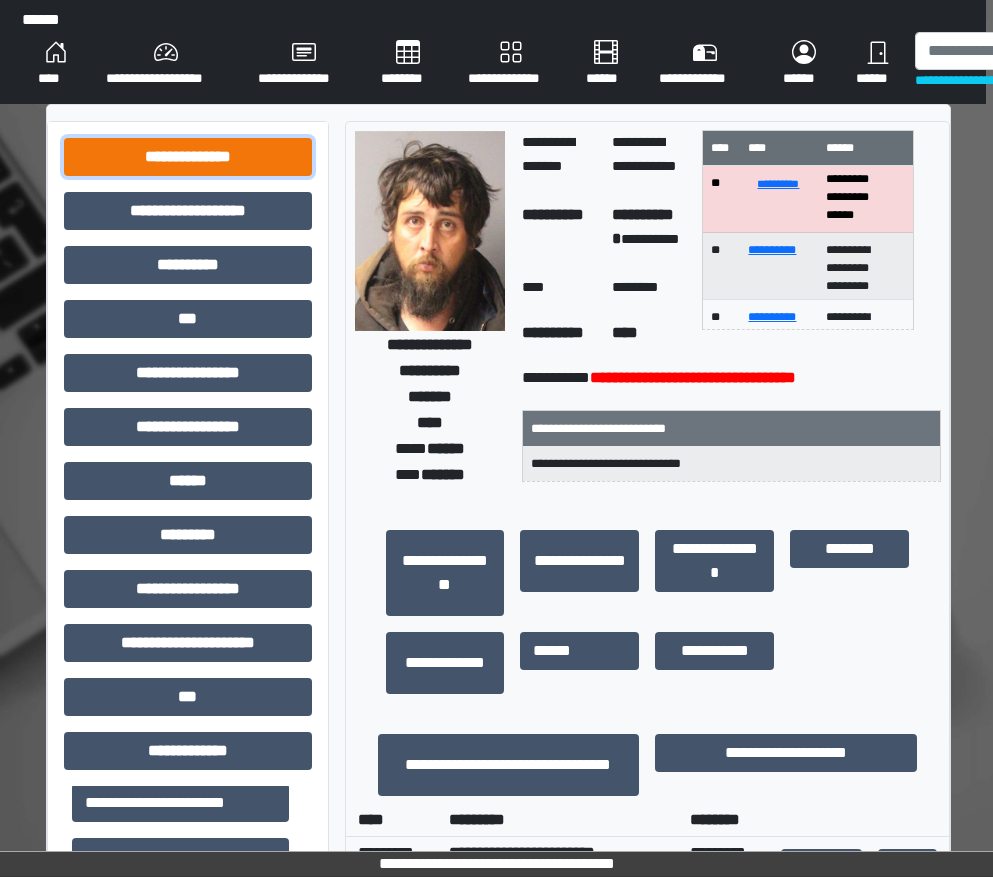 click on "**********" at bounding box center [188, 157] 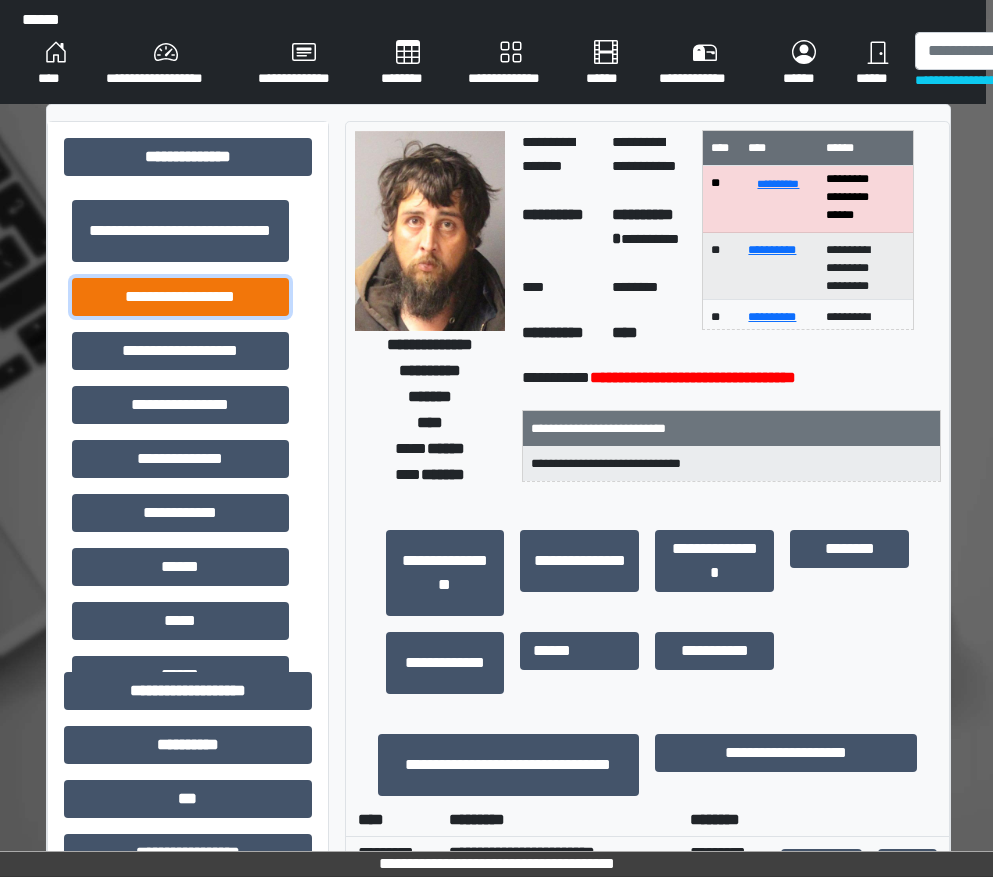click on "**********" at bounding box center [180, 297] 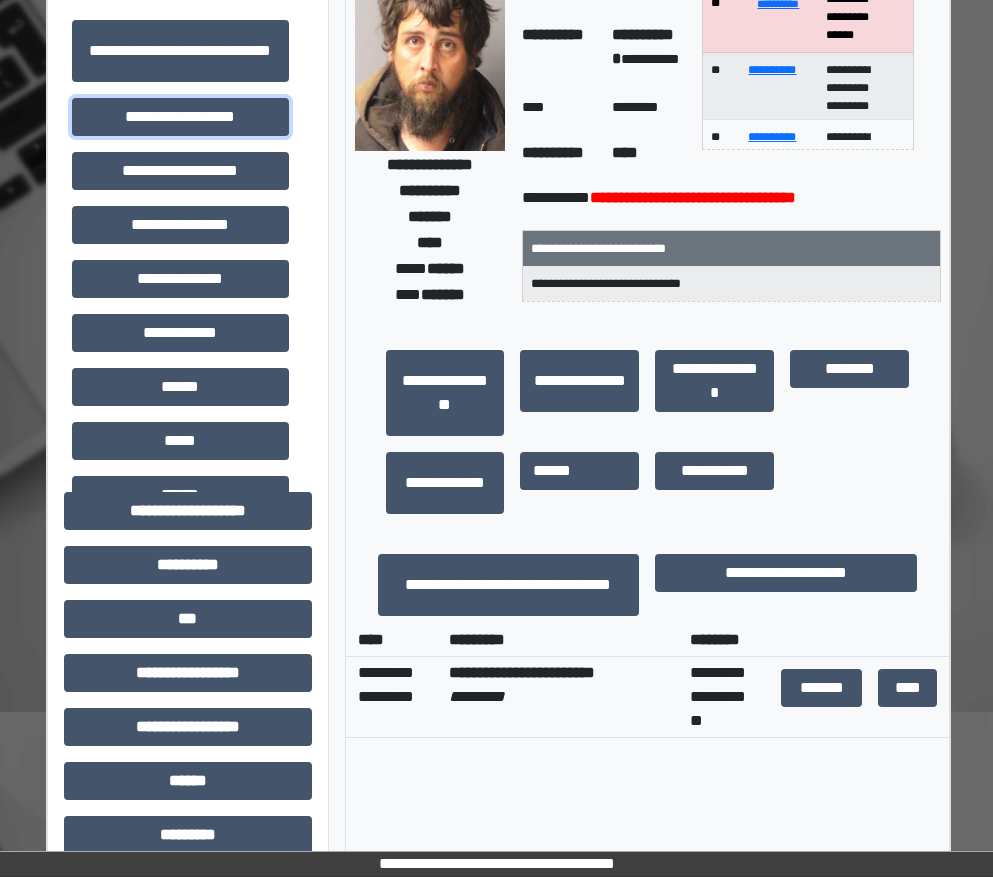 scroll, scrollTop: 600, scrollLeft: 7, axis: both 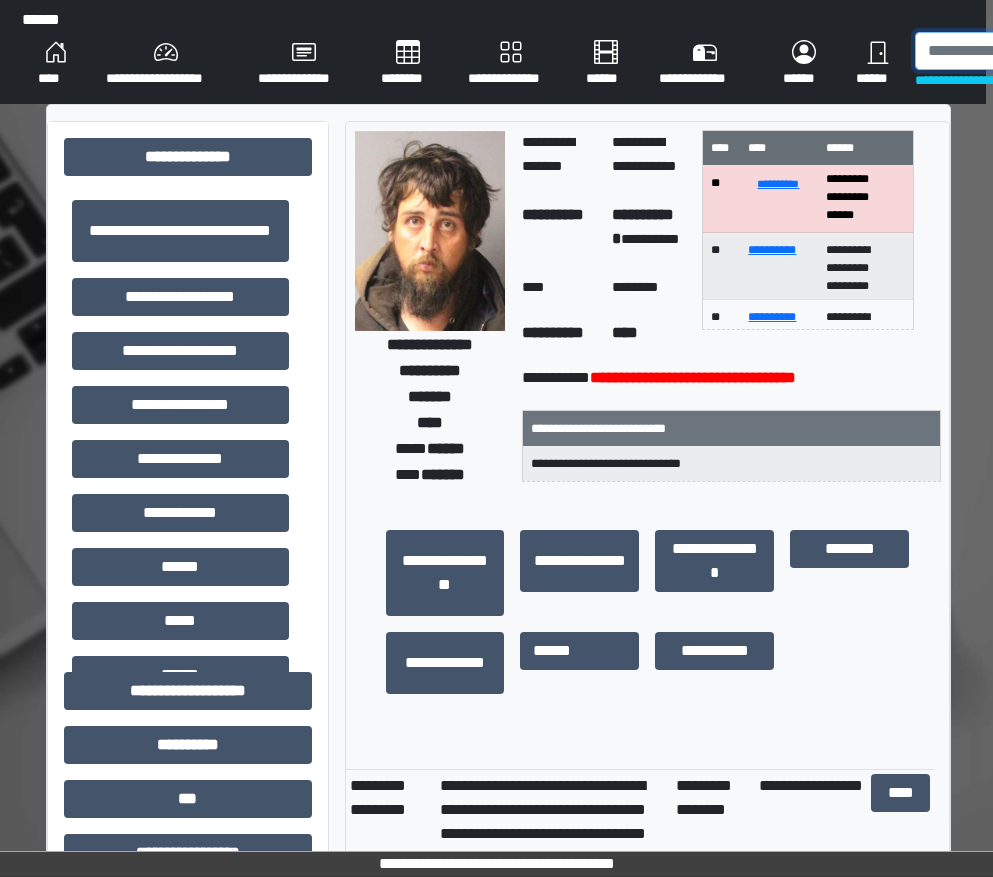 click at bounding box center [1018, 51] 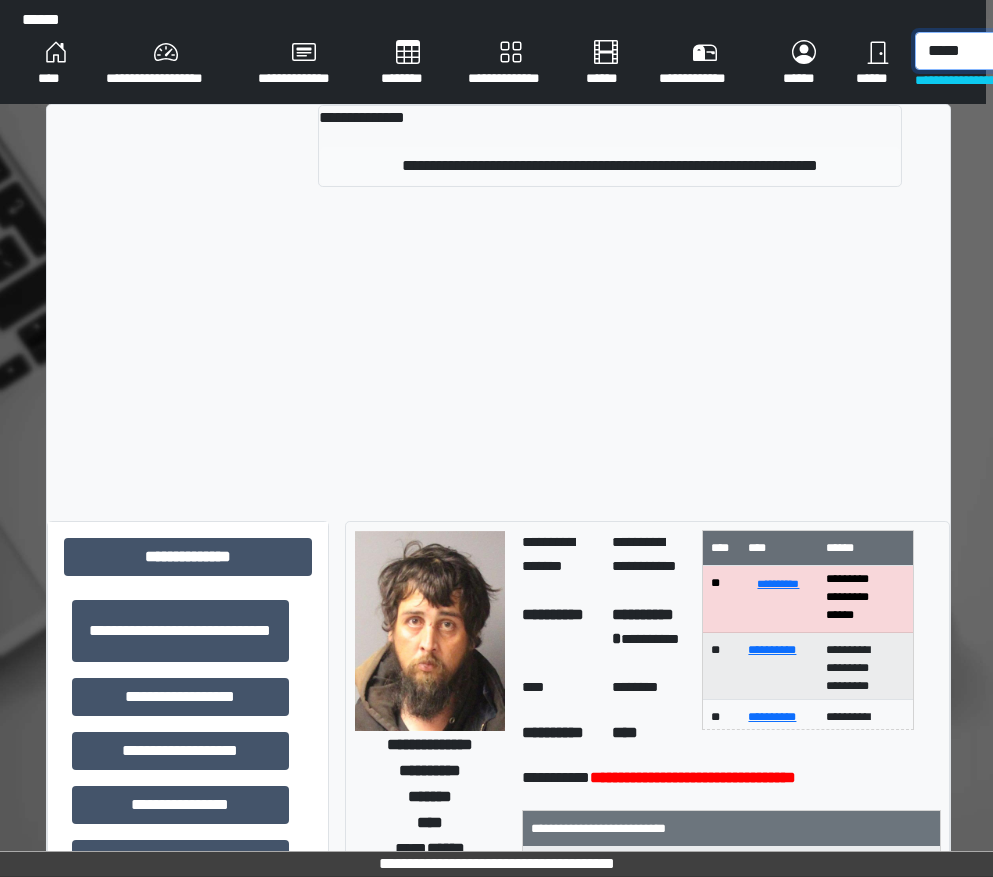 type on "*****" 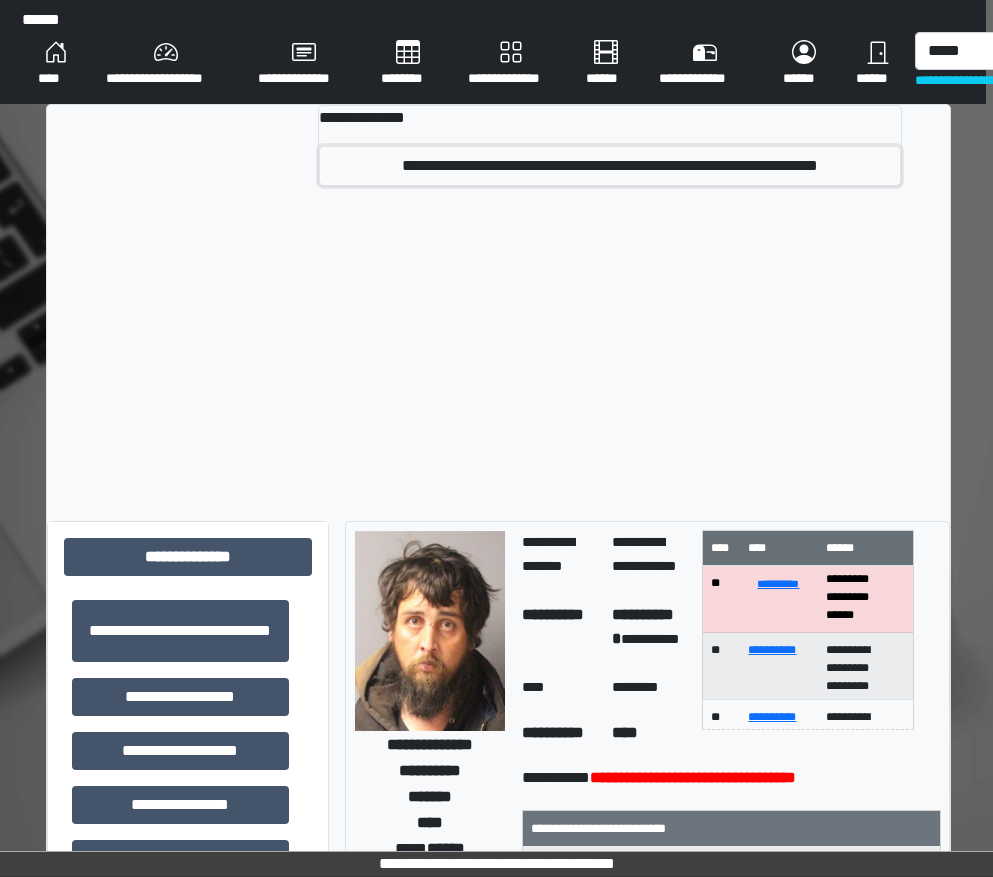 click on "**********" at bounding box center (610, 166) 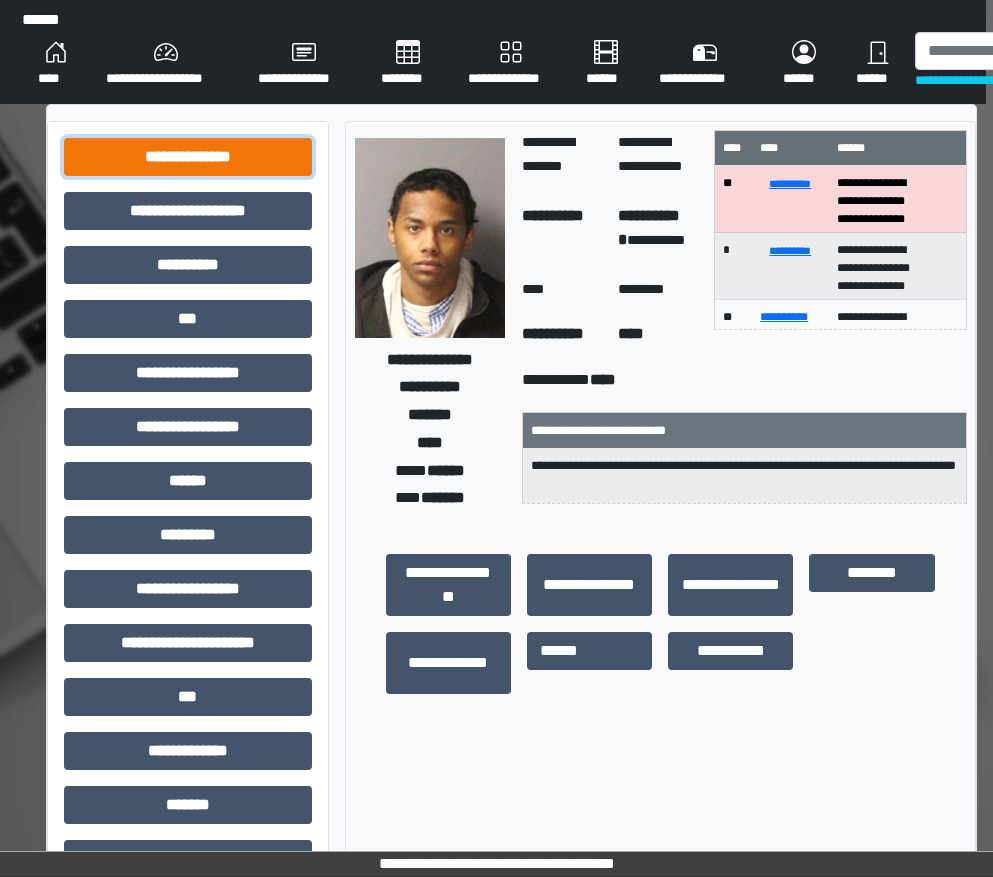 click on "**********" at bounding box center (188, 157) 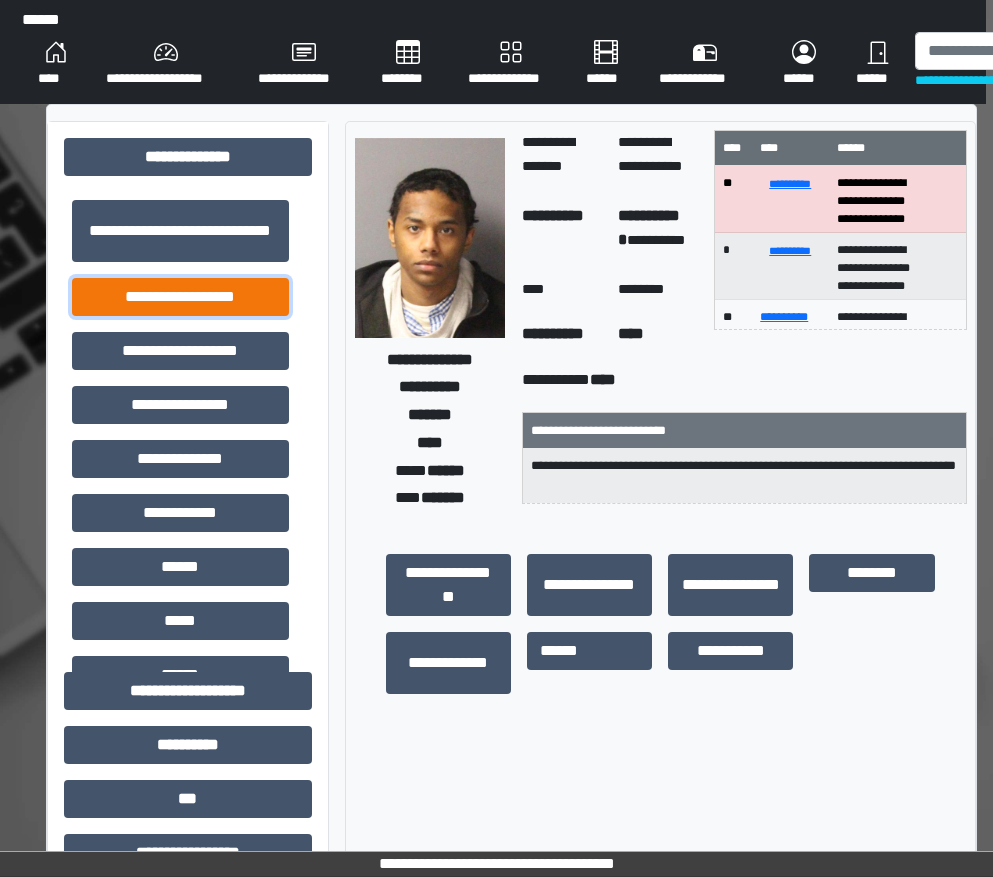 click on "**********" at bounding box center [180, 297] 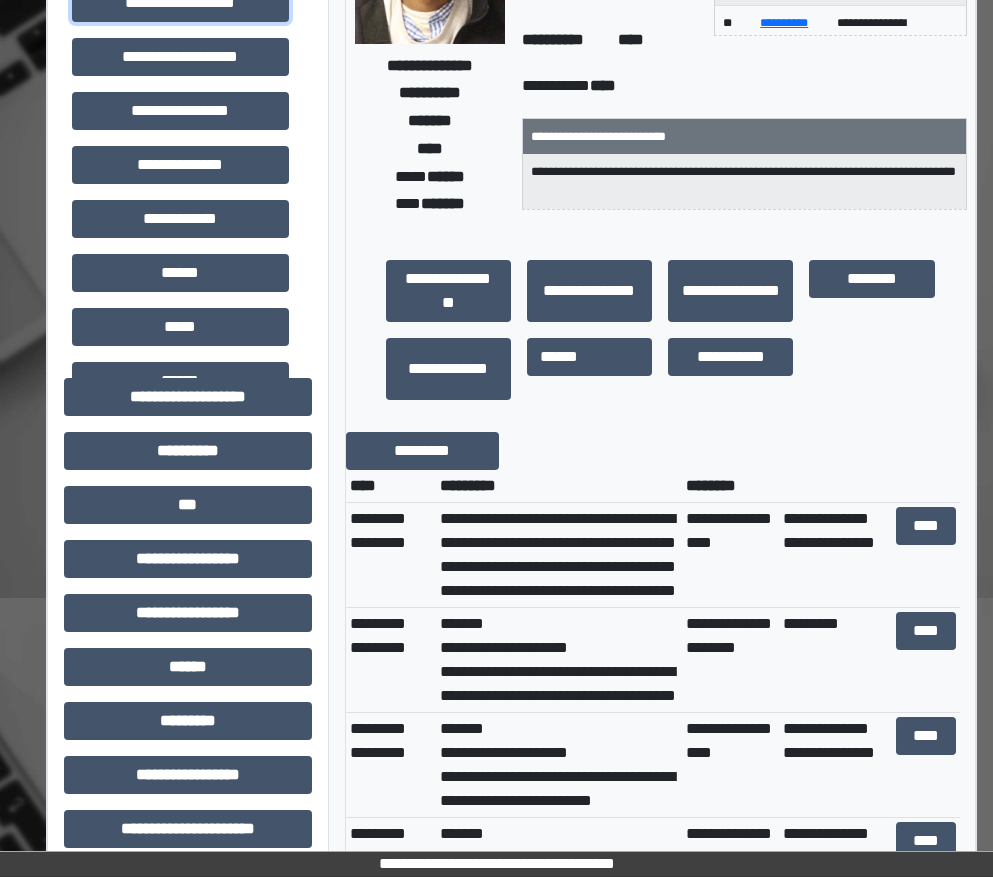 scroll, scrollTop: 400, scrollLeft: 7, axis: both 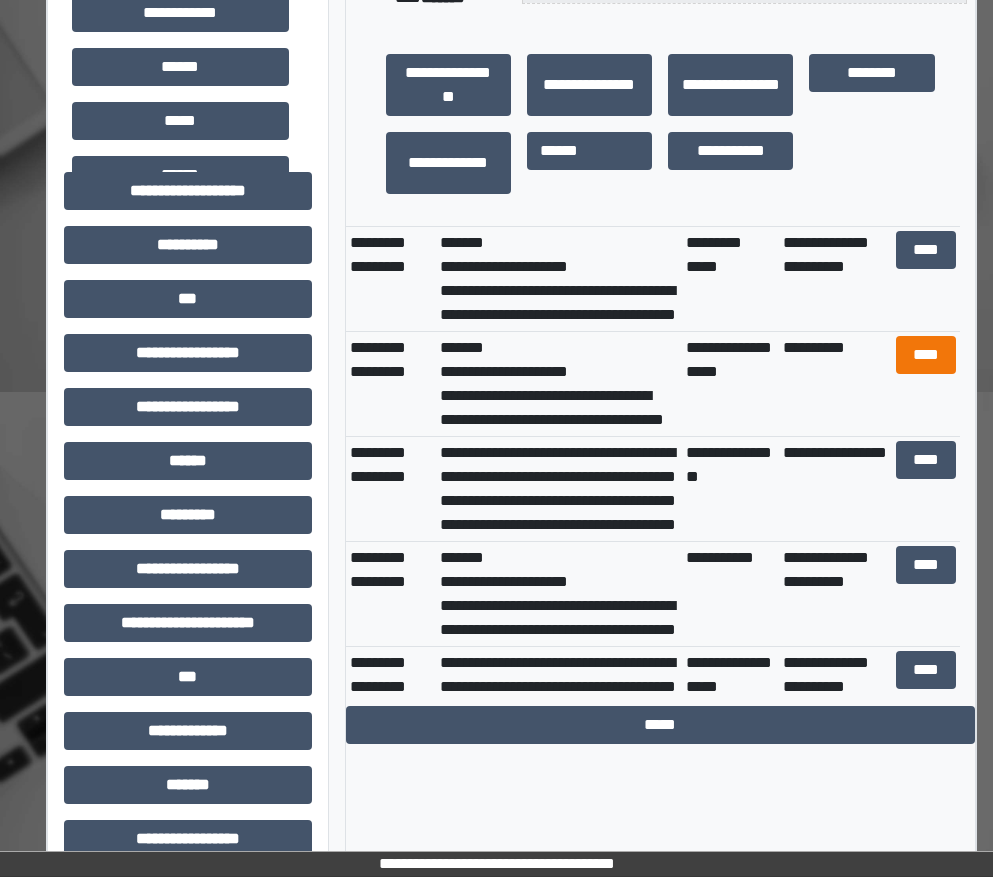 click on "****" at bounding box center [926, 384] 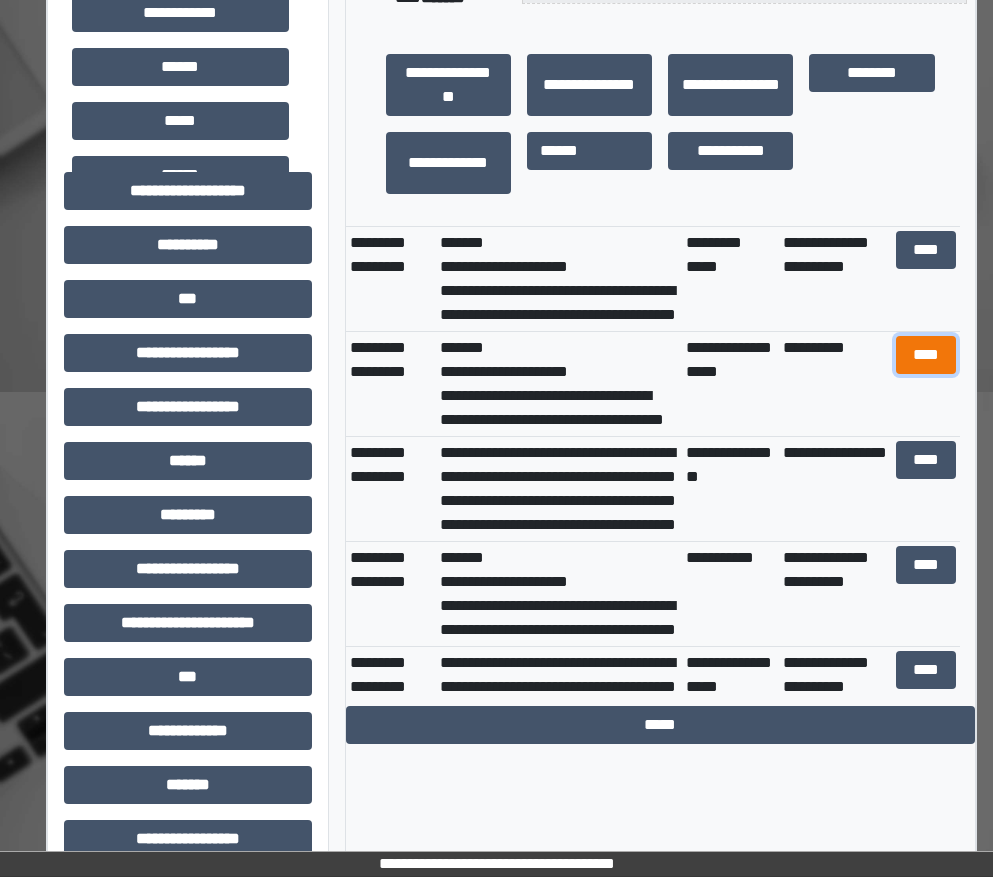 click on "****" at bounding box center [926, 355] 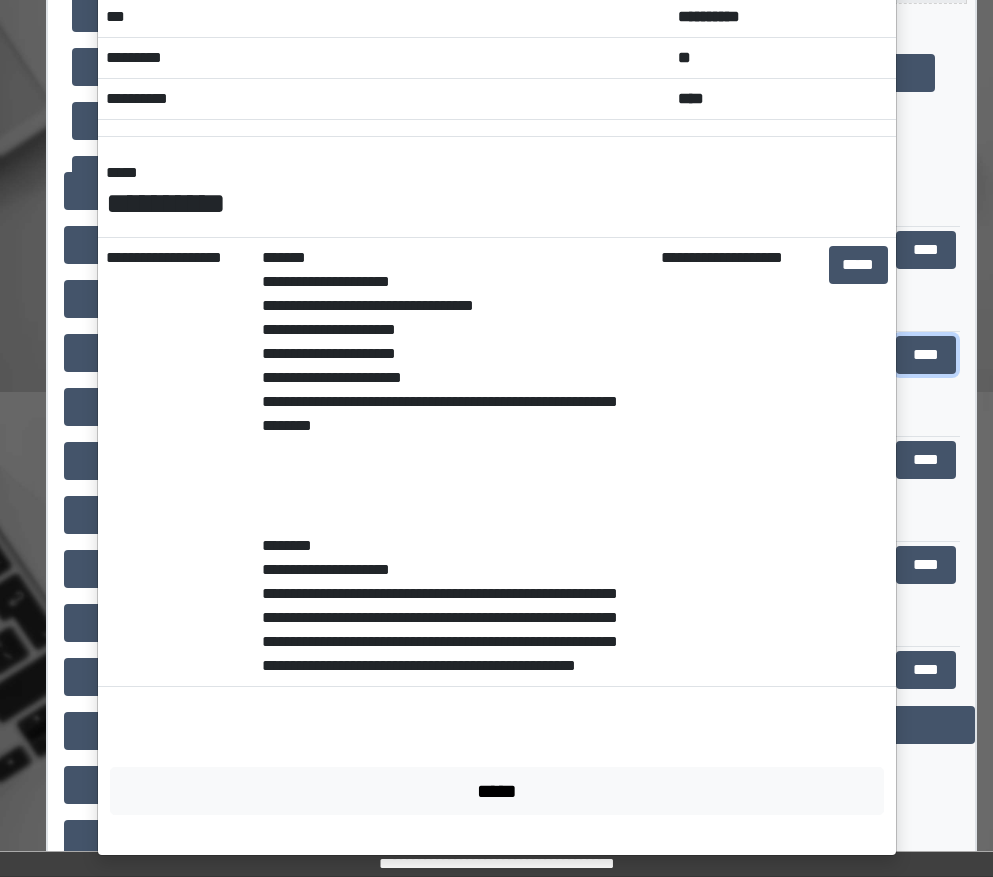 scroll, scrollTop: 147, scrollLeft: 0, axis: vertical 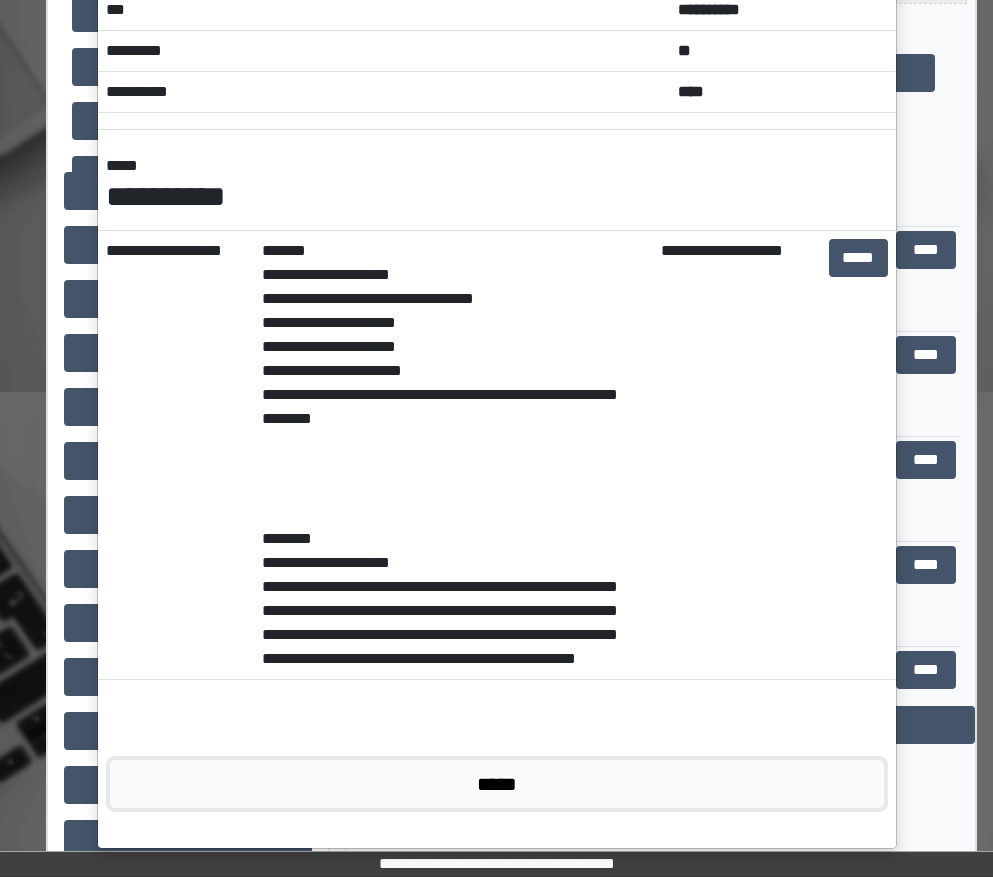 click on "*****" at bounding box center (497, 784) 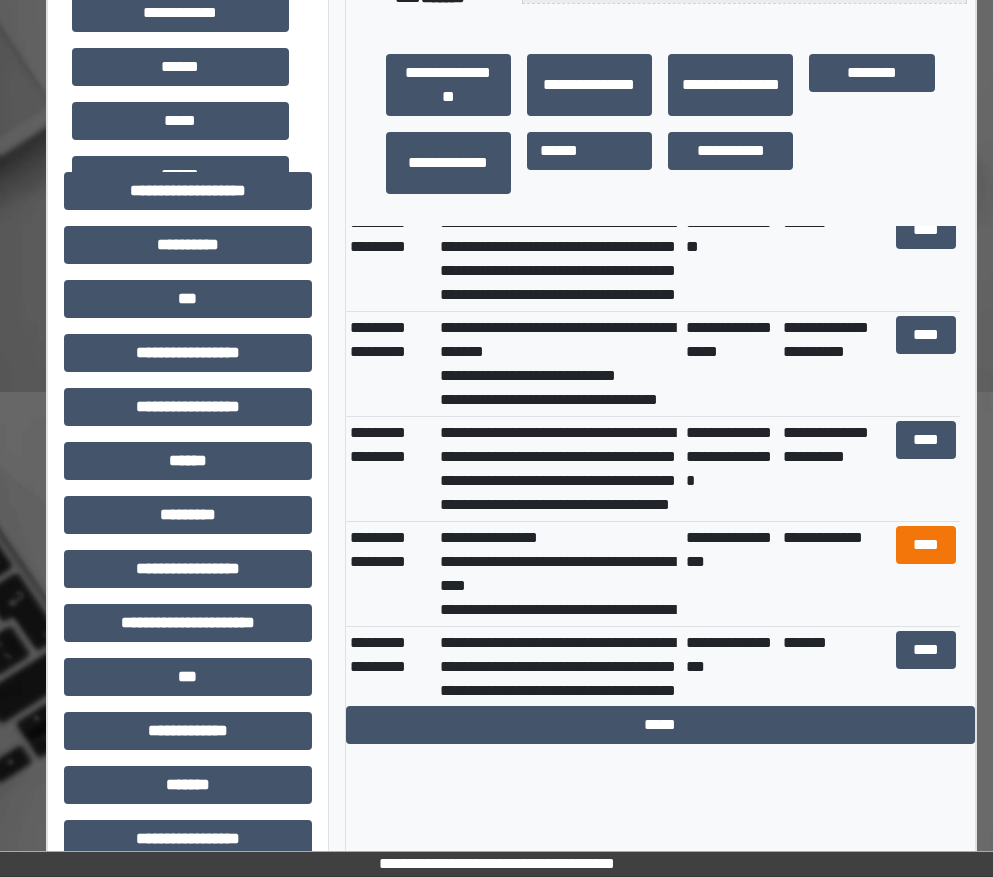 scroll, scrollTop: 1500, scrollLeft: 0, axis: vertical 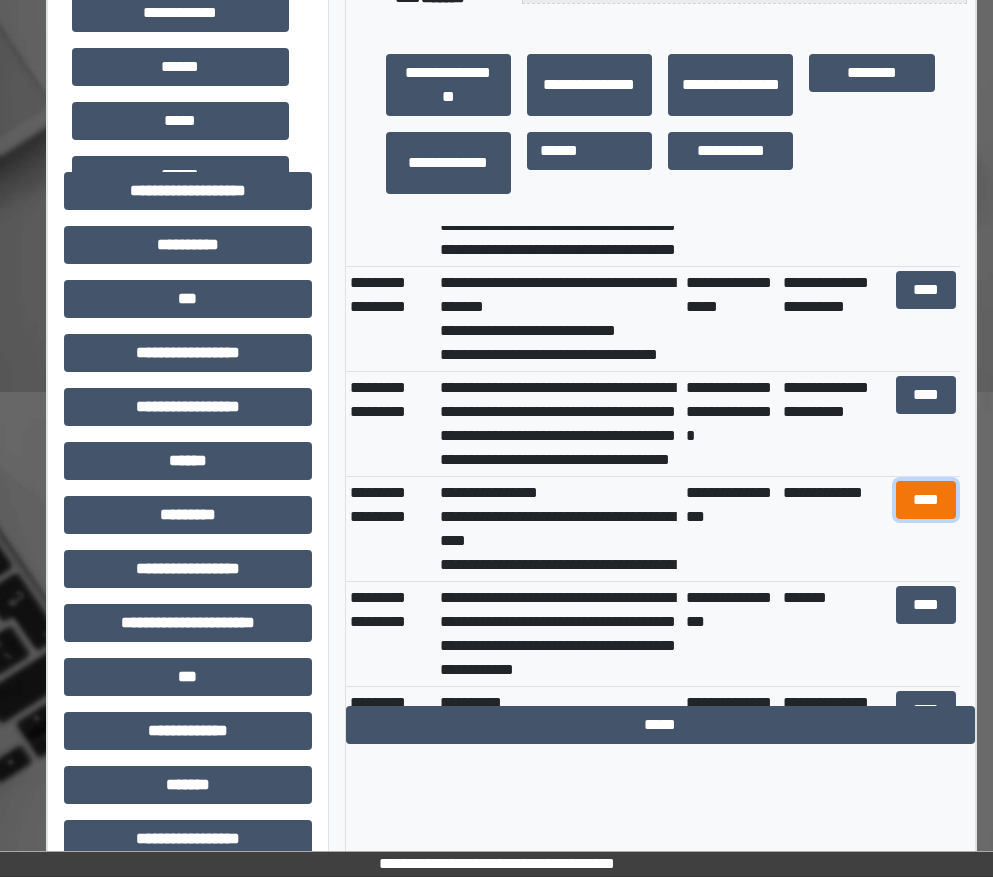 click on "****" at bounding box center (926, 500) 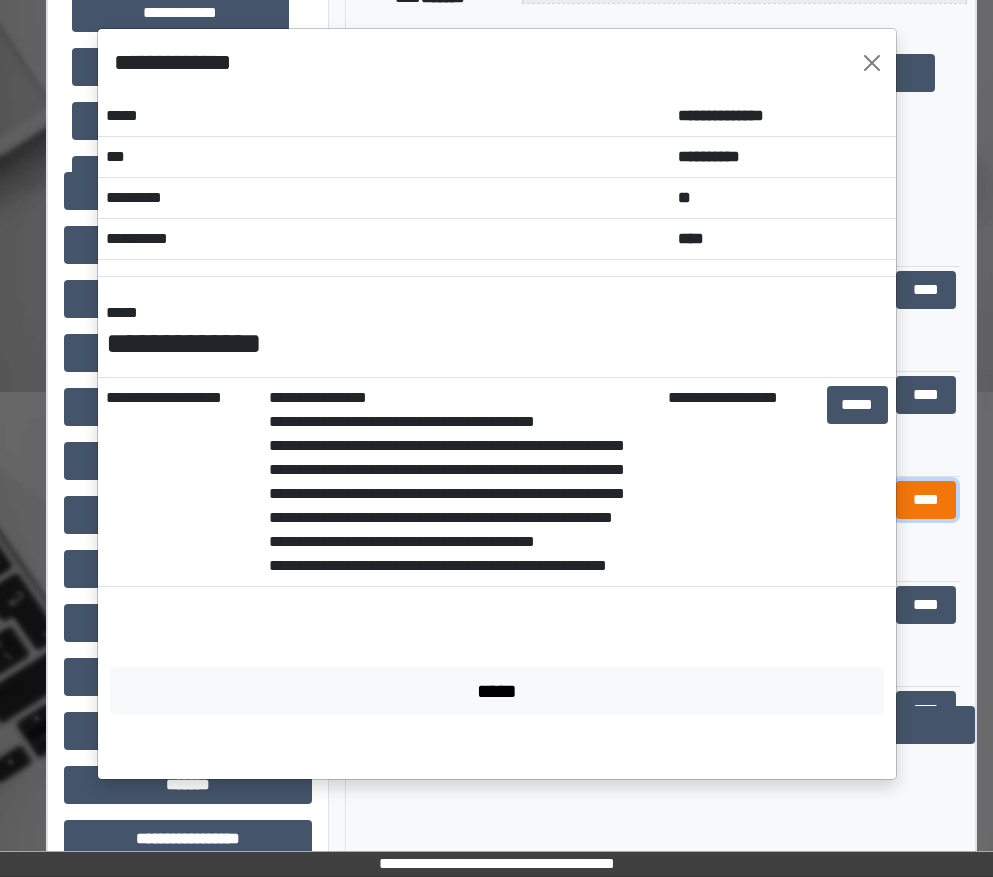 scroll, scrollTop: 0, scrollLeft: 0, axis: both 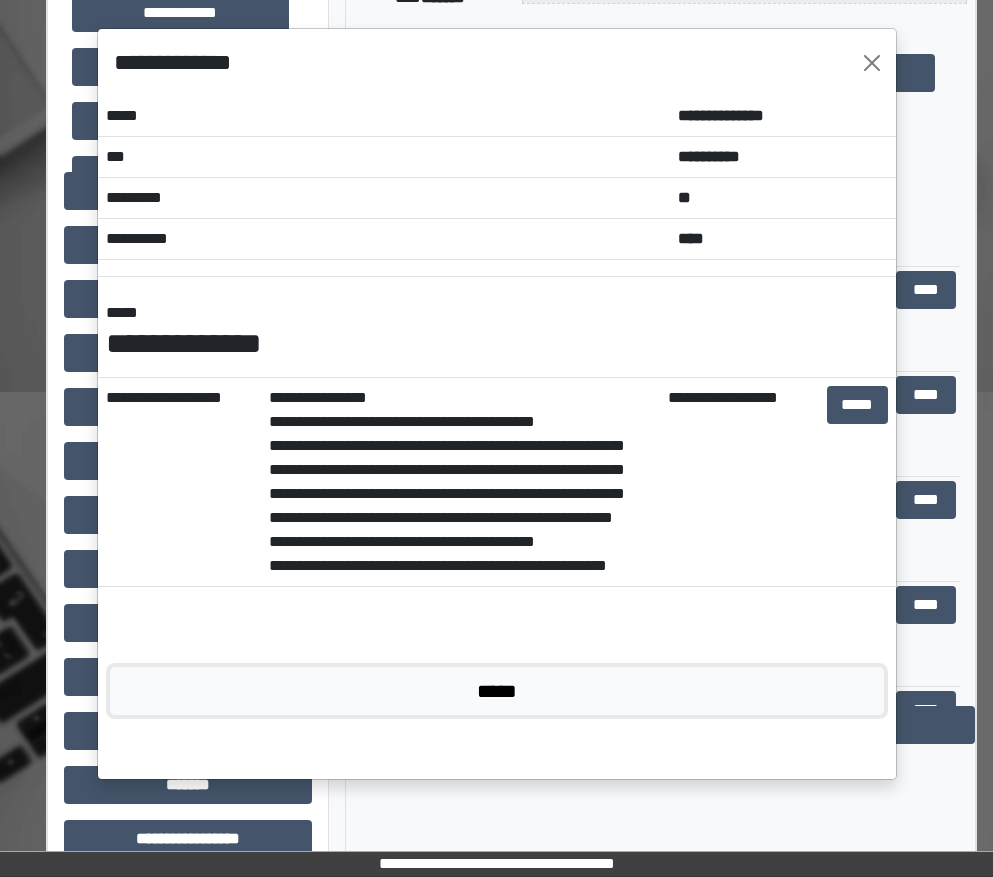 click on "*****" at bounding box center (497, 691) 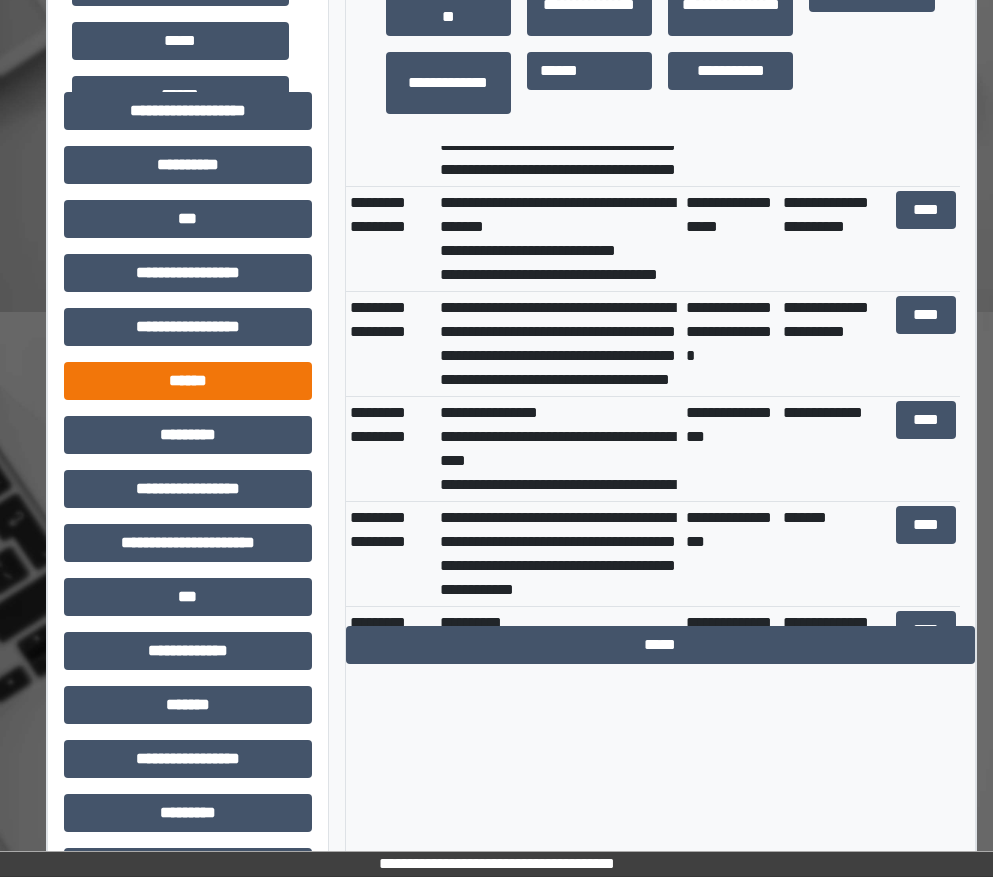 scroll, scrollTop: 600, scrollLeft: 7, axis: both 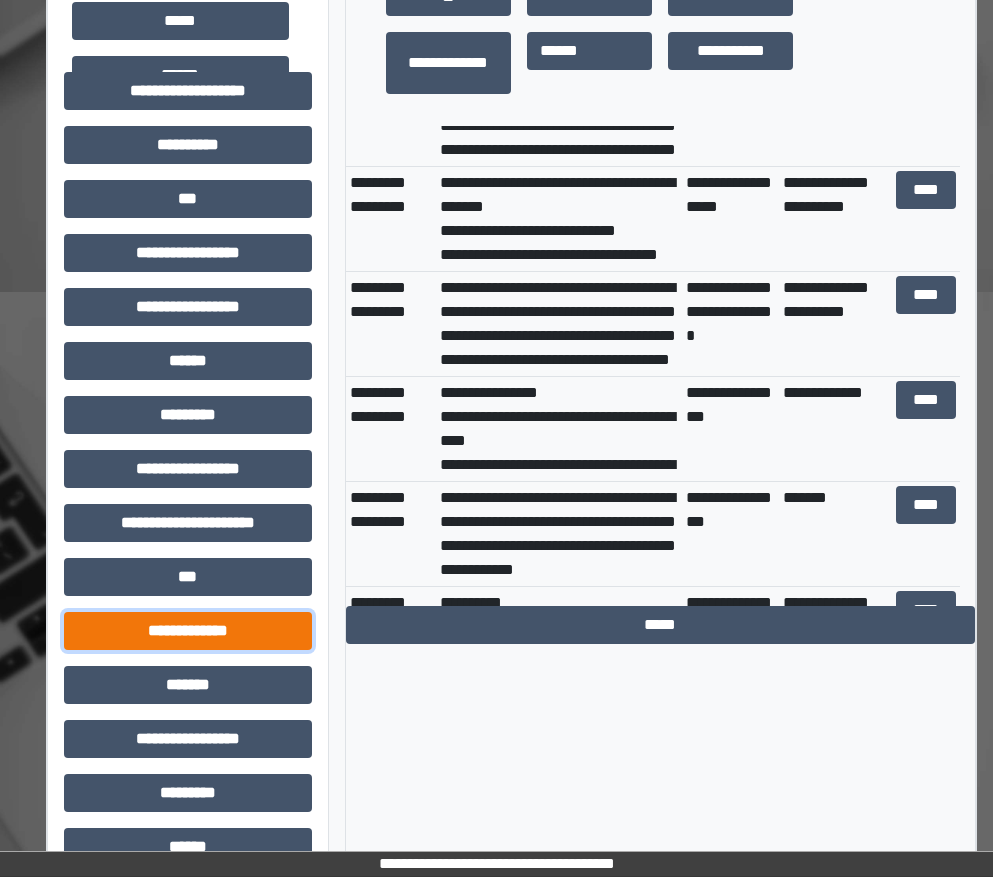click on "**********" at bounding box center [188, 631] 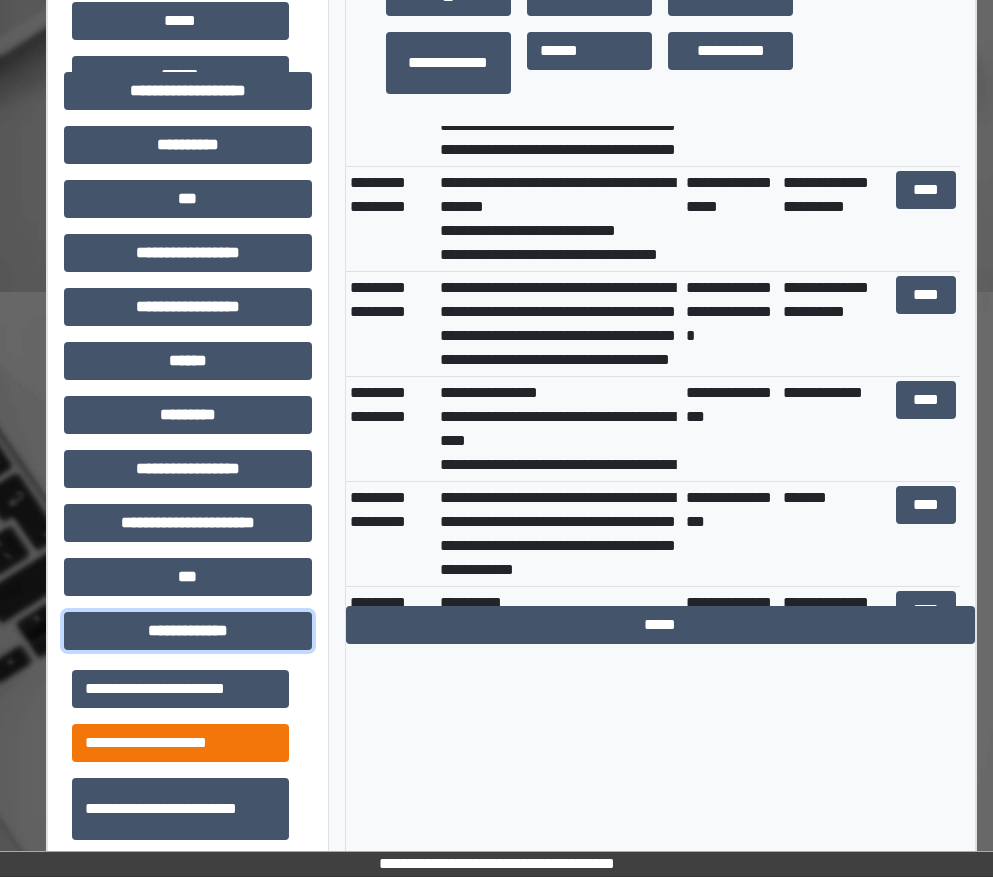 scroll, scrollTop: 500, scrollLeft: 0, axis: vertical 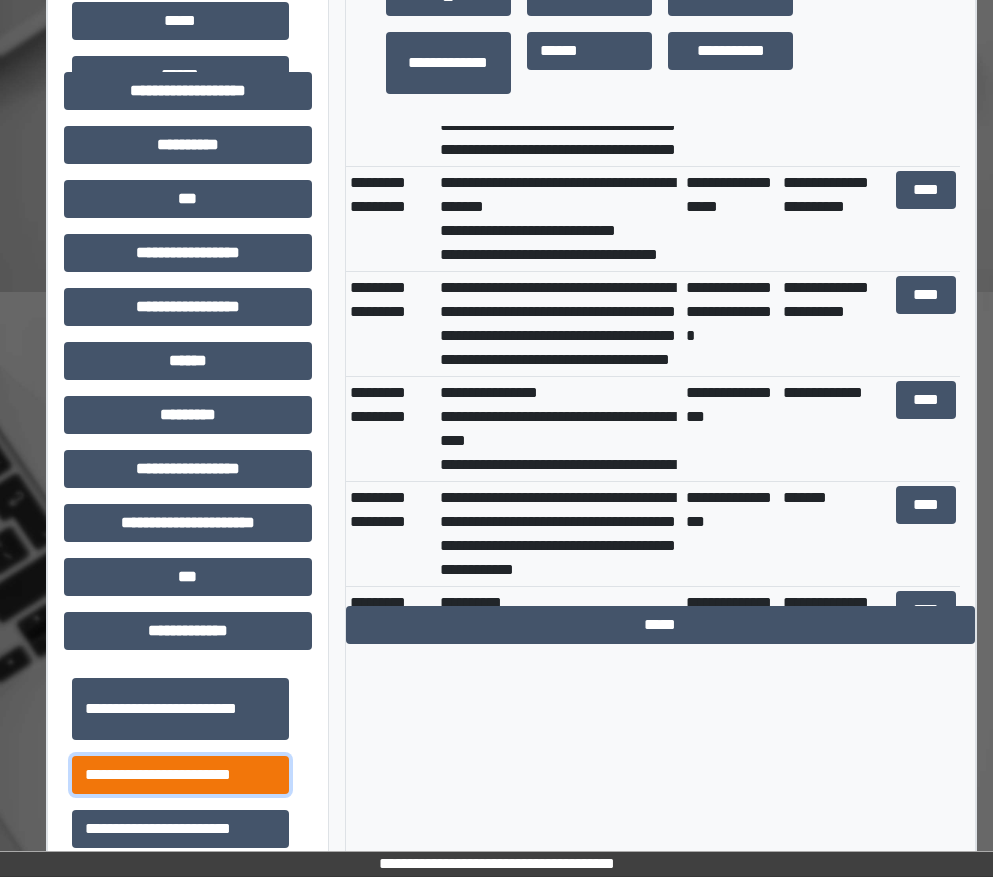click on "**********" at bounding box center (180, 775) 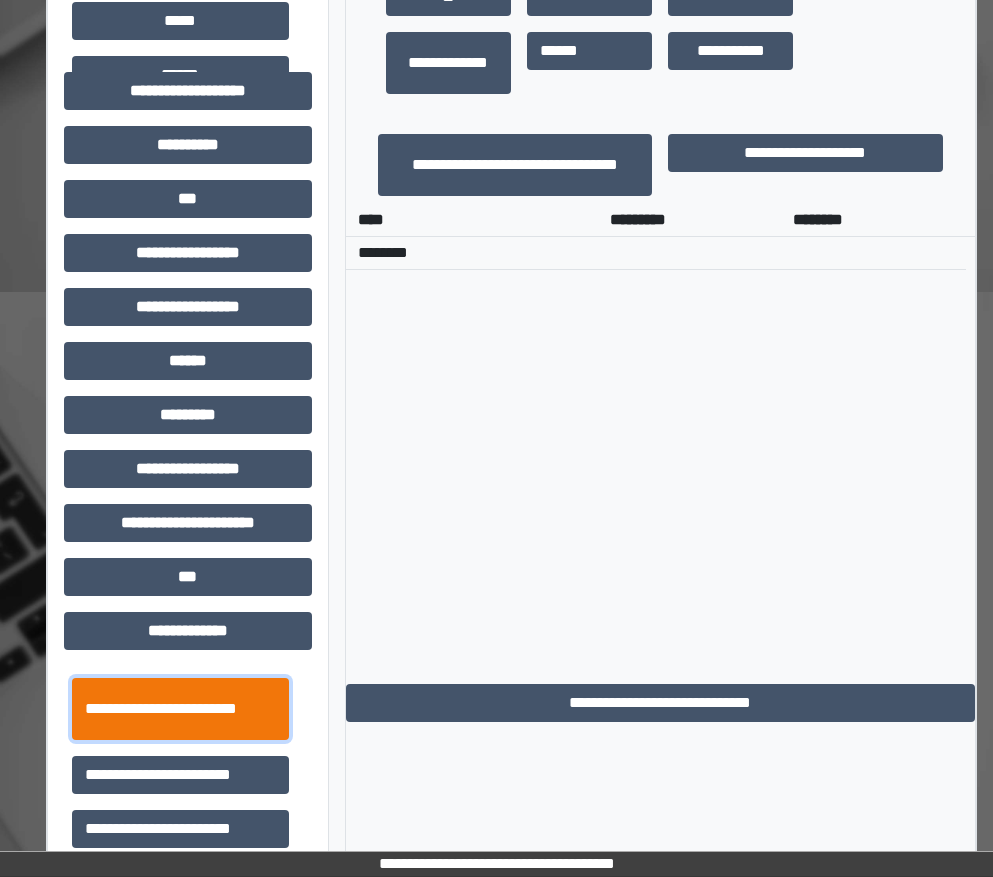 click on "**********" at bounding box center (180, 709) 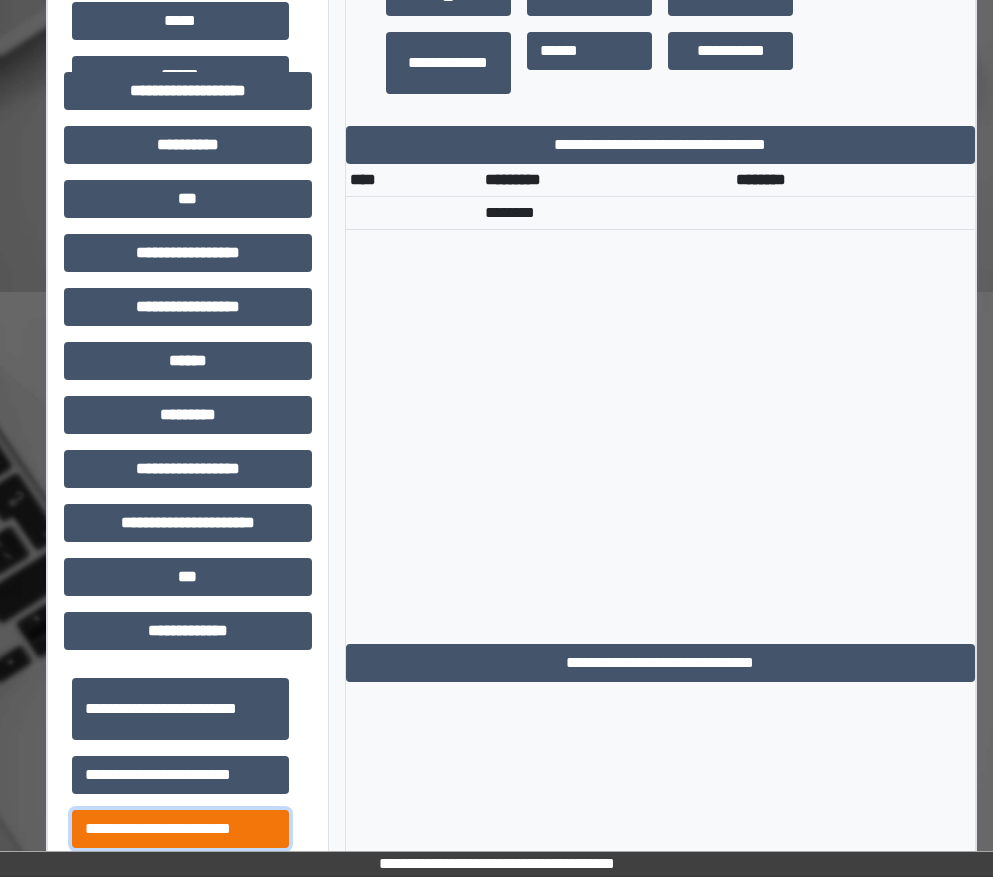 click on "**********" at bounding box center (180, 829) 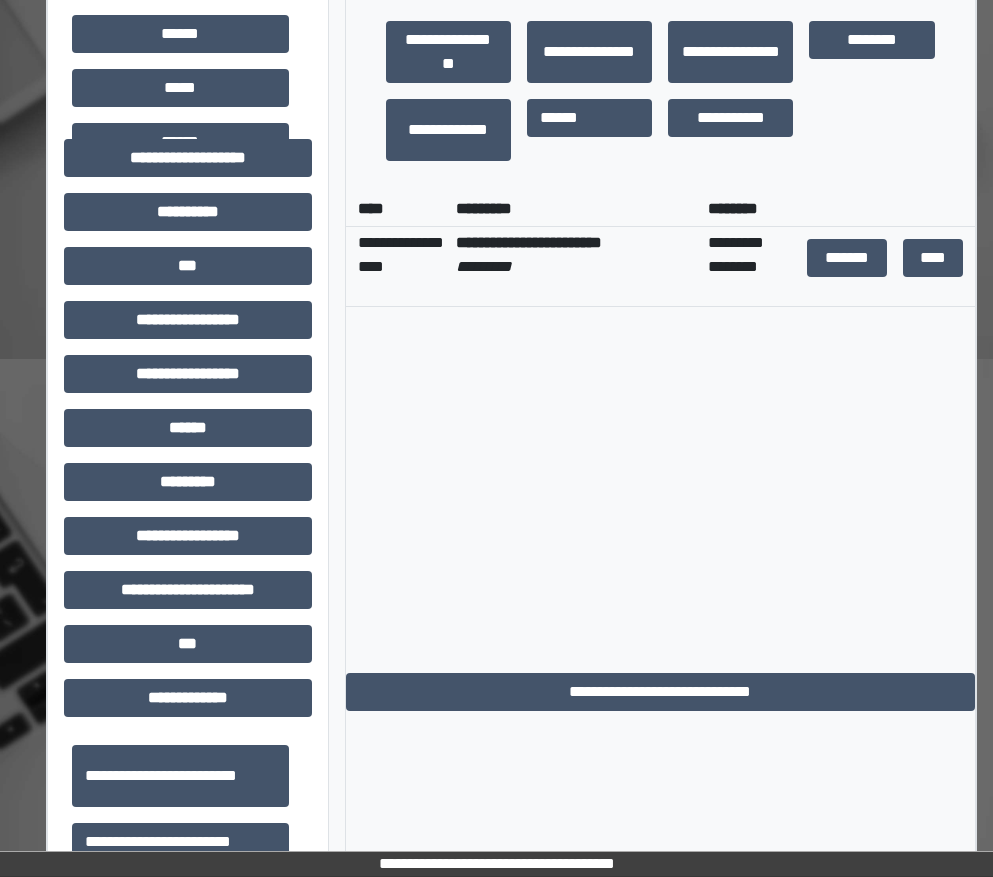 scroll, scrollTop: 300, scrollLeft: 7, axis: both 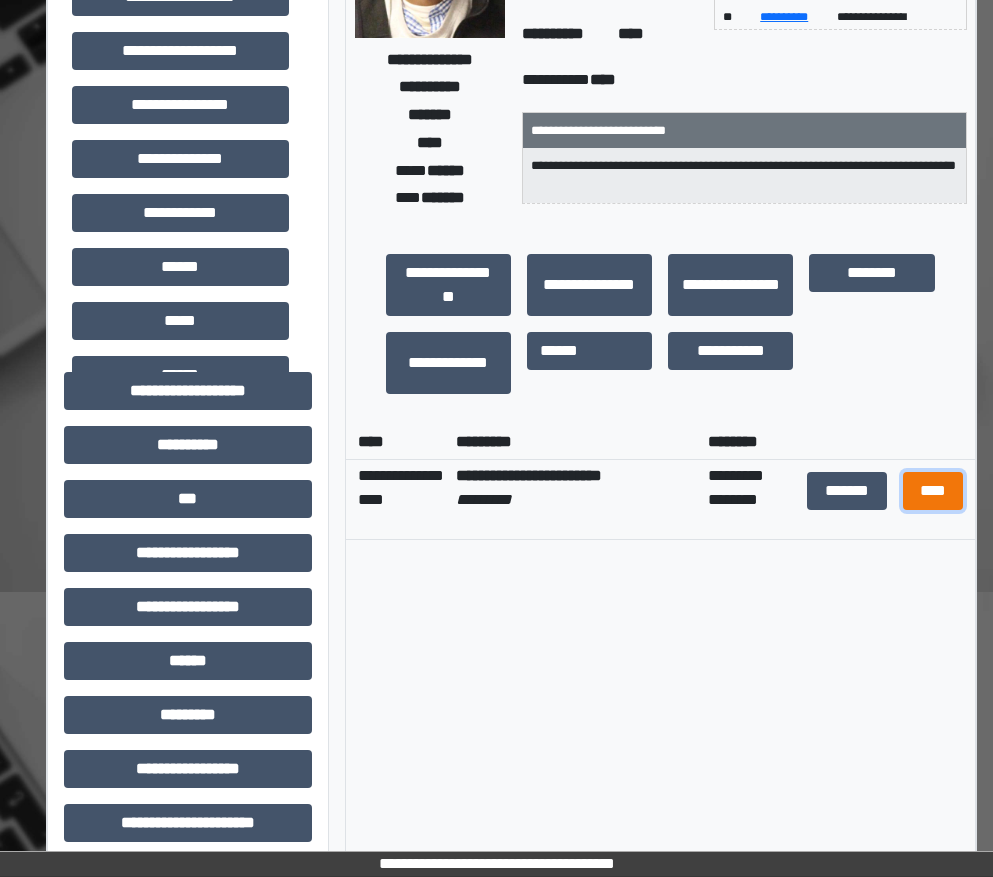 click on "****" at bounding box center [933, 491] 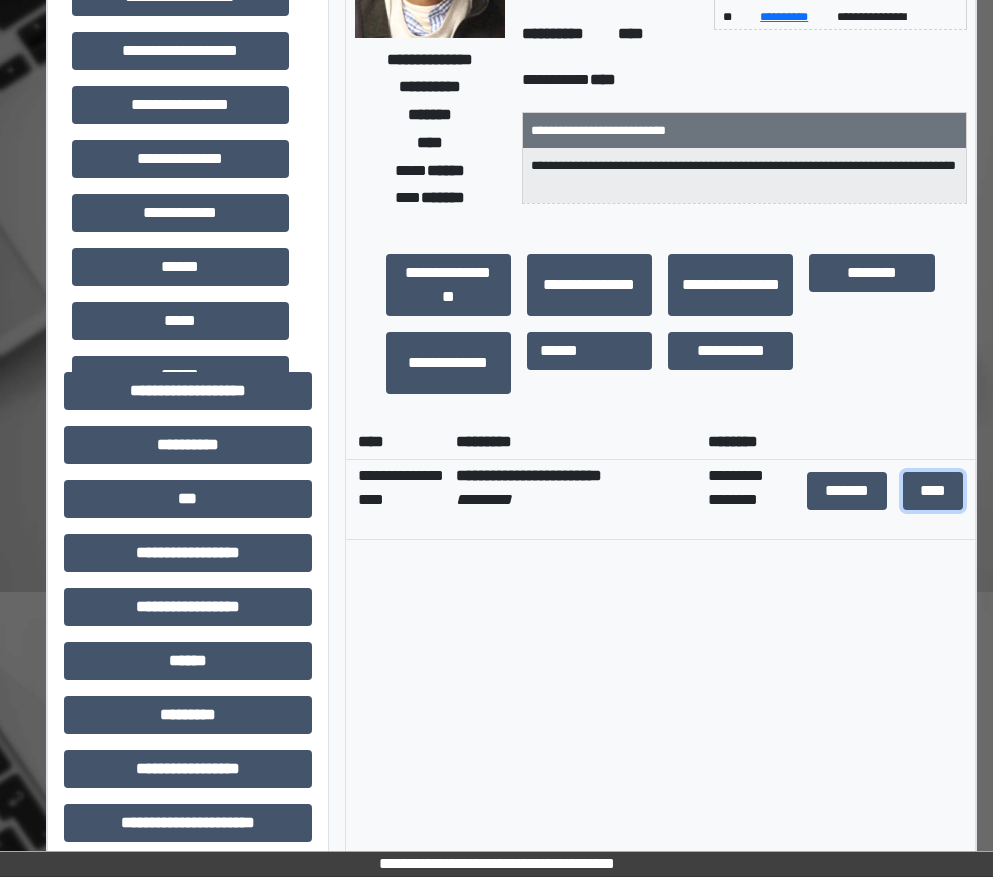 scroll, scrollTop: 0, scrollLeft: 7, axis: horizontal 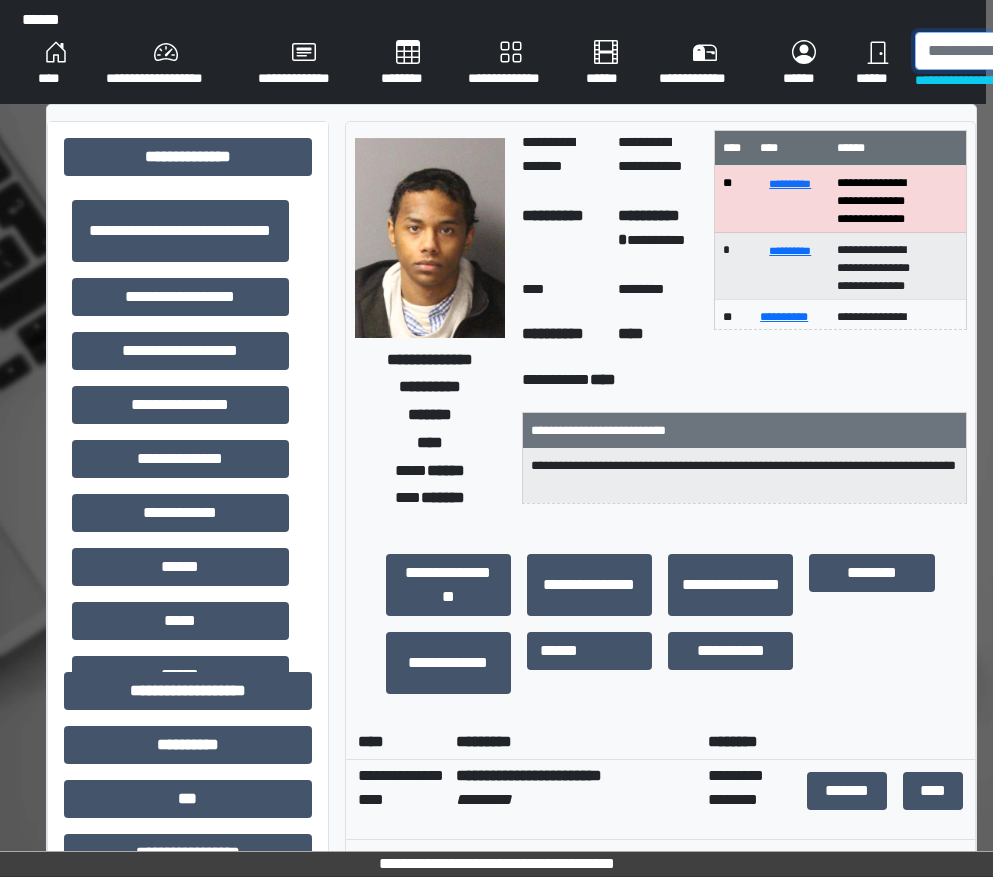 click at bounding box center [1018, 51] 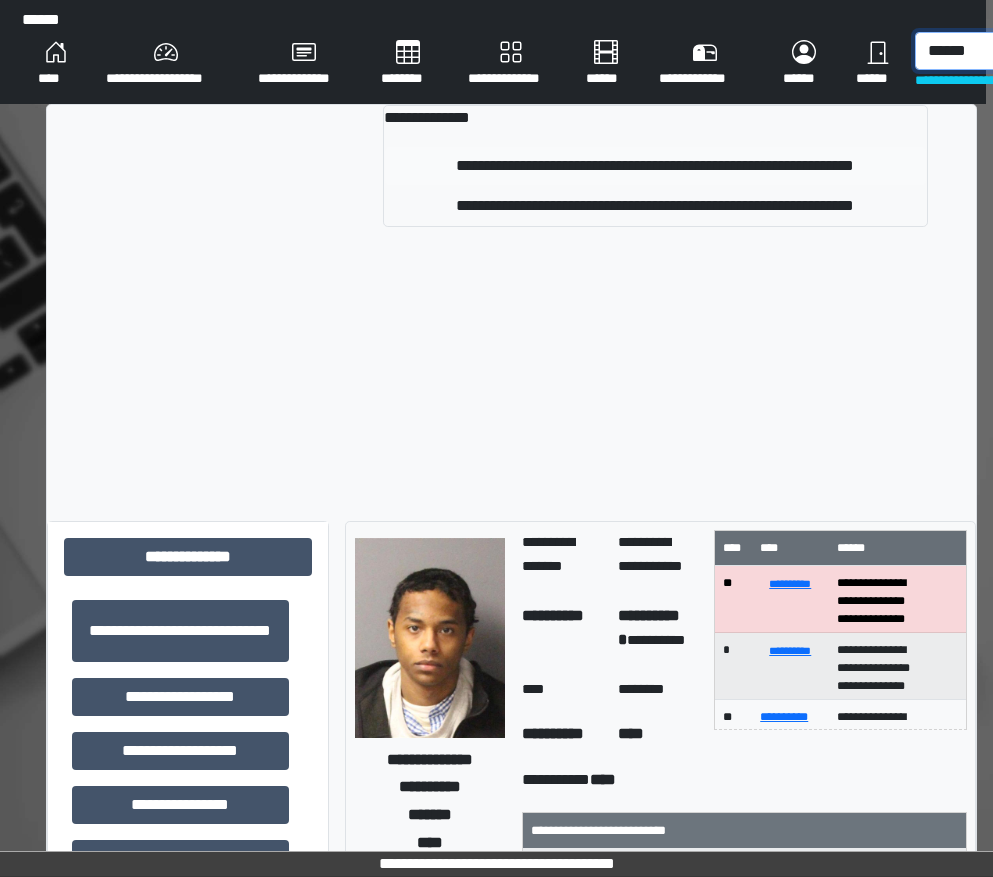 type on "******" 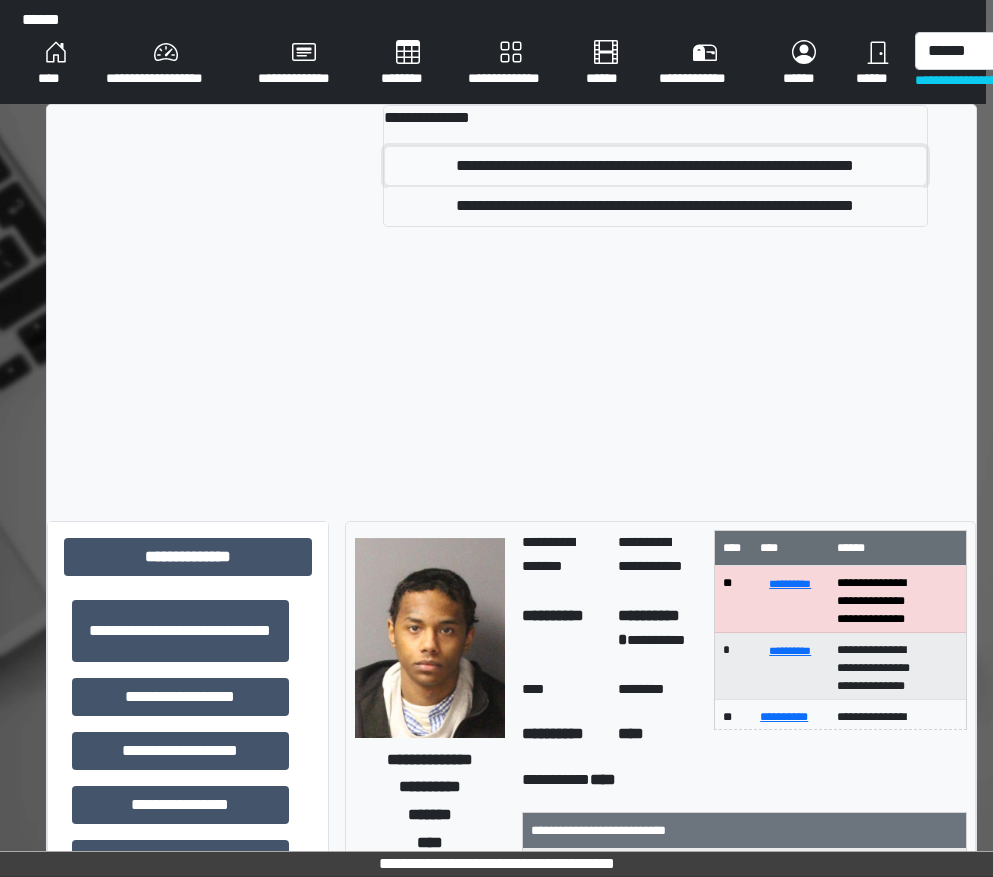 click on "**********" at bounding box center [655, 166] 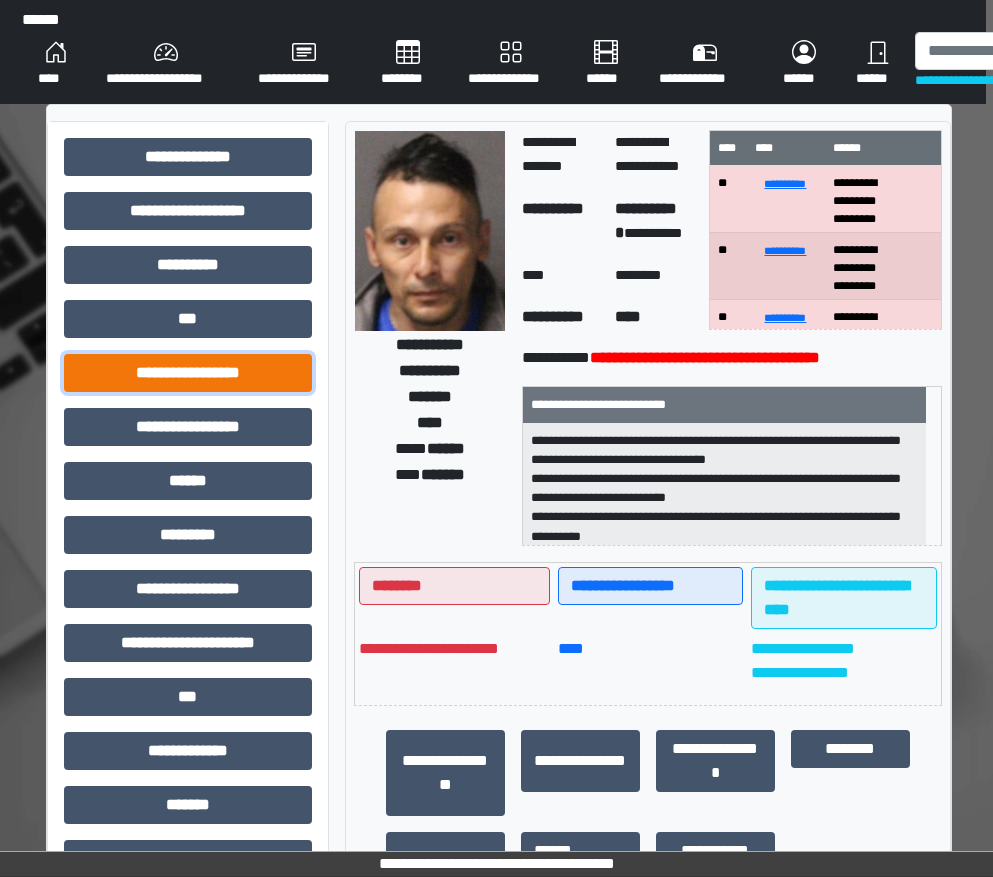 click on "**********" at bounding box center [188, 373] 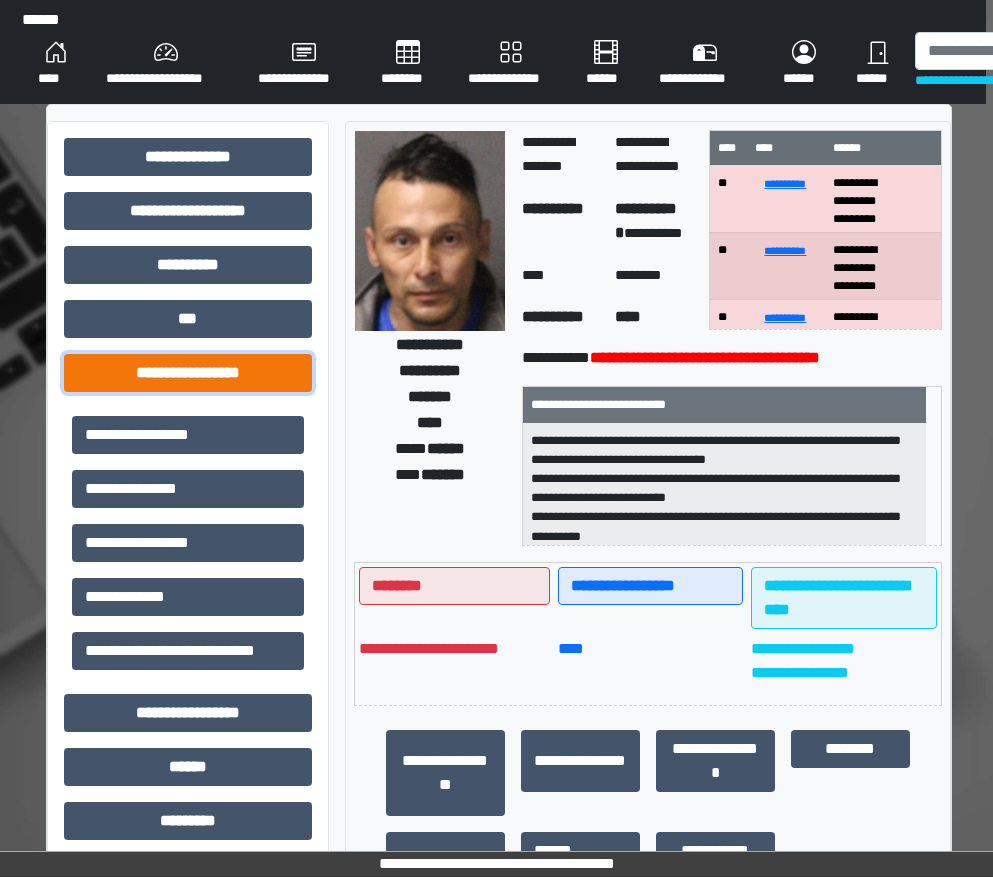 click on "**********" at bounding box center (188, 373) 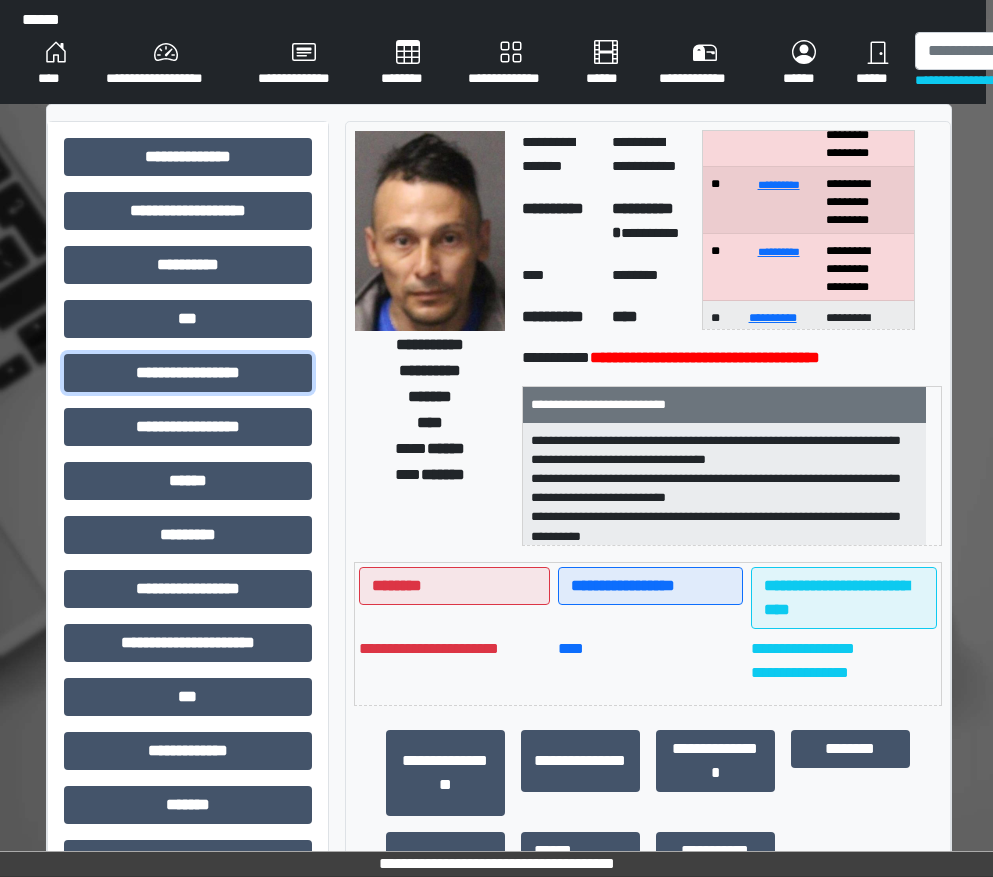 scroll, scrollTop: 100, scrollLeft: 0, axis: vertical 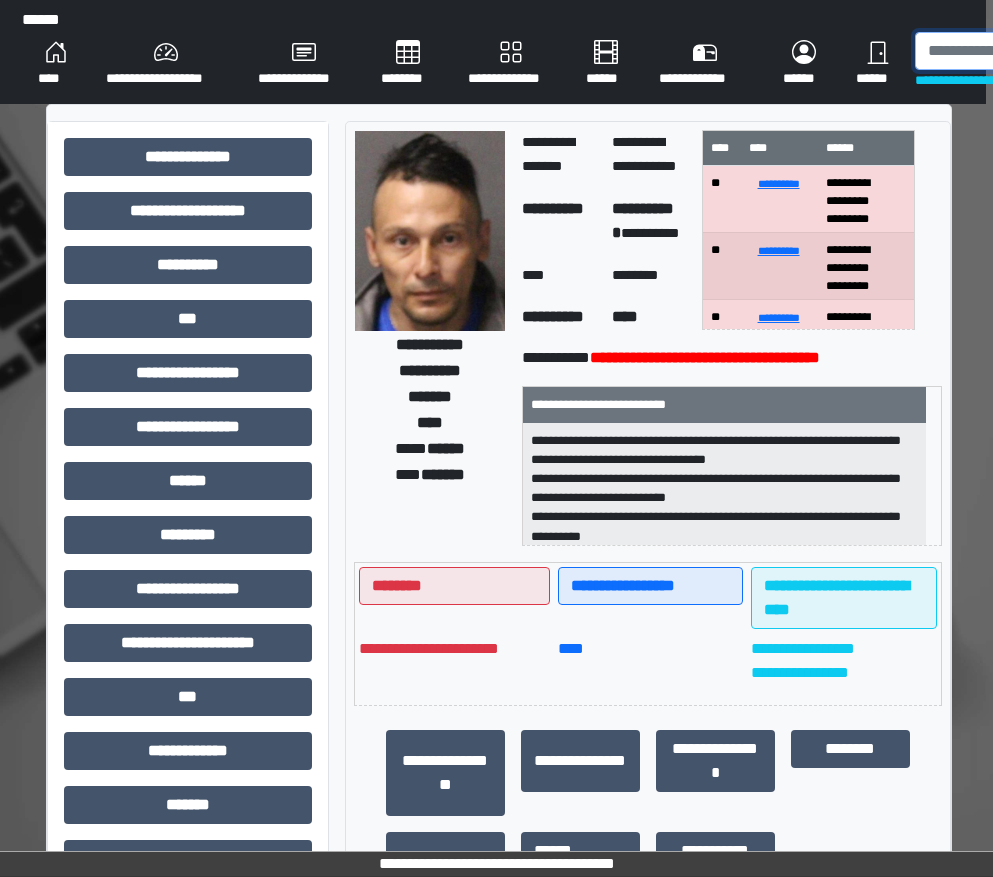 click at bounding box center (1018, 51) 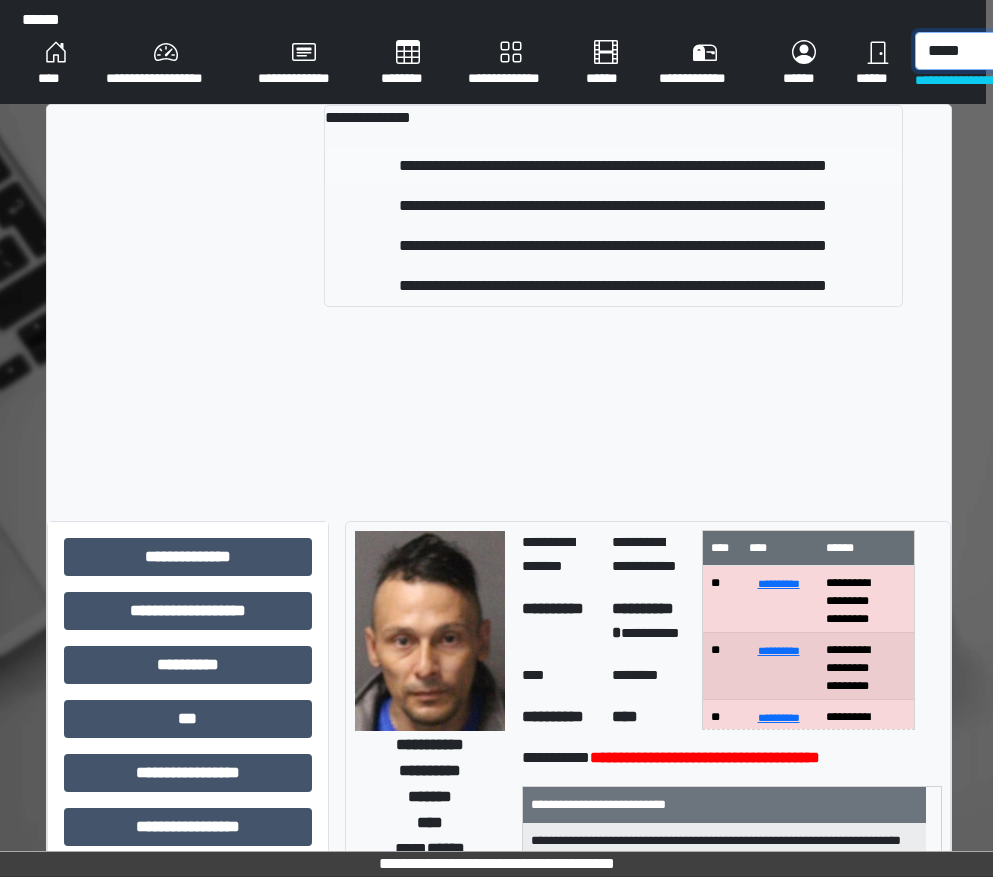 type on "*****" 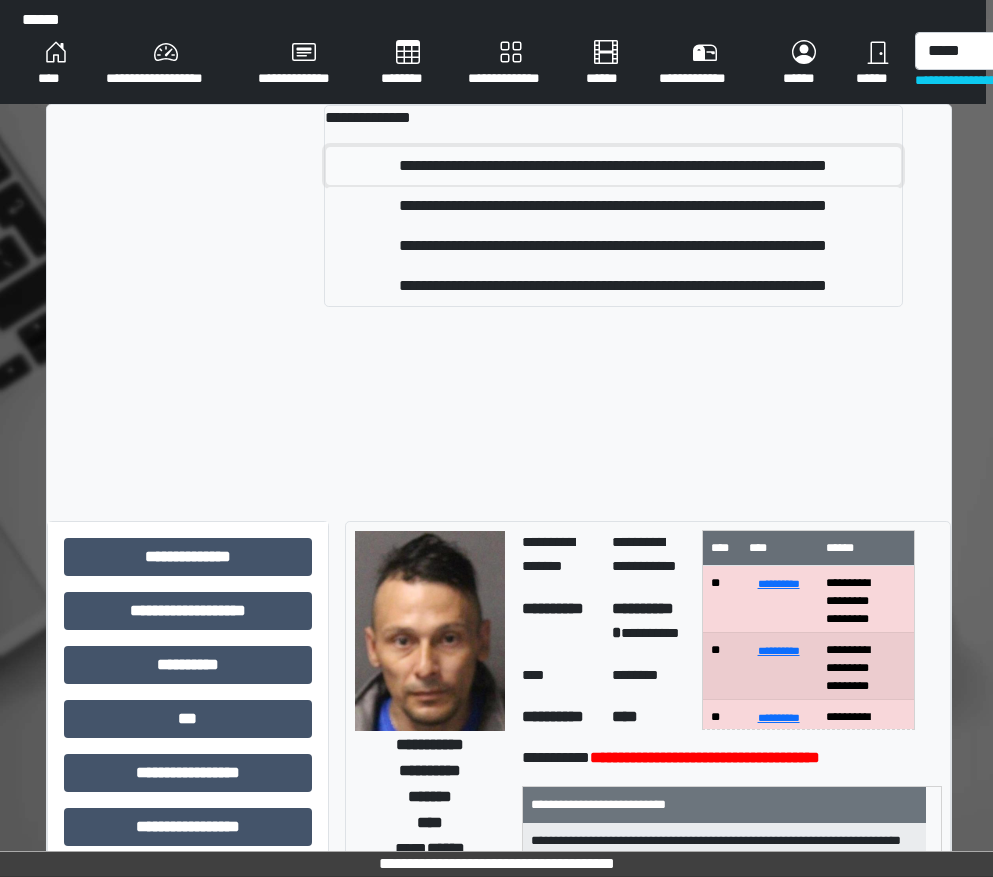 click on "**********" at bounding box center [613, 166] 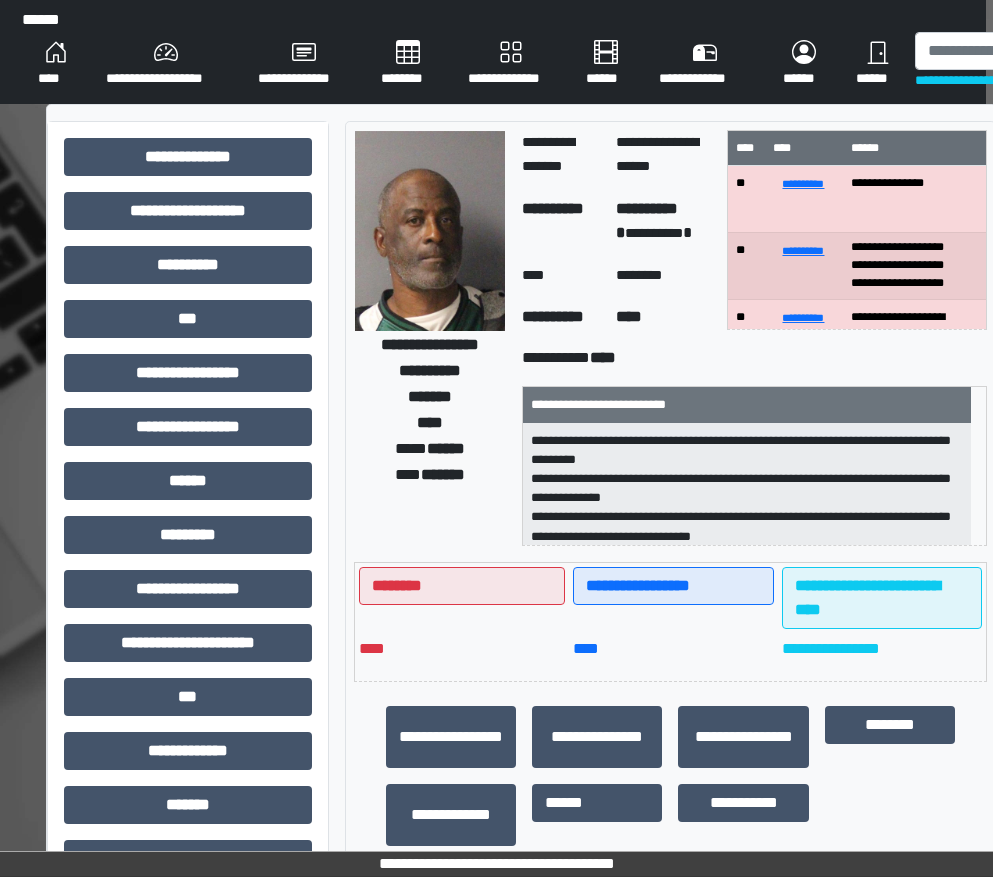 scroll, scrollTop: 200, scrollLeft: 0, axis: vertical 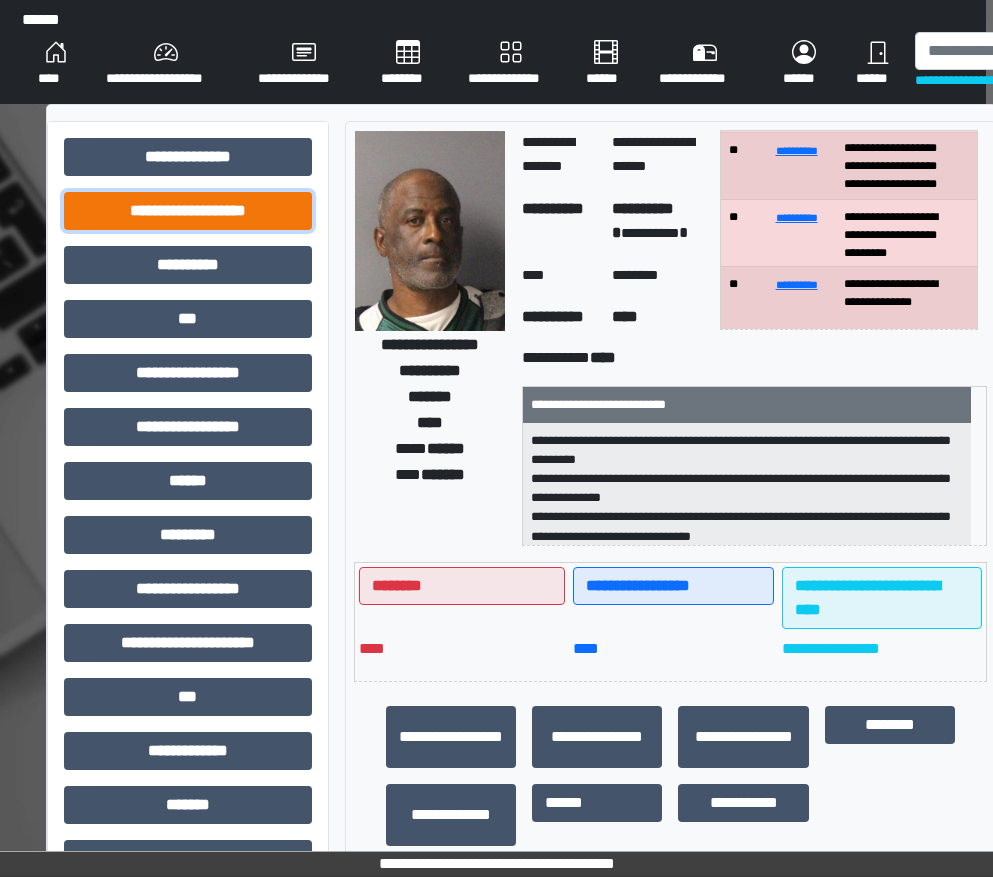 click on "**********" at bounding box center (188, 211) 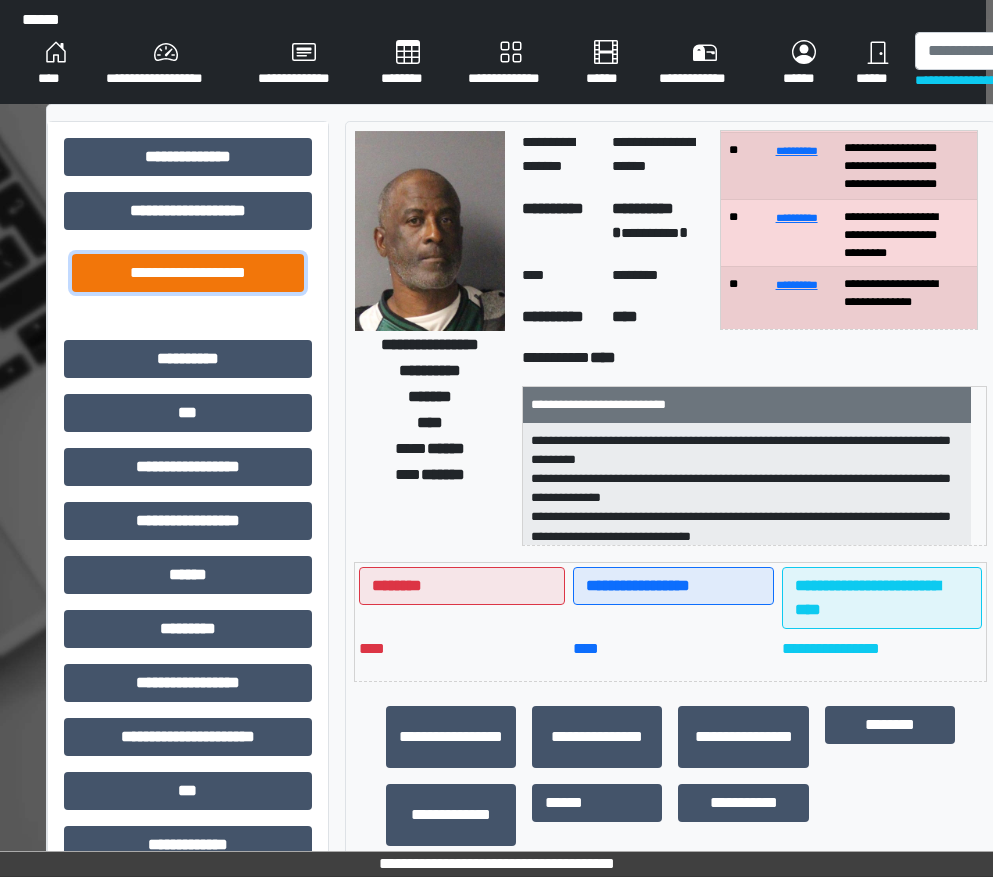 click on "**********" at bounding box center (188, 273) 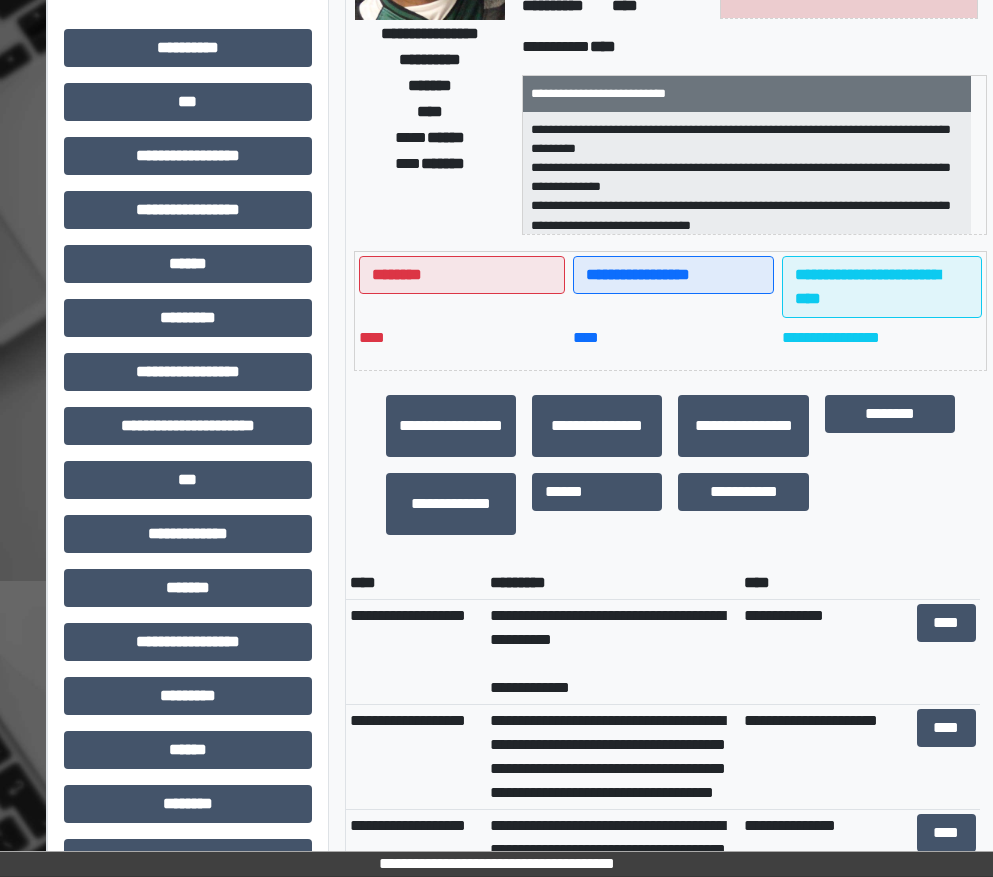 scroll, scrollTop: 537, scrollLeft: 7, axis: both 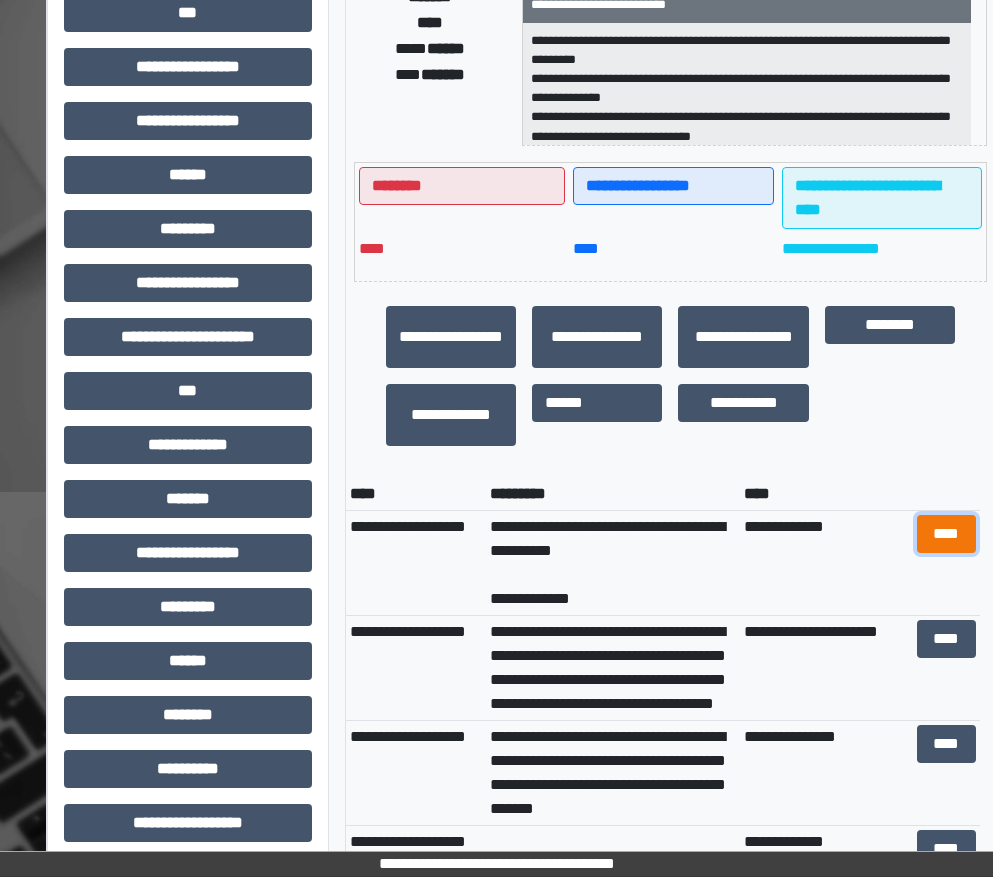 click on "****" at bounding box center (947, 534) 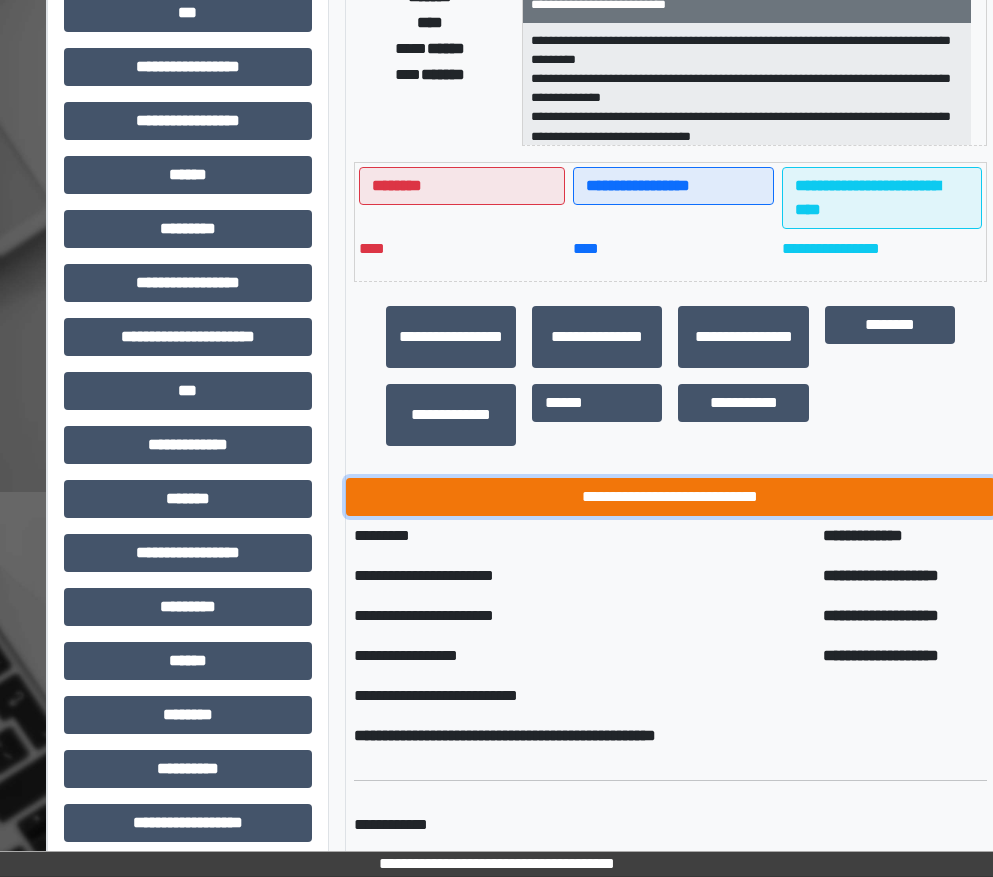 click on "**********" at bounding box center [671, 497] 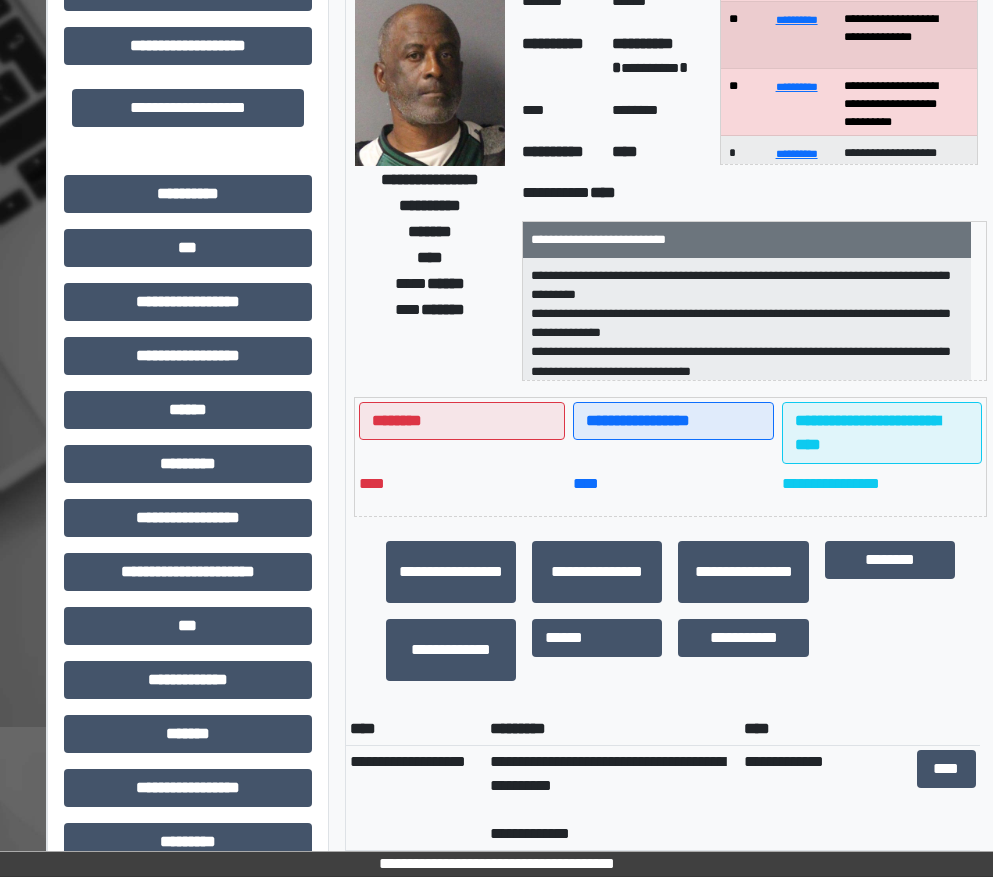 scroll, scrollTop: 0, scrollLeft: 7, axis: horizontal 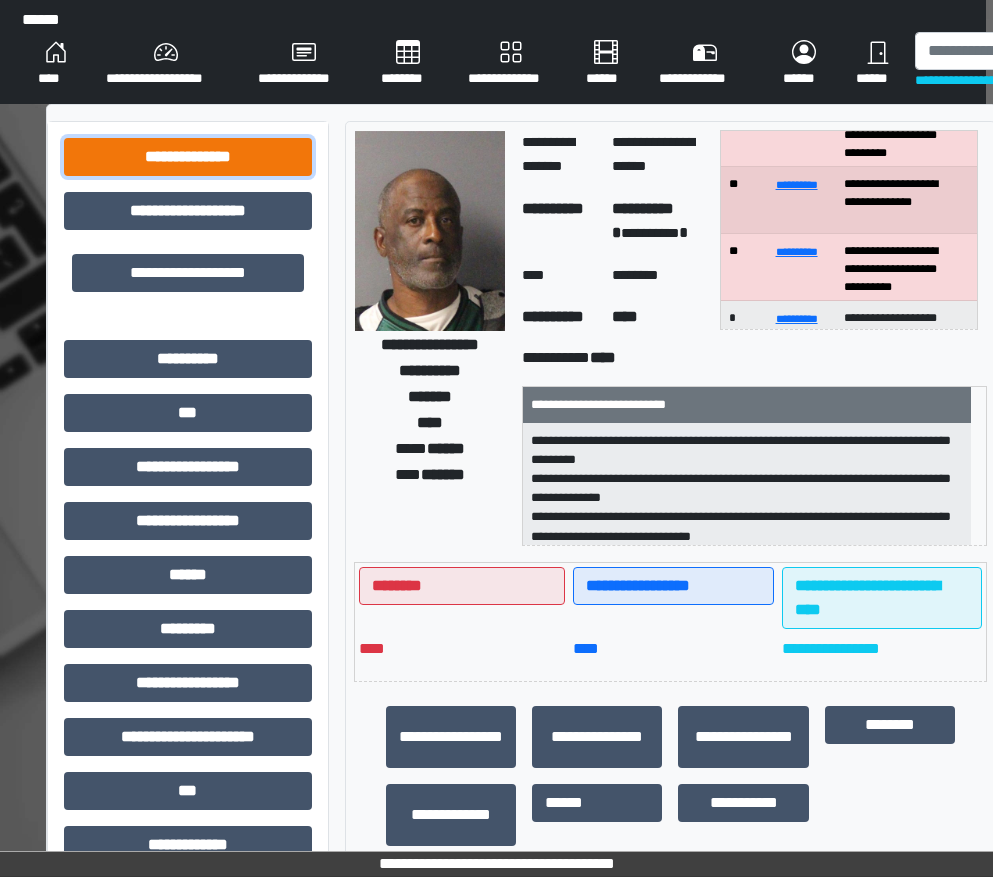 click on "**********" at bounding box center [188, 157] 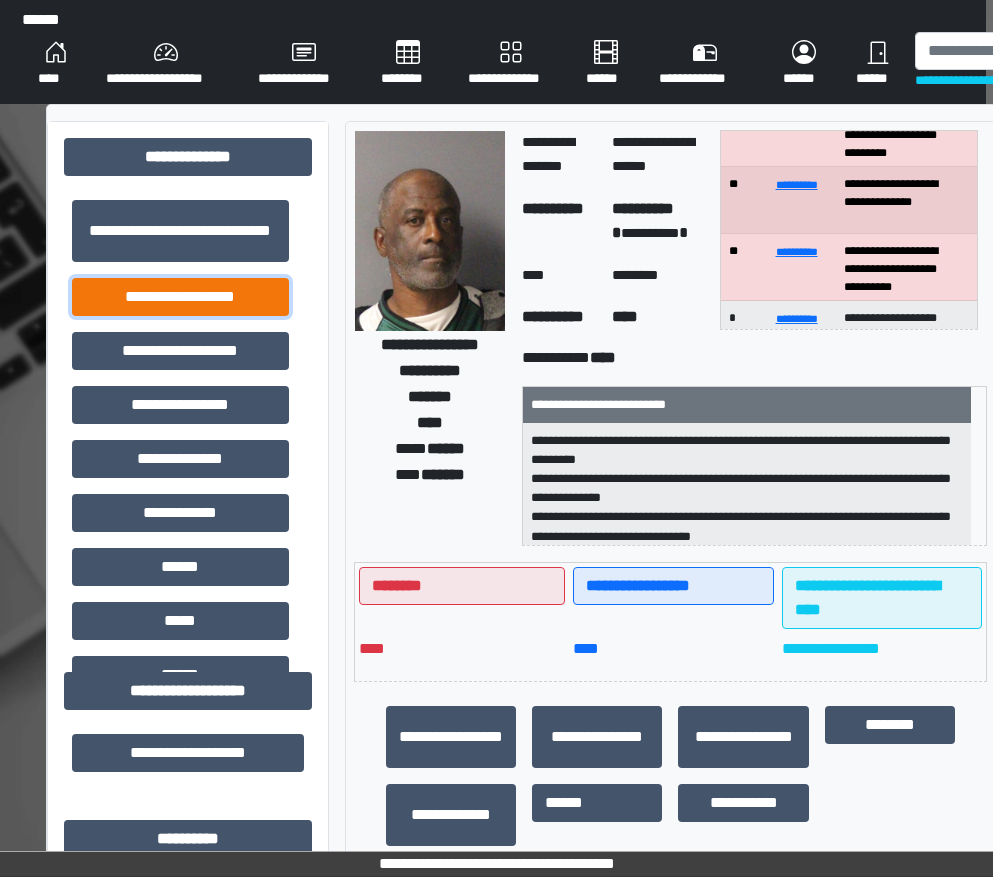 click on "**********" at bounding box center (180, 297) 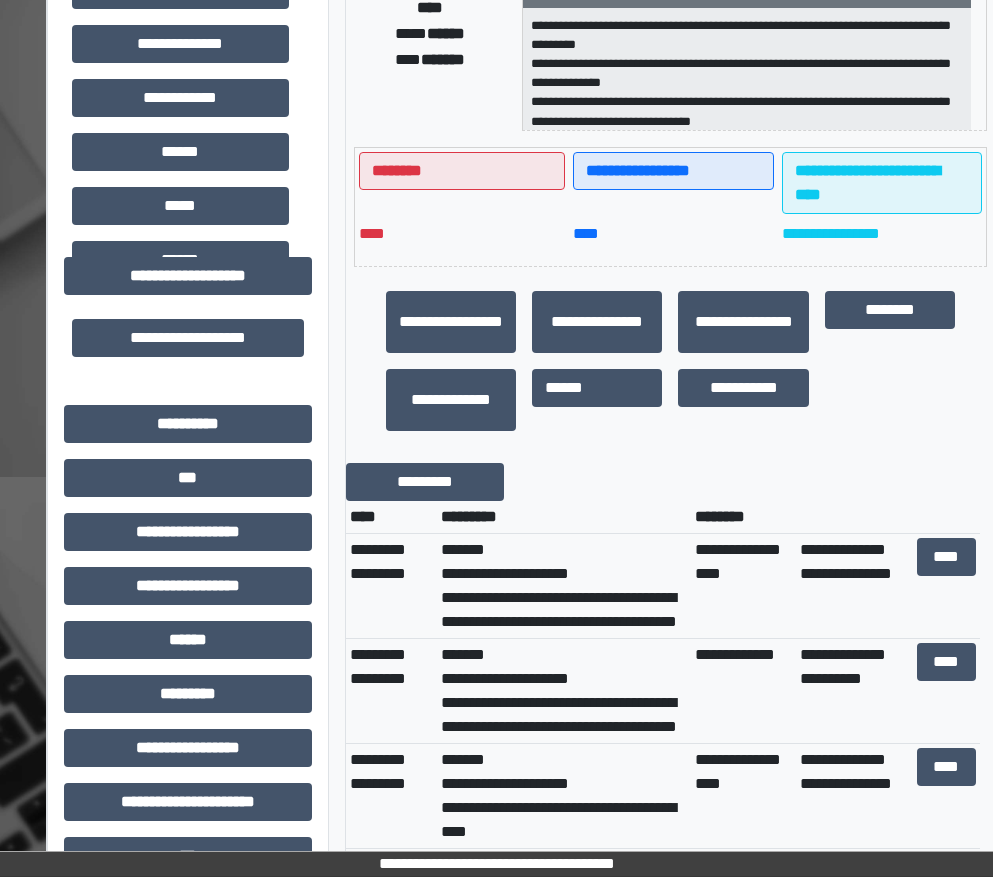 scroll, scrollTop: 500, scrollLeft: 7, axis: both 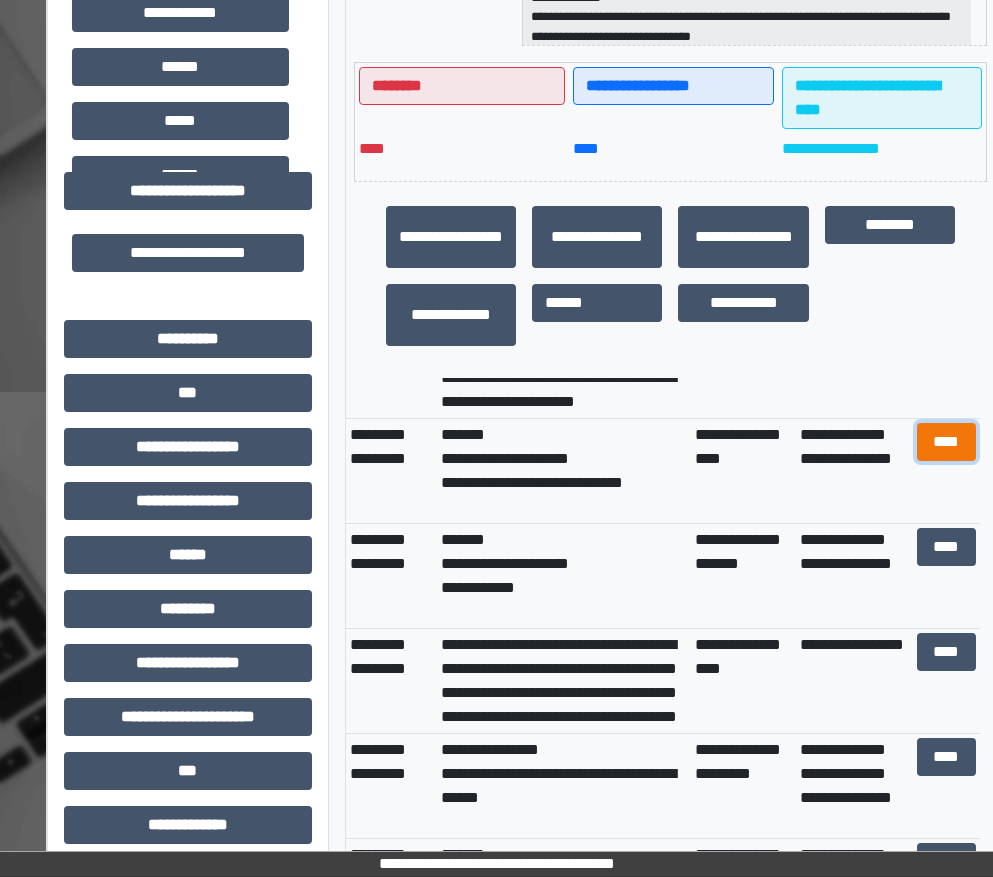 click on "****" at bounding box center (947, 442) 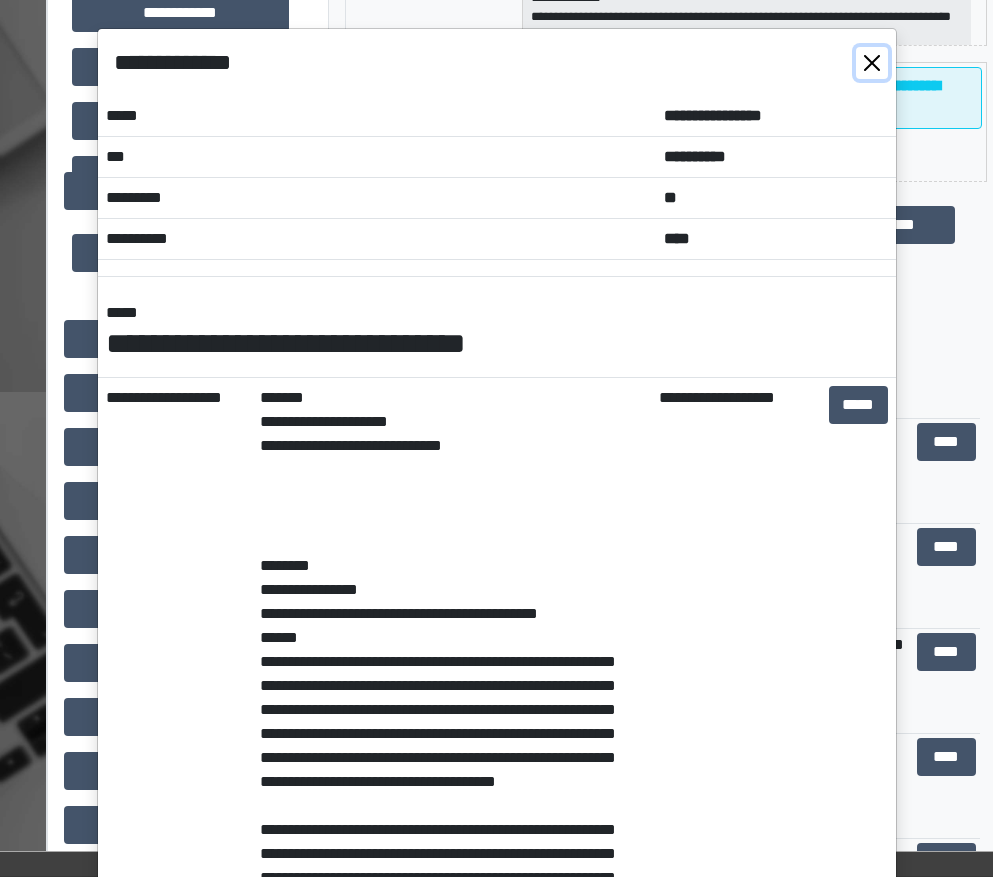 click at bounding box center (872, 63) 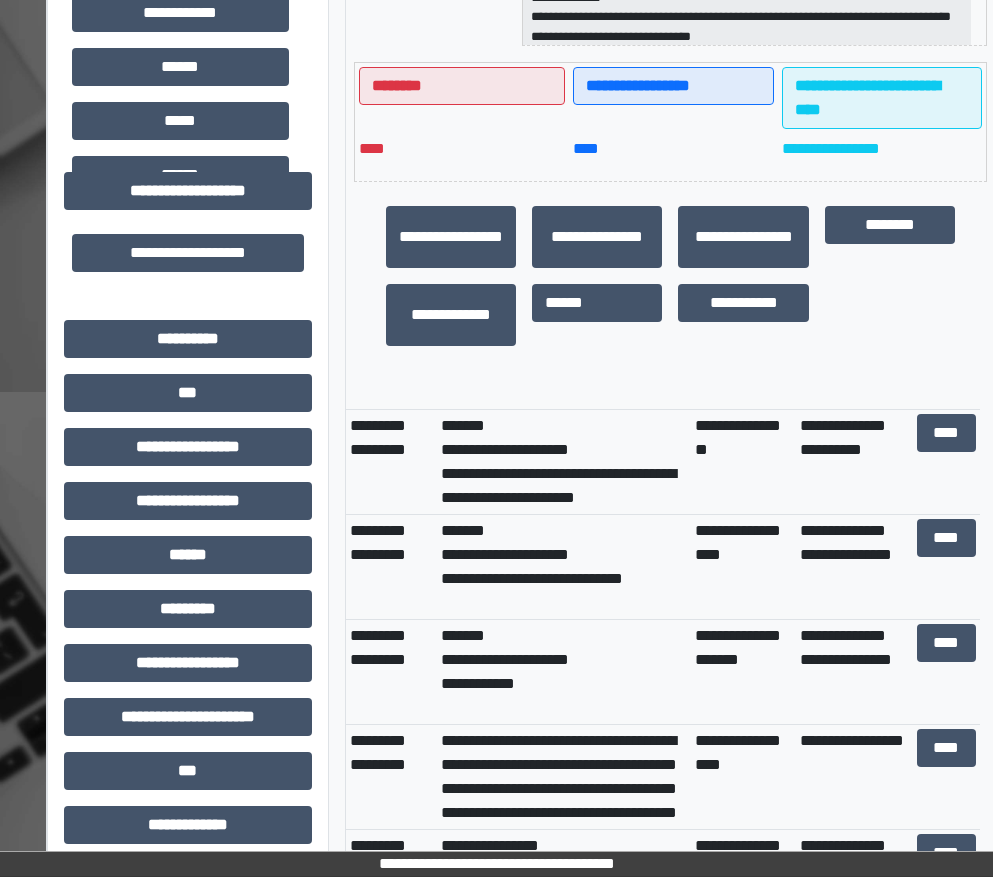 scroll, scrollTop: 1200, scrollLeft: 0, axis: vertical 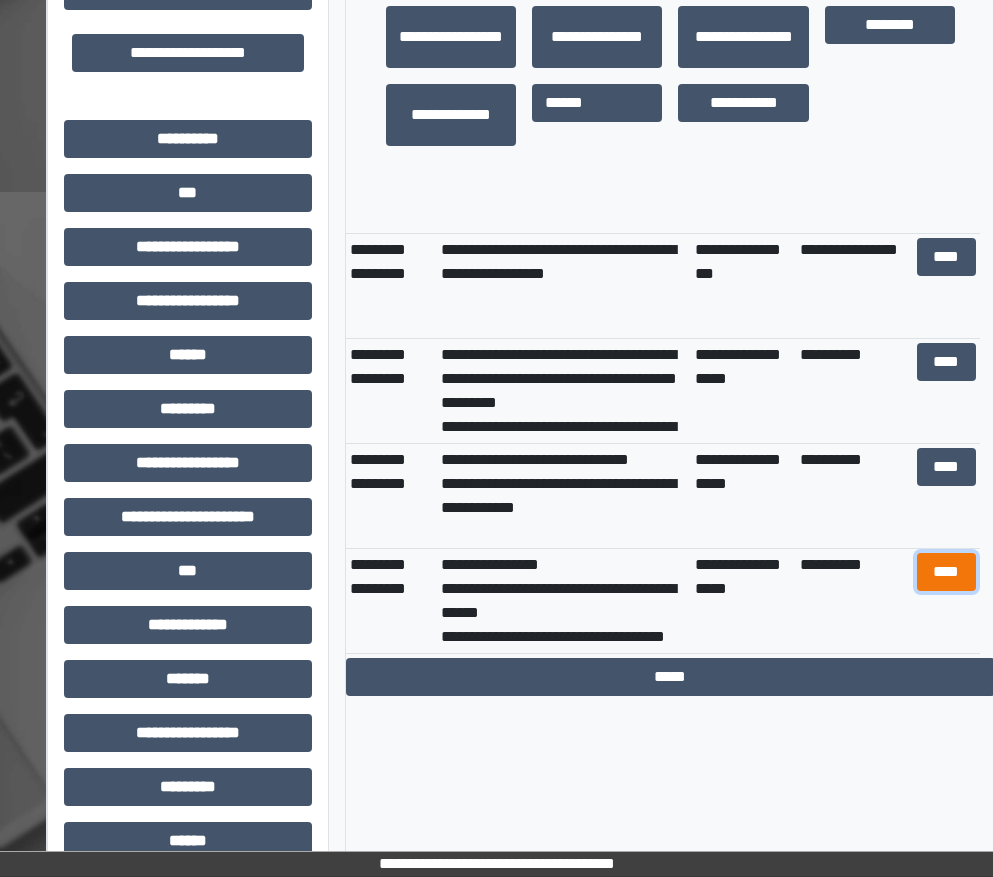 click on "****" at bounding box center [947, 572] 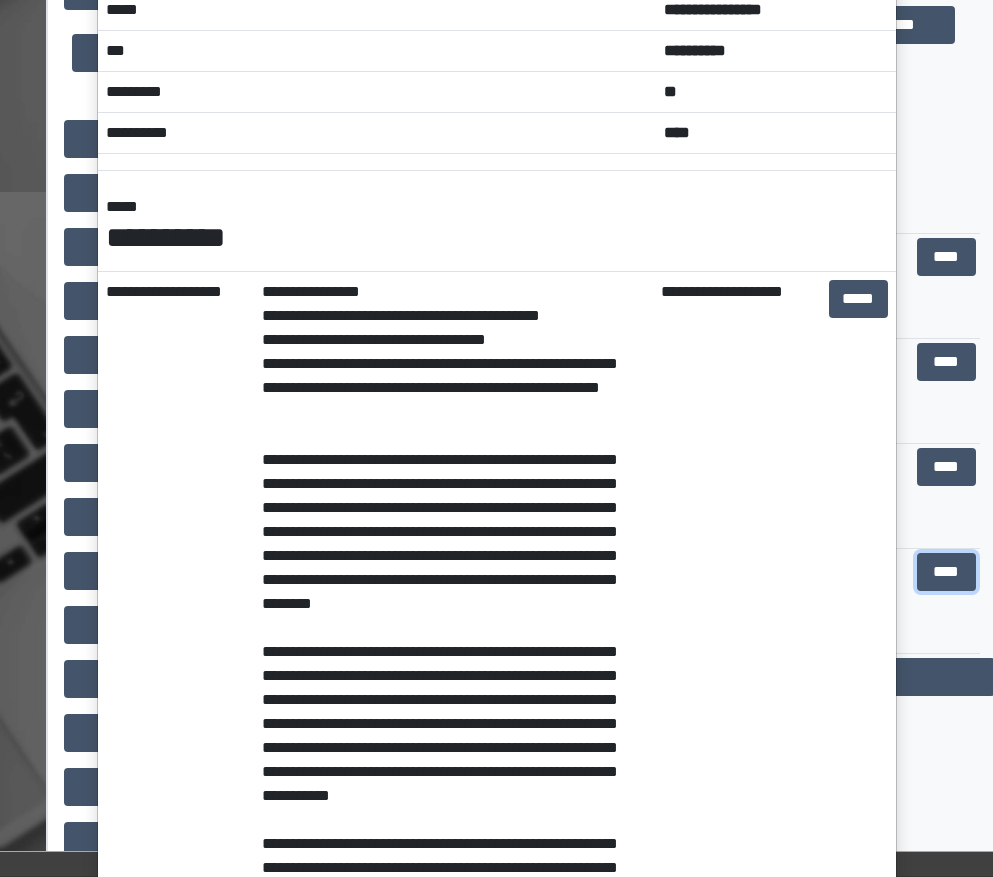 scroll, scrollTop: 0, scrollLeft: 0, axis: both 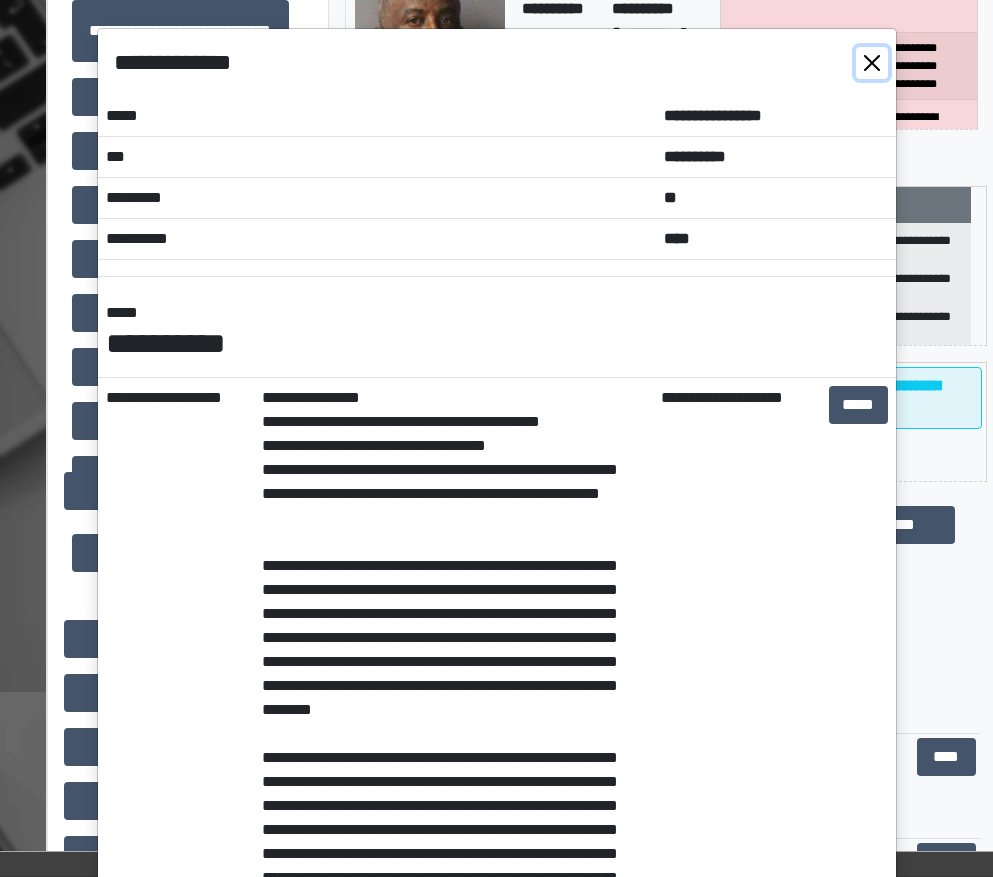 click at bounding box center [872, 63] 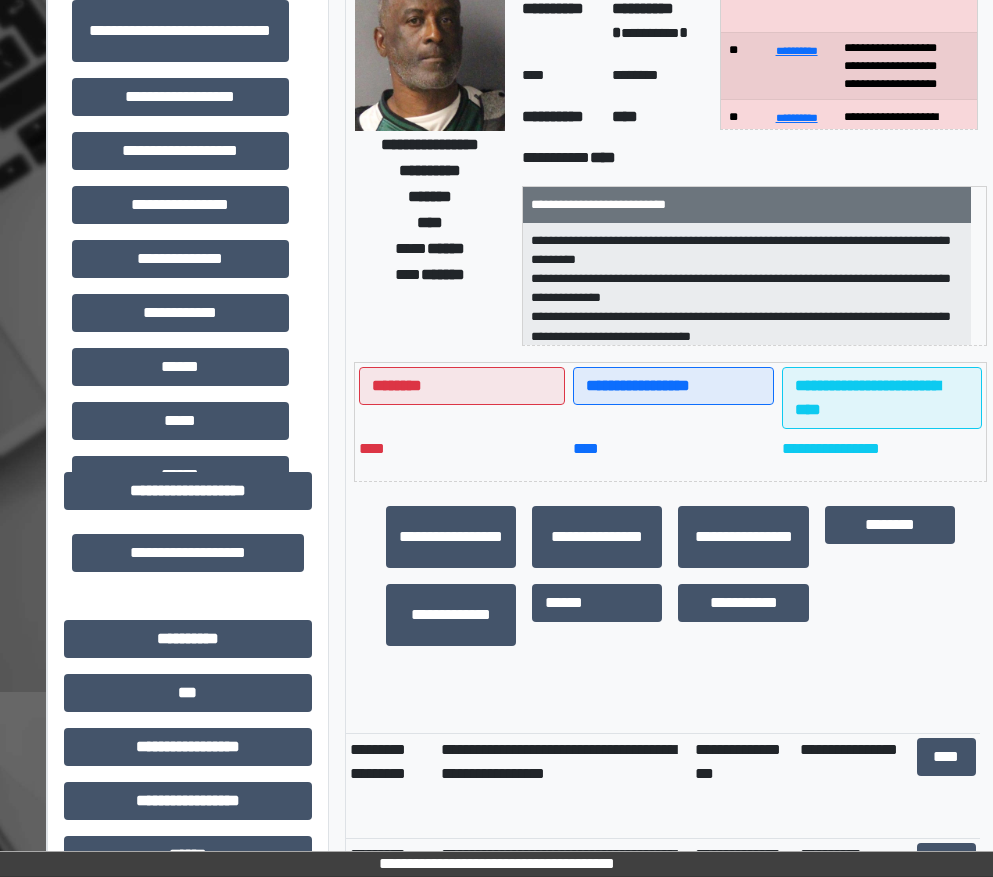 scroll, scrollTop: 82, scrollLeft: 0, axis: vertical 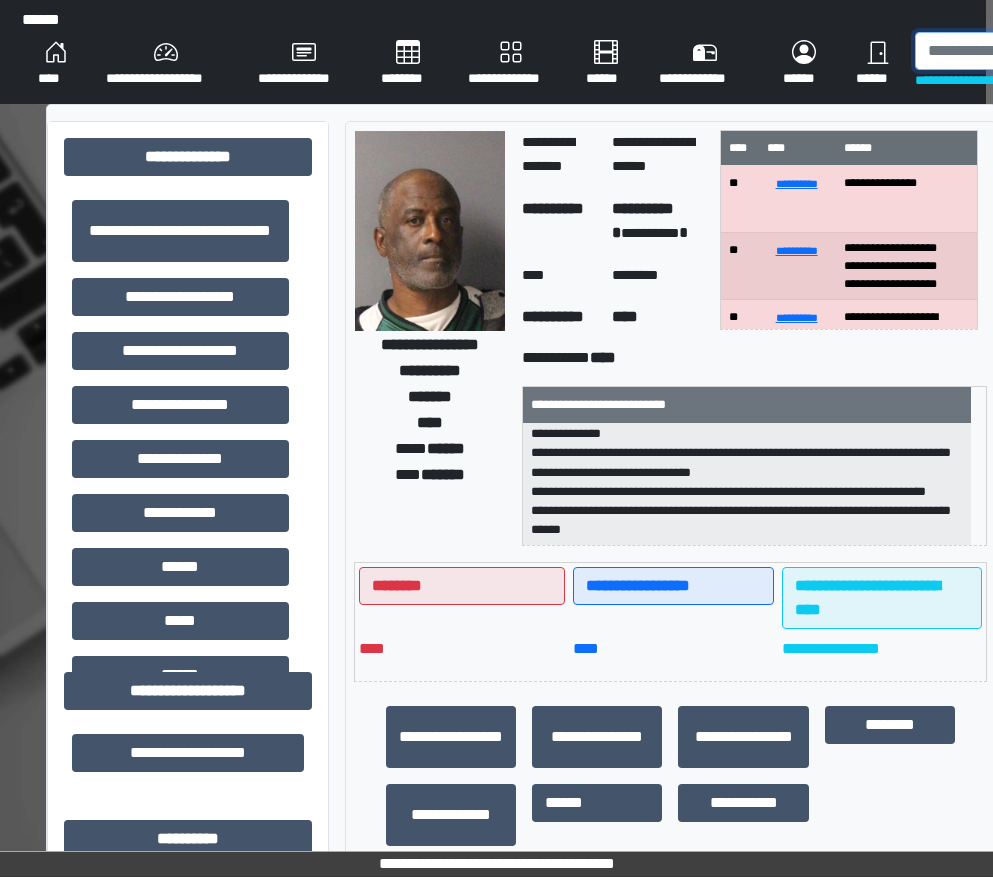 click at bounding box center [1018, 51] 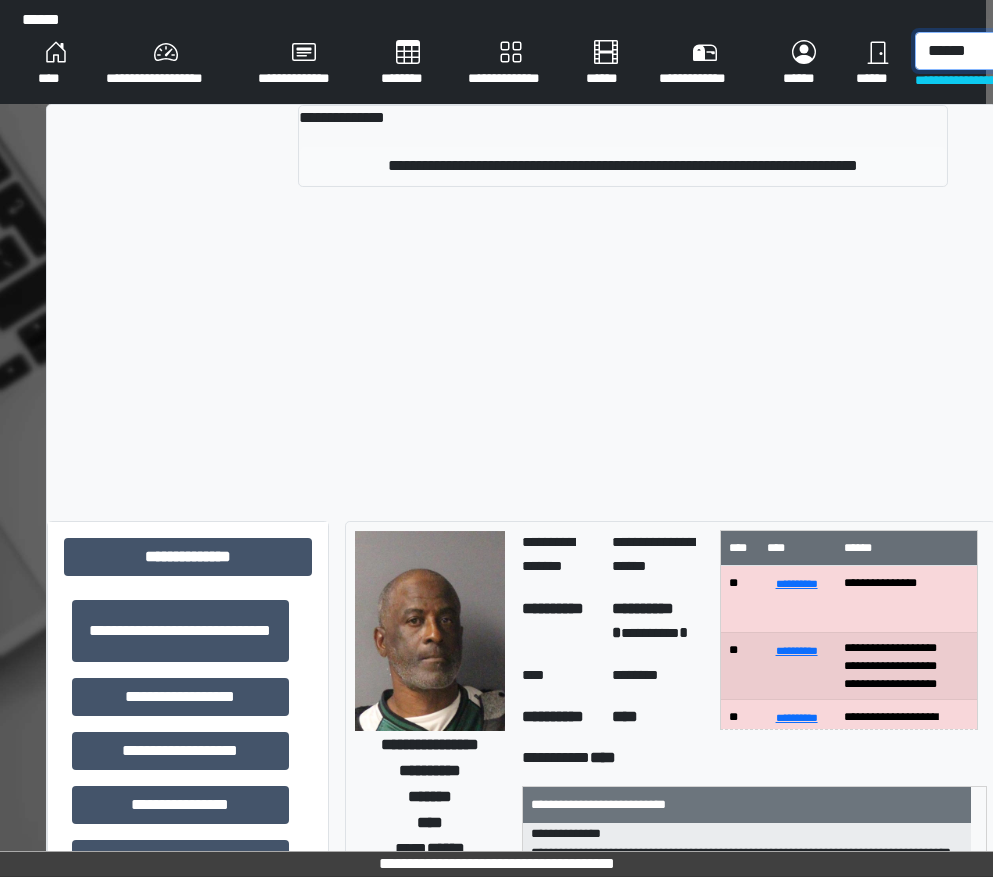 type on "******" 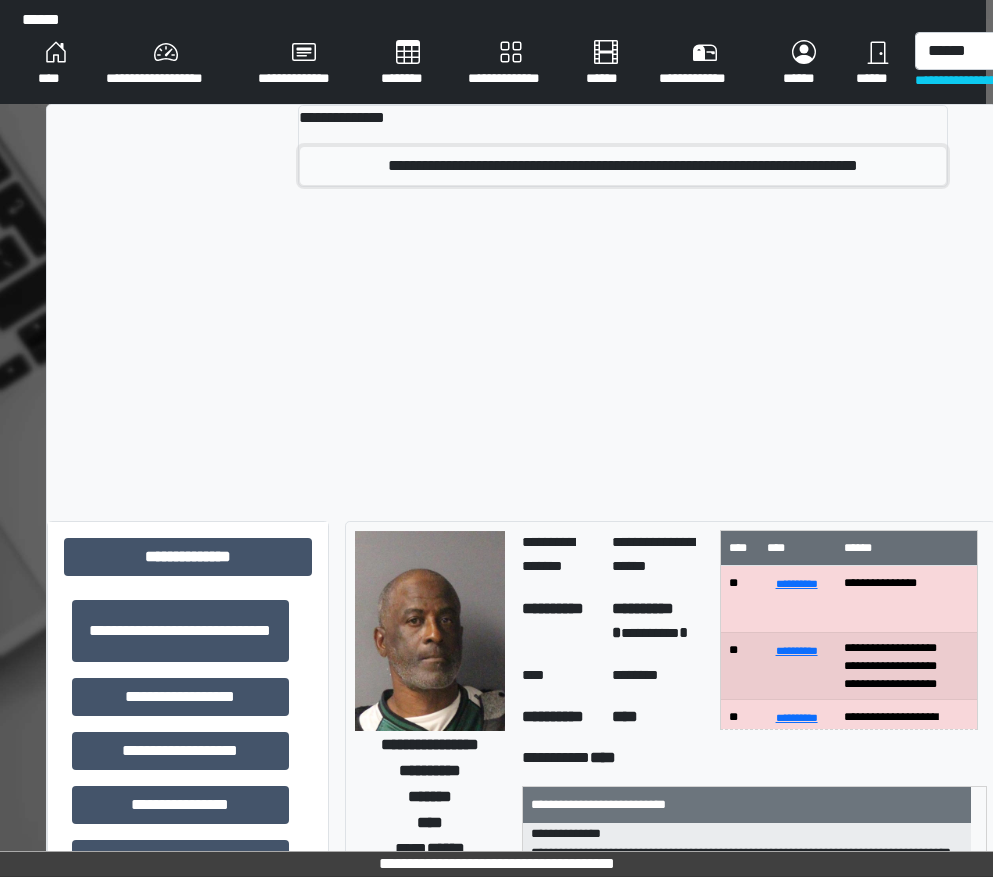 click on "**********" at bounding box center [623, 166] 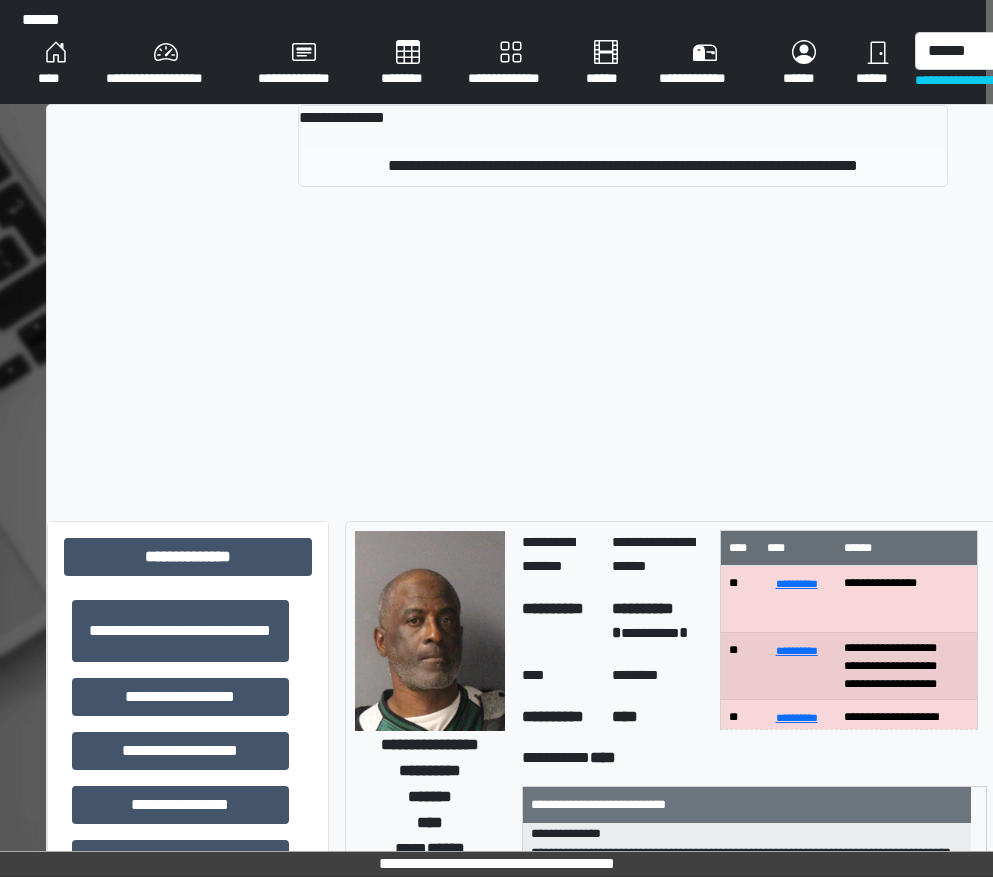 type 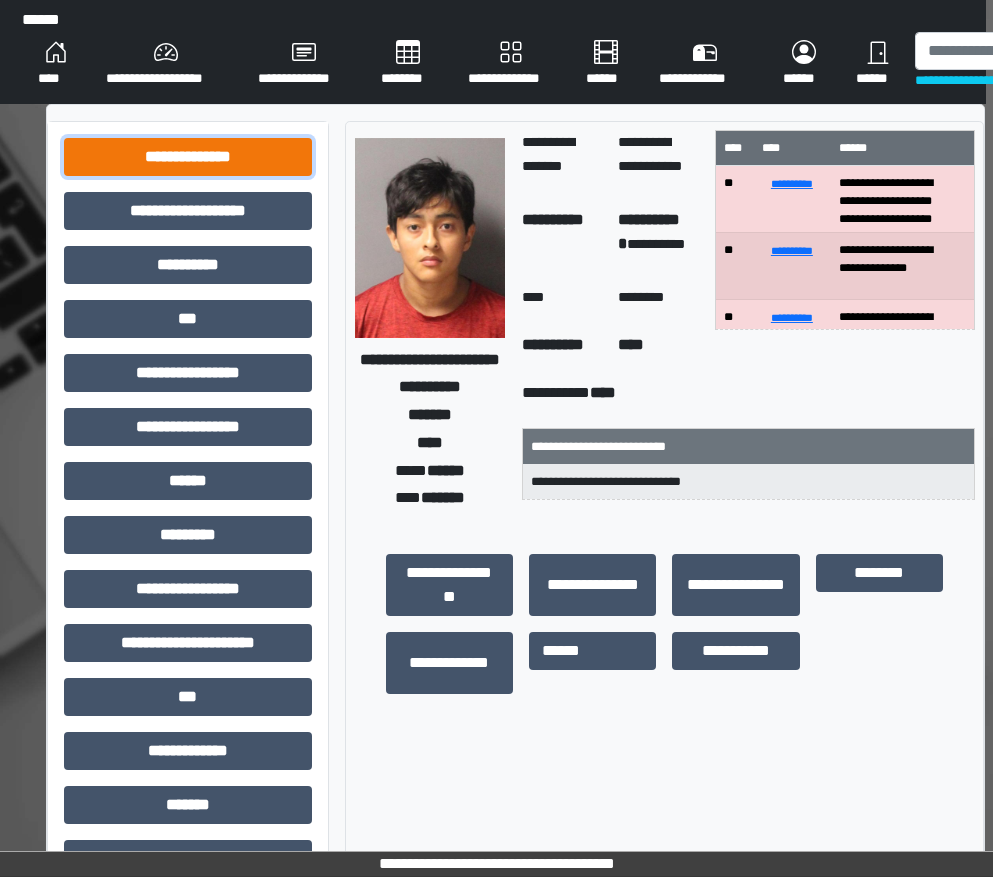 click on "**********" at bounding box center (188, 157) 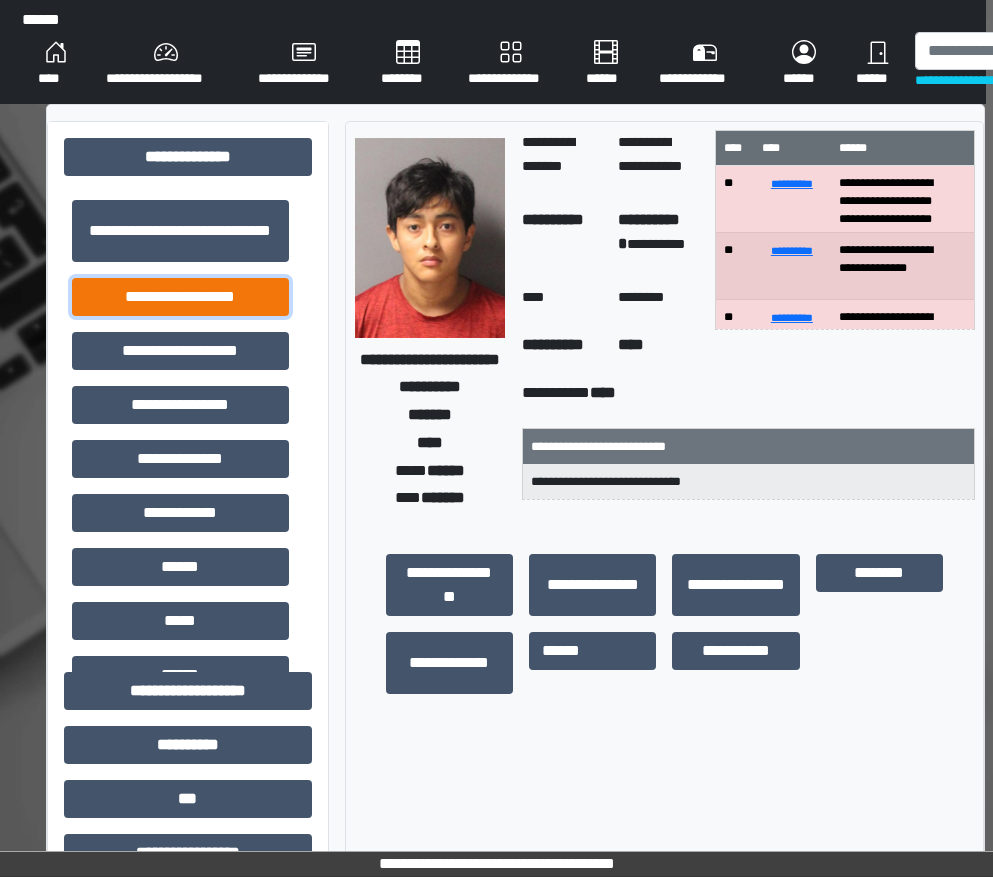 click on "**********" at bounding box center (180, 297) 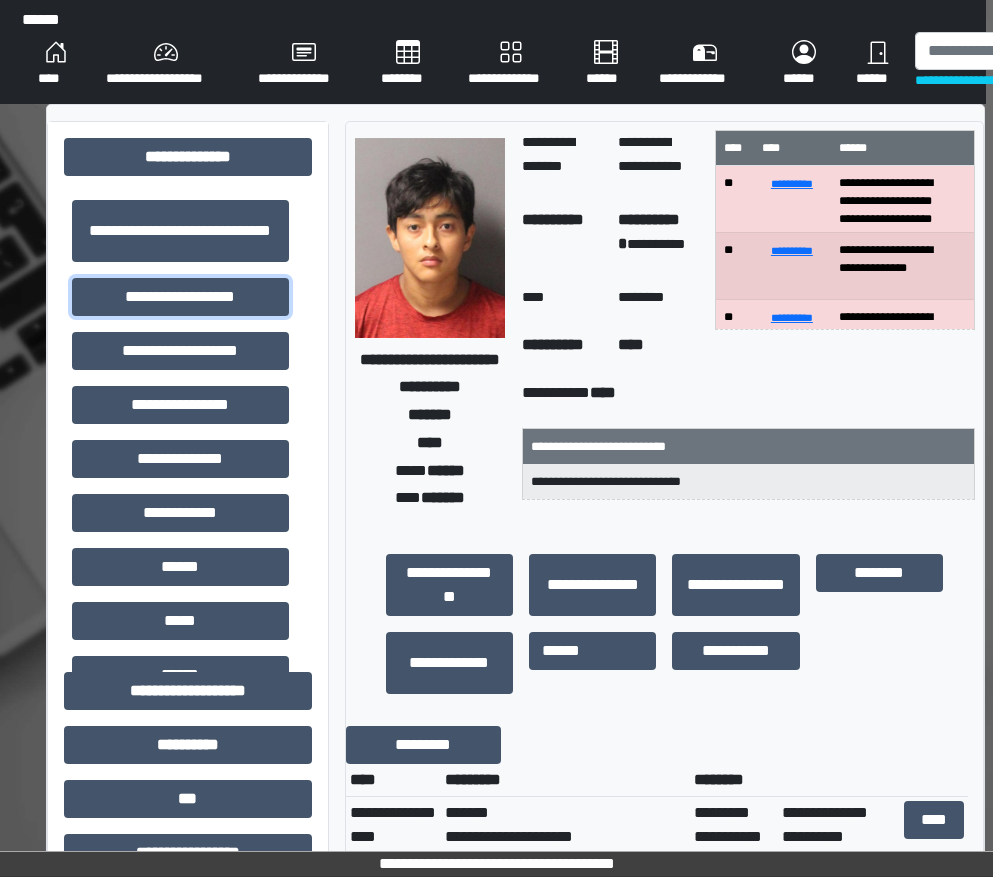type 